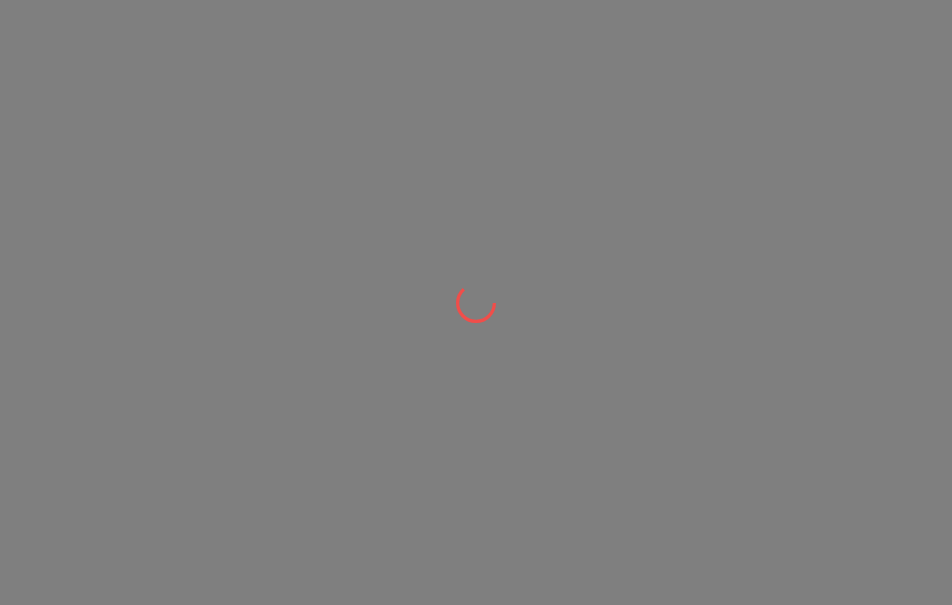 scroll, scrollTop: 0, scrollLeft: 0, axis: both 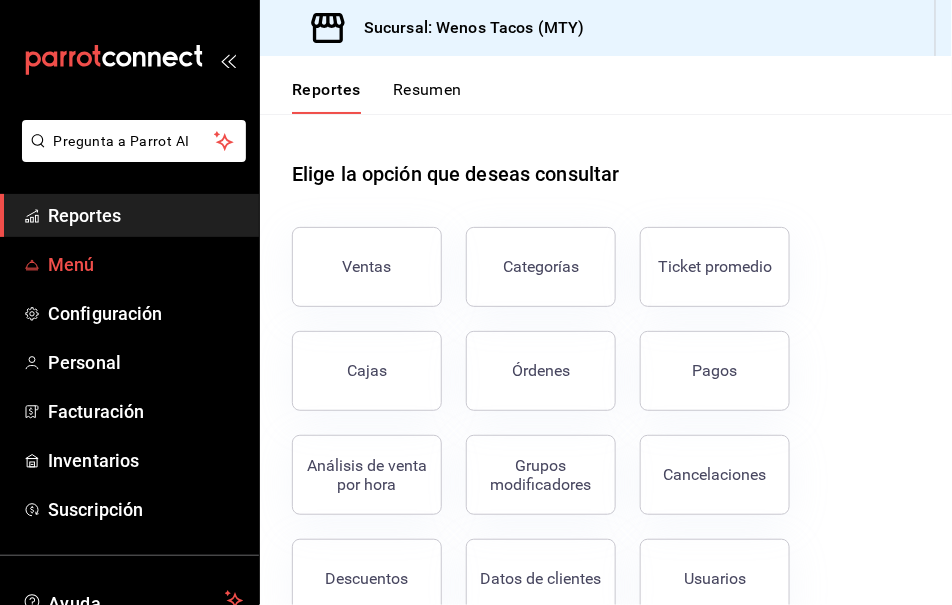 click on "Menú" at bounding box center [145, 264] 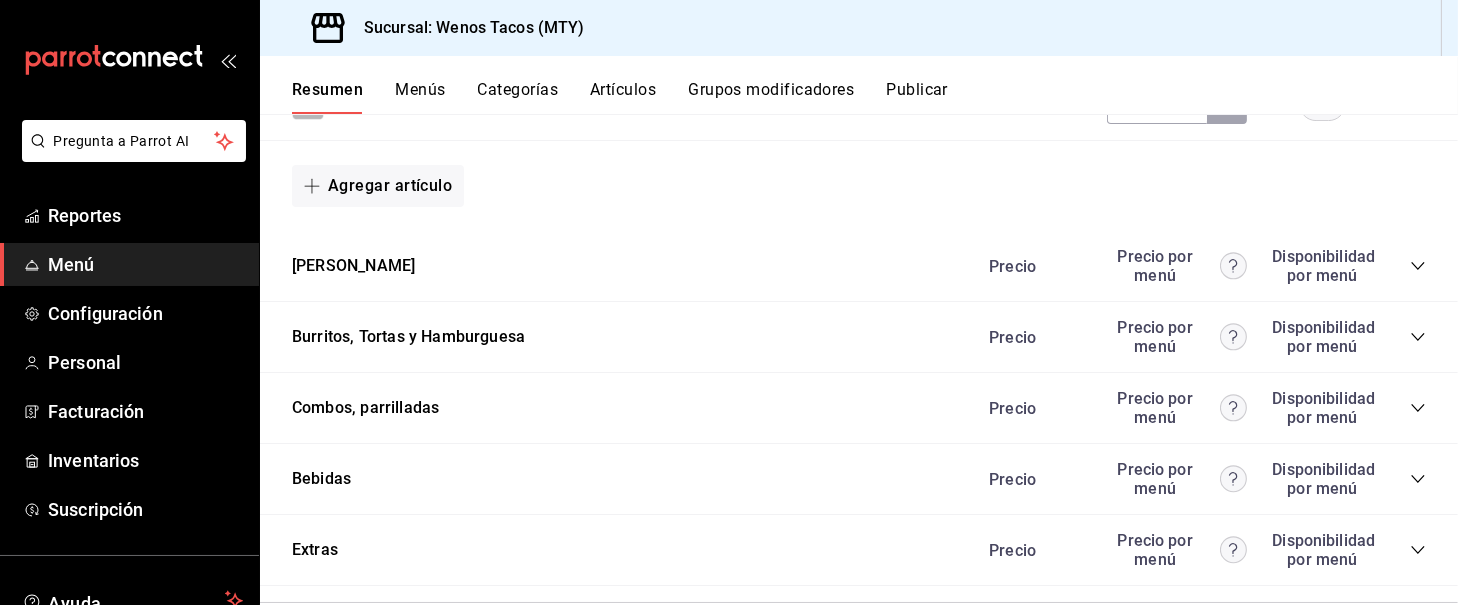 scroll, scrollTop: 3008, scrollLeft: 0, axis: vertical 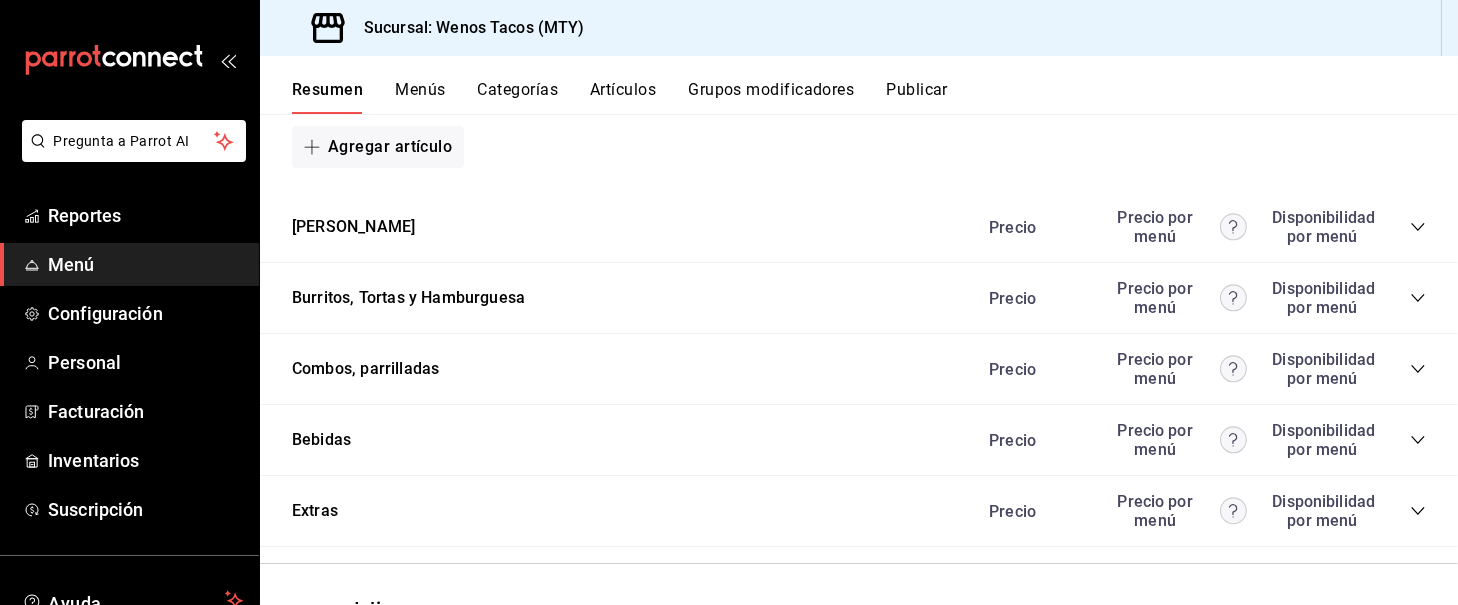 click 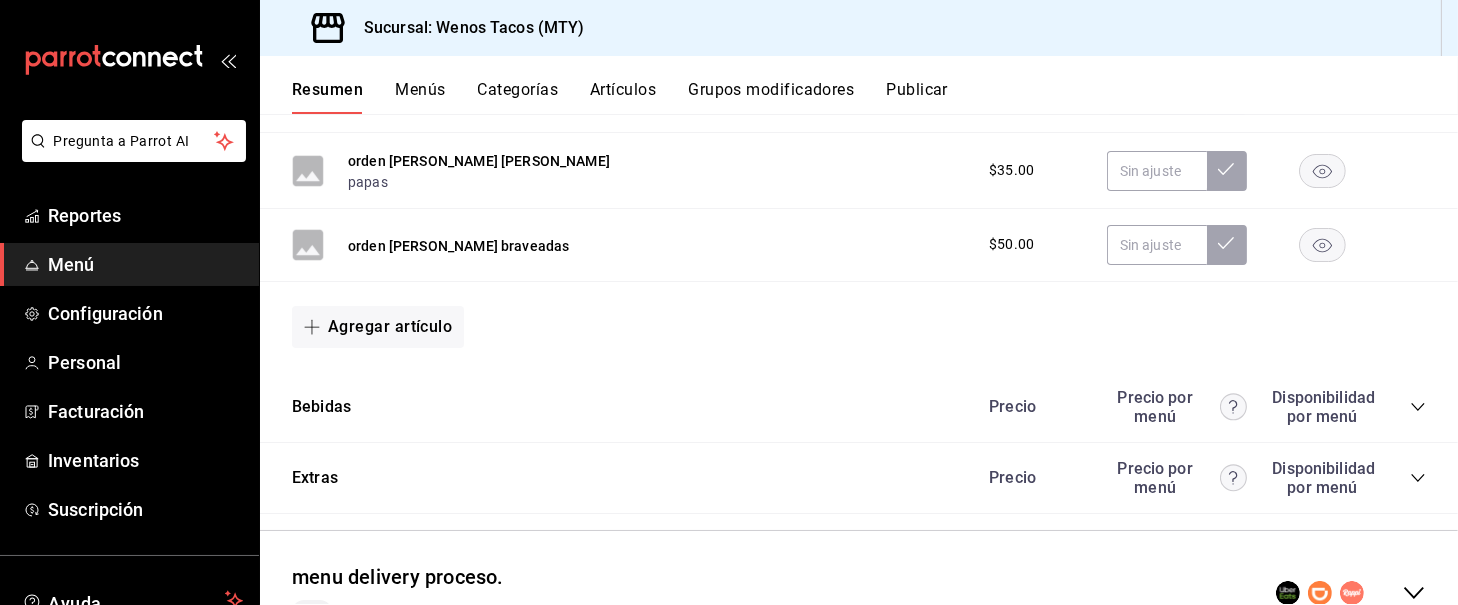 scroll, scrollTop: 3734, scrollLeft: 0, axis: vertical 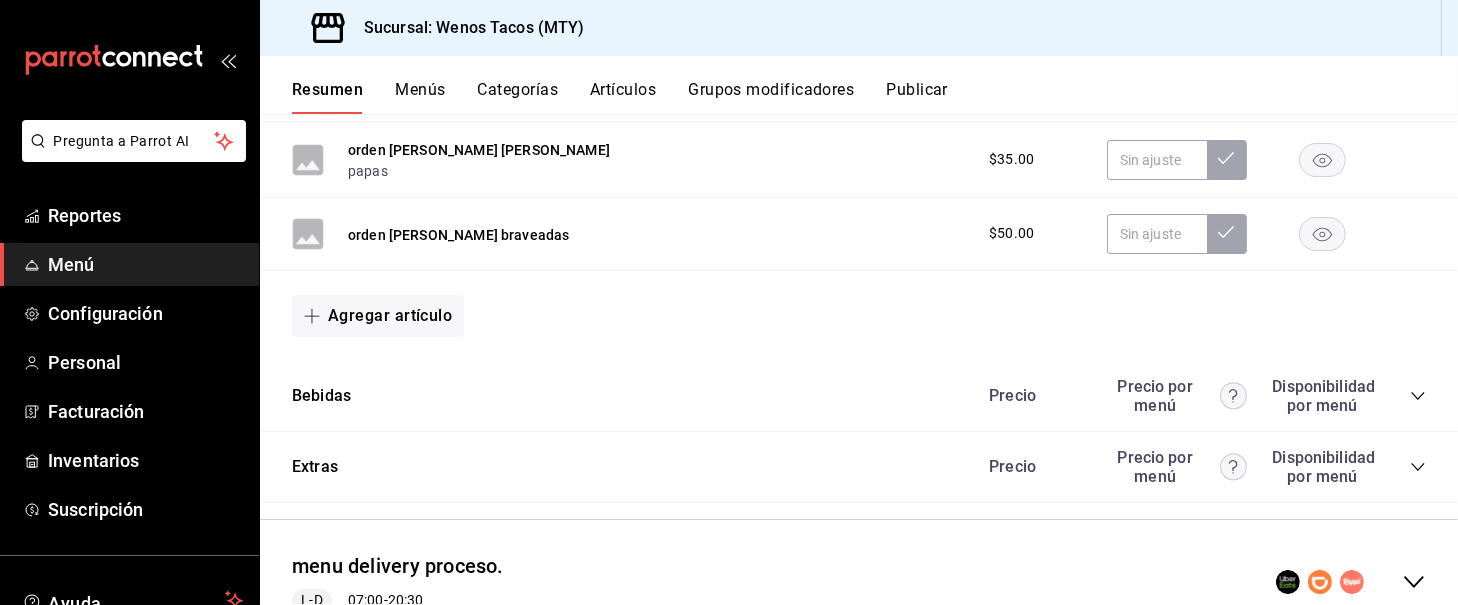 click 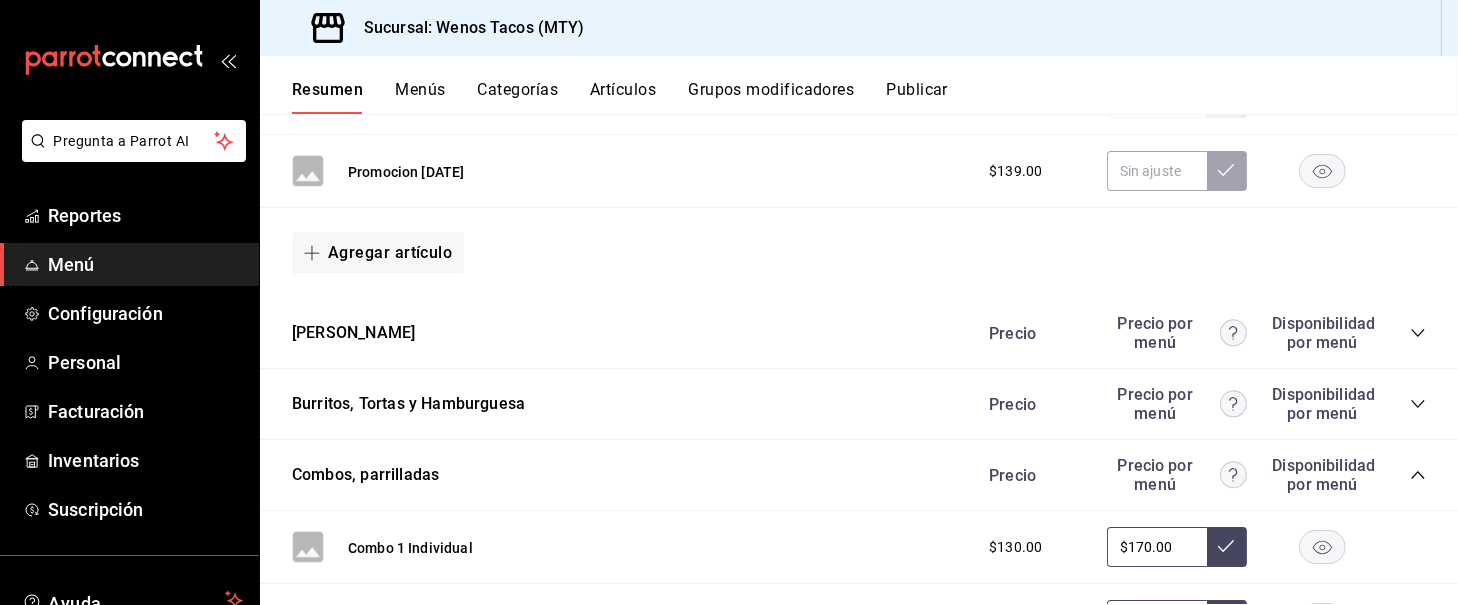 scroll, scrollTop: 2872, scrollLeft: 0, axis: vertical 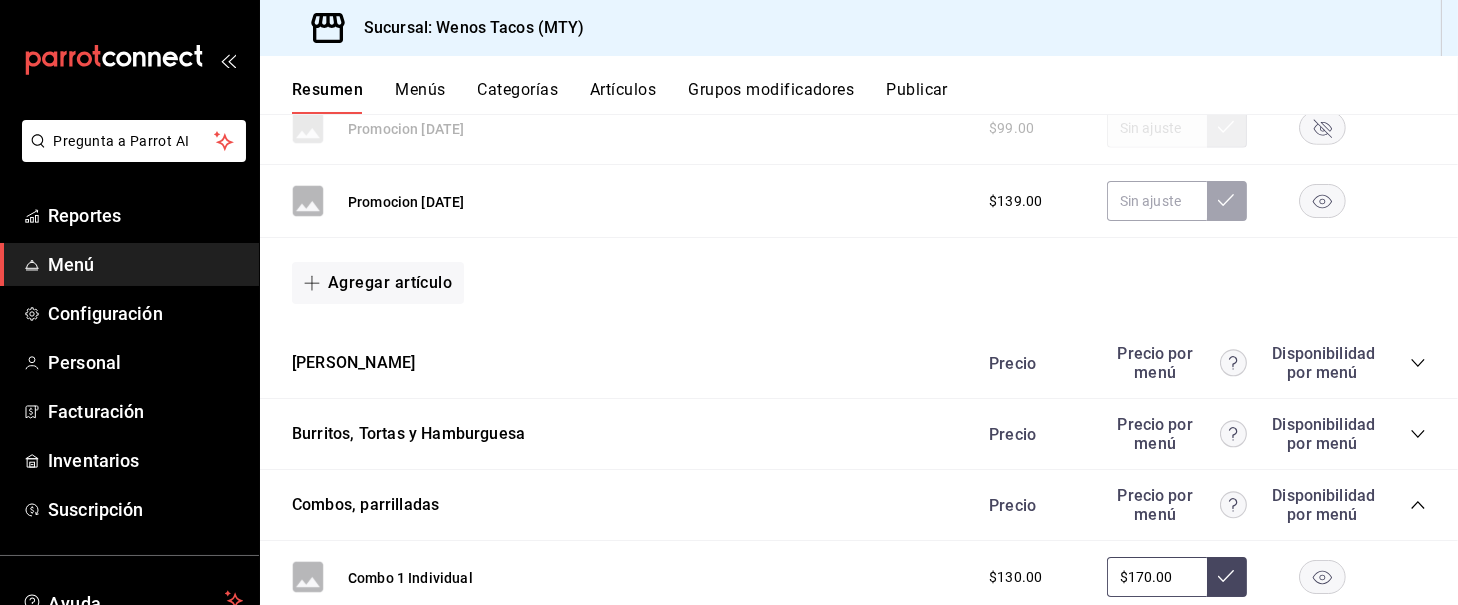 click 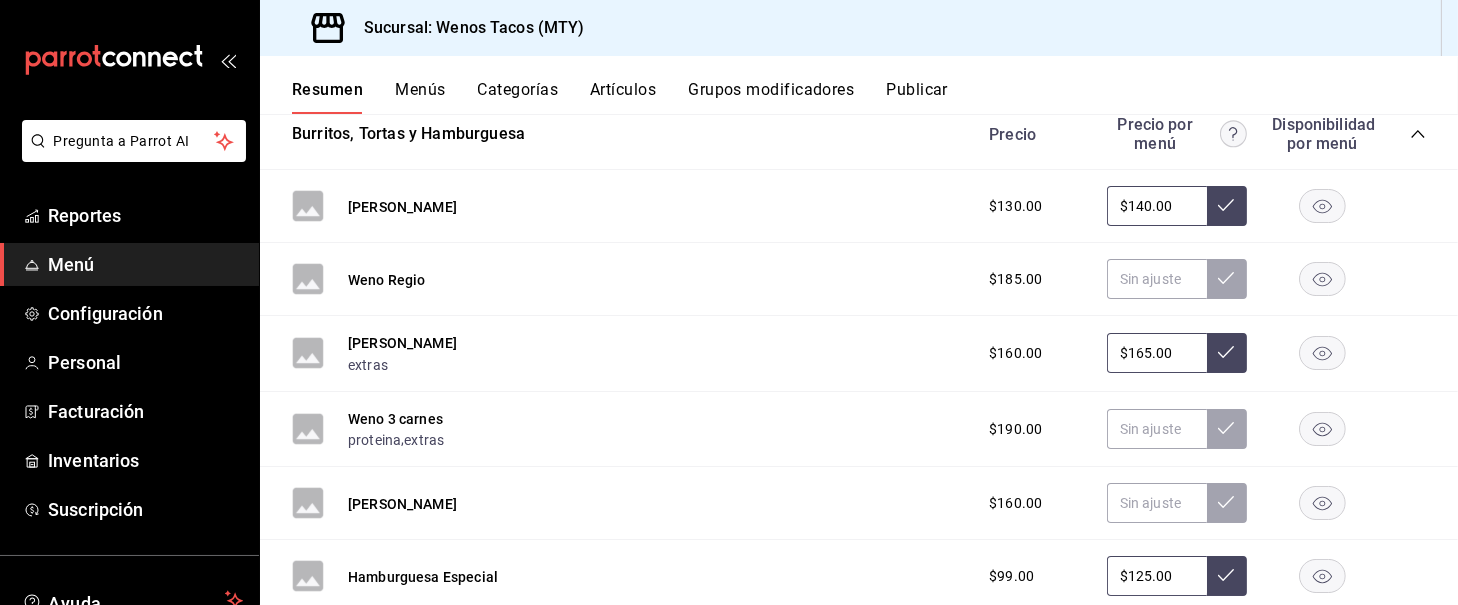 scroll, scrollTop: 3189, scrollLeft: 0, axis: vertical 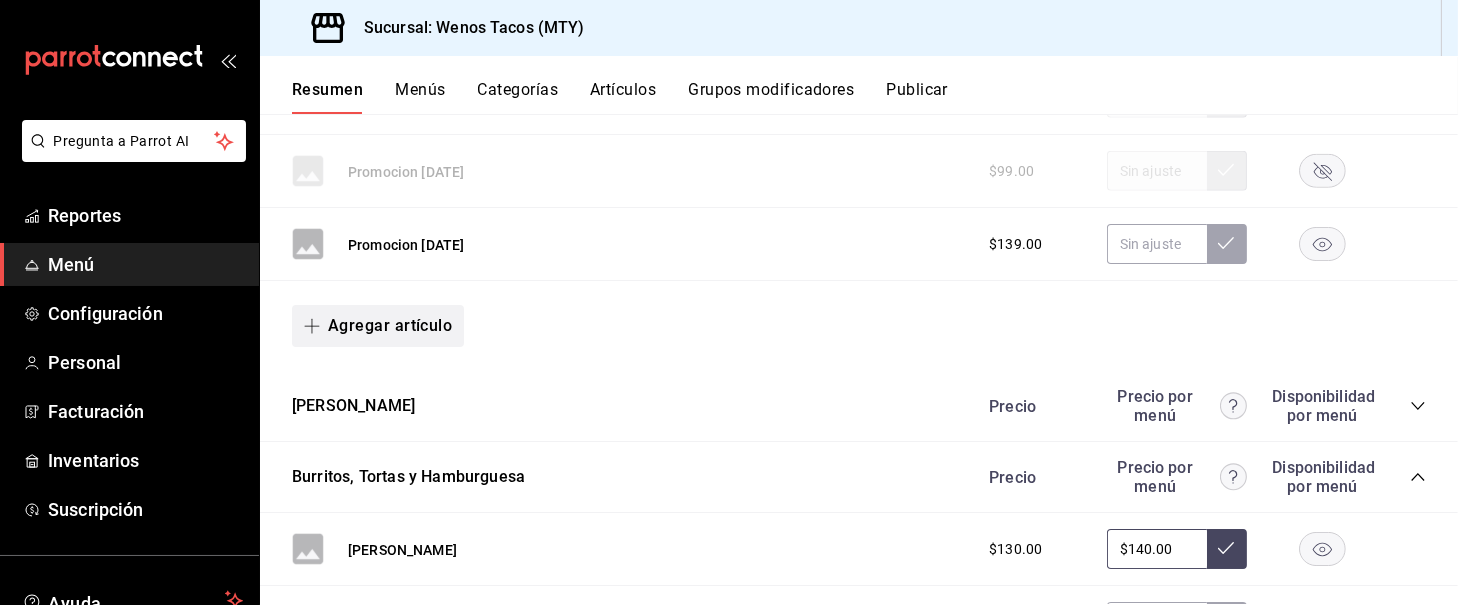 click on "Agregar artículo" at bounding box center [378, 326] 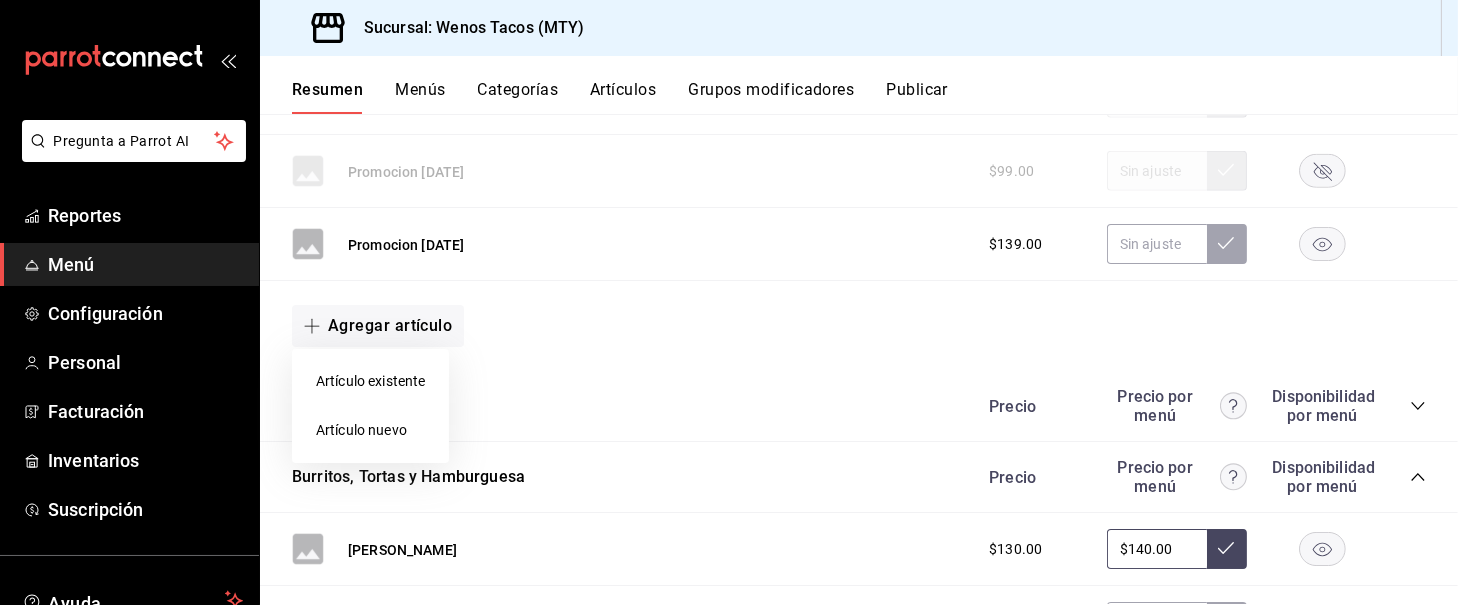 click on "Artículo nuevo" at bounding box center (370, 430) 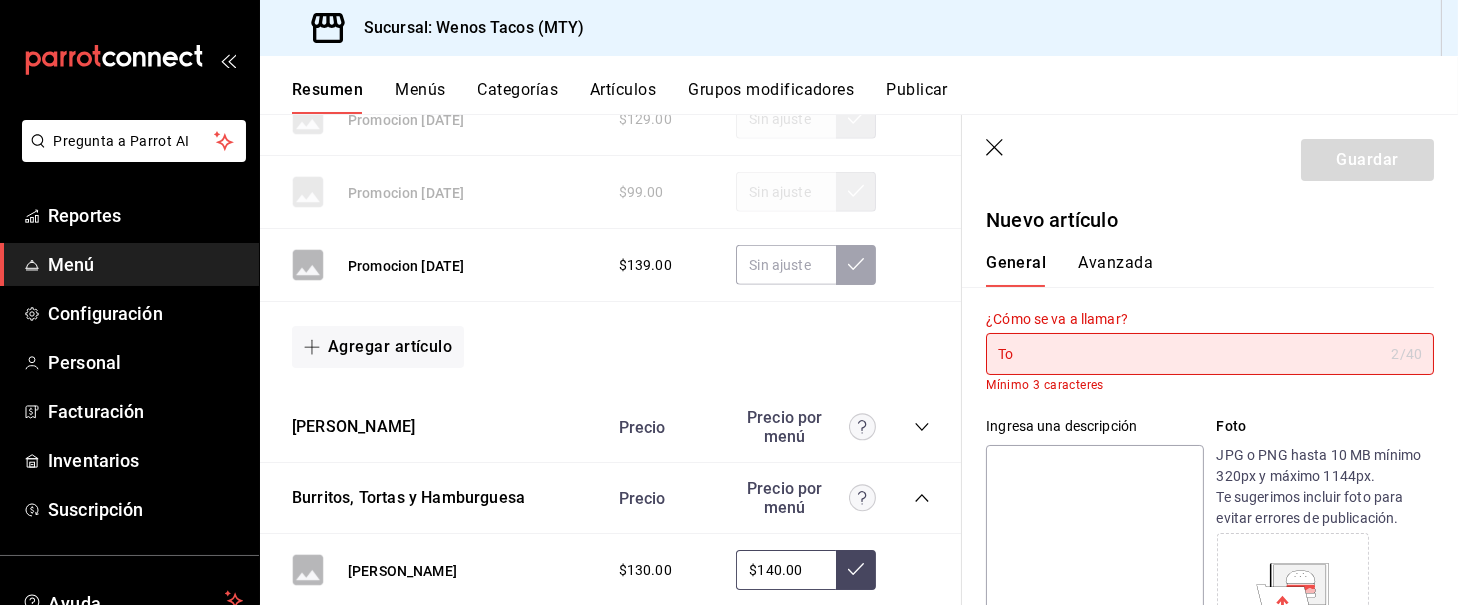 type on "T" 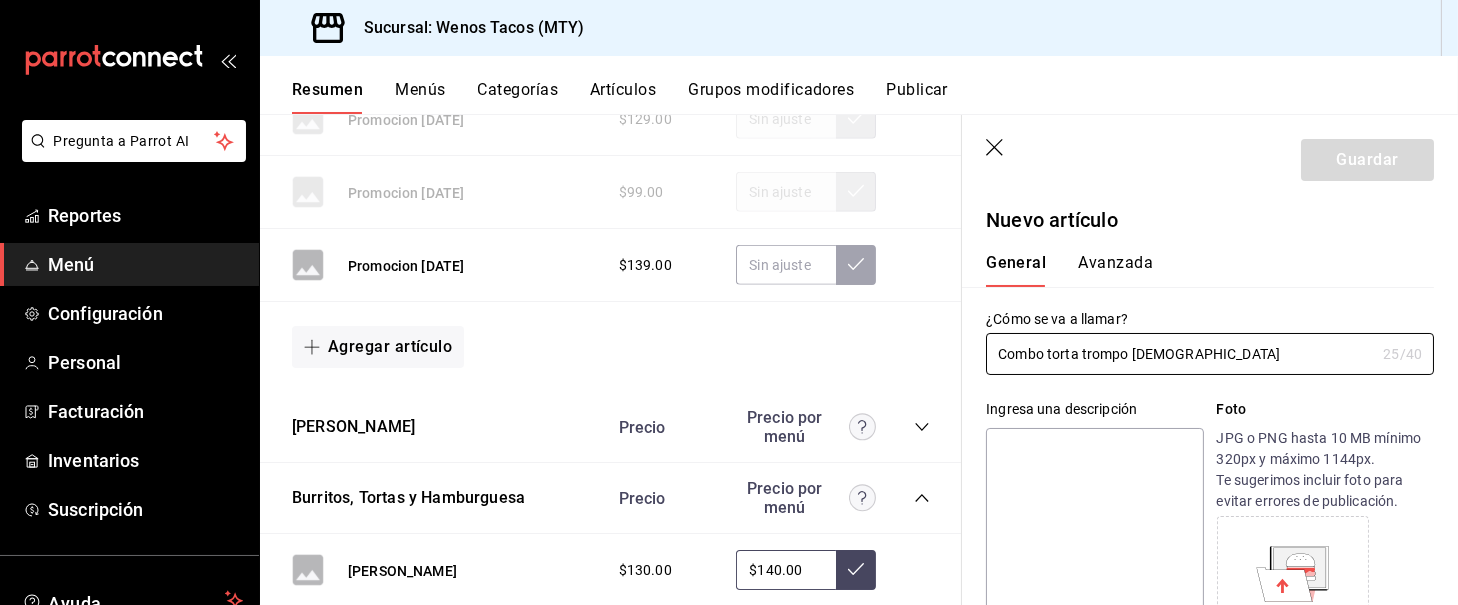 type on "Combo torta trompo [DEMOGRAPHIC_DATA]" 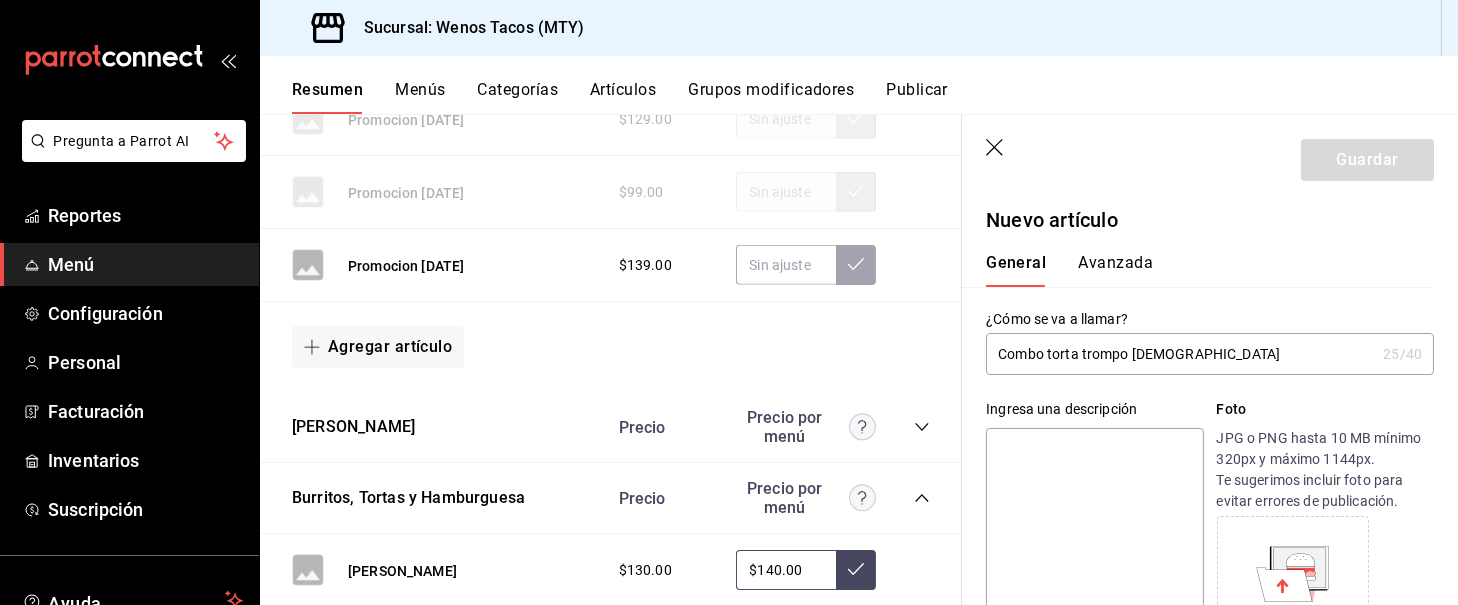type on "t" 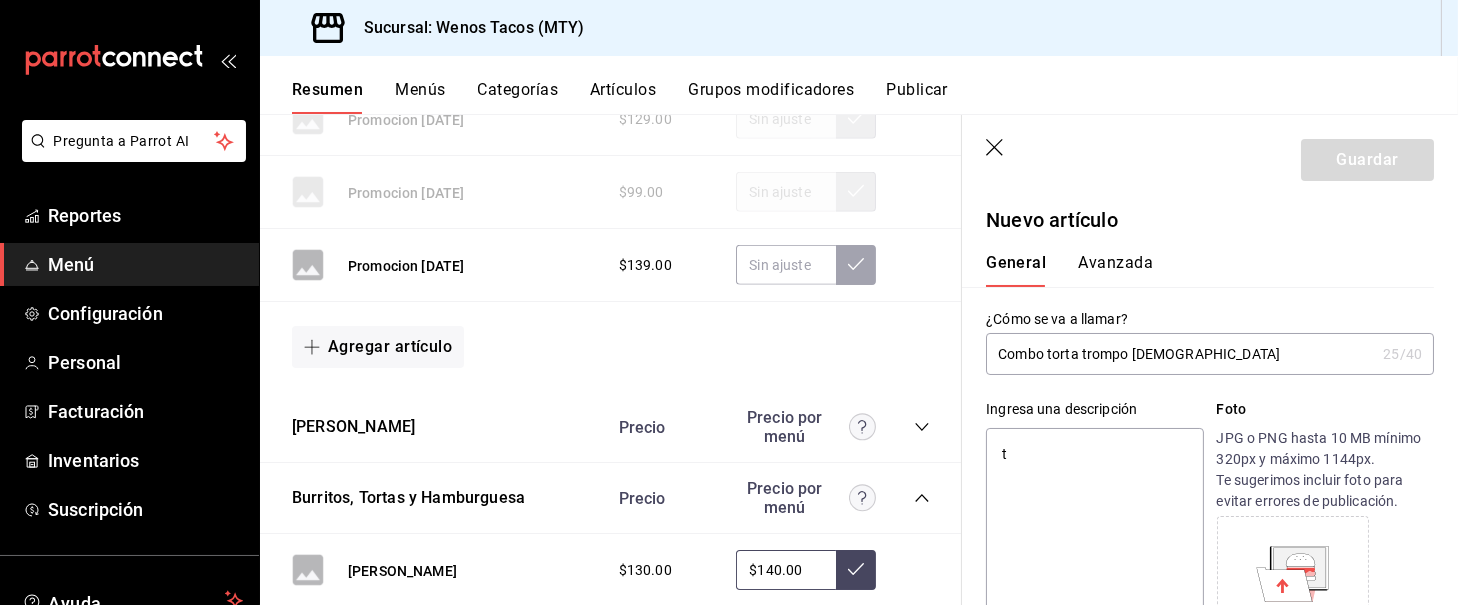 type on "x" 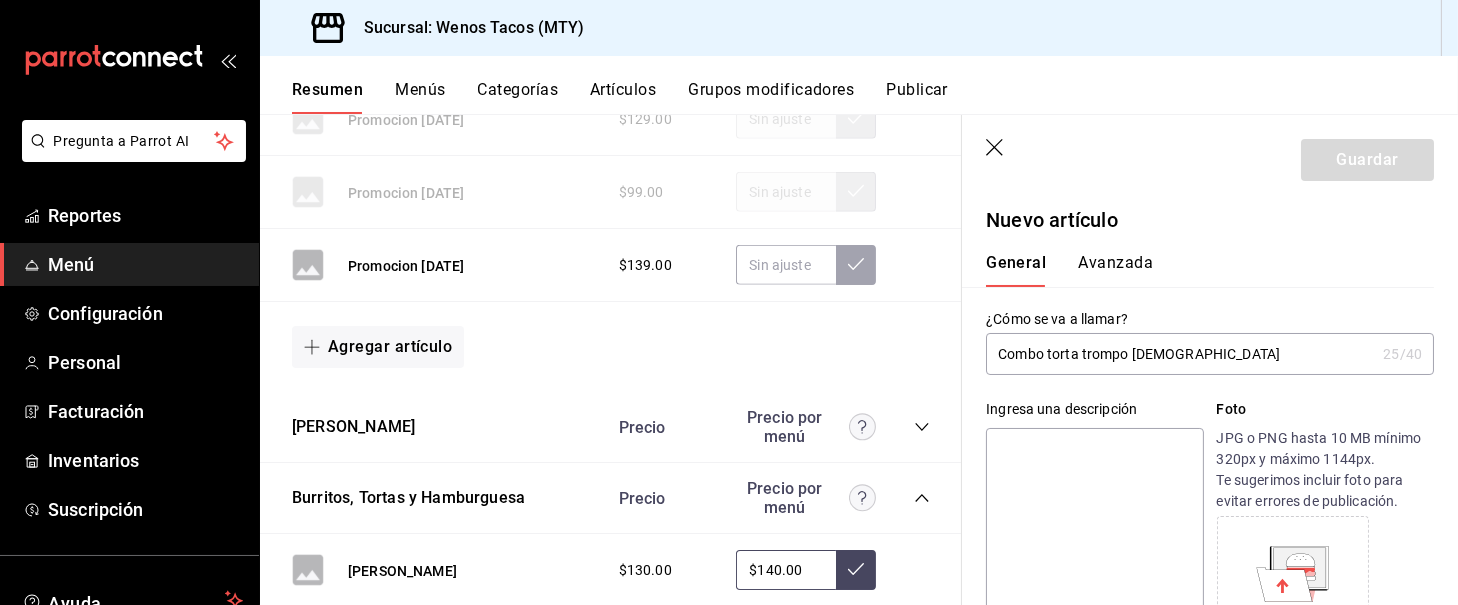 type on "T" 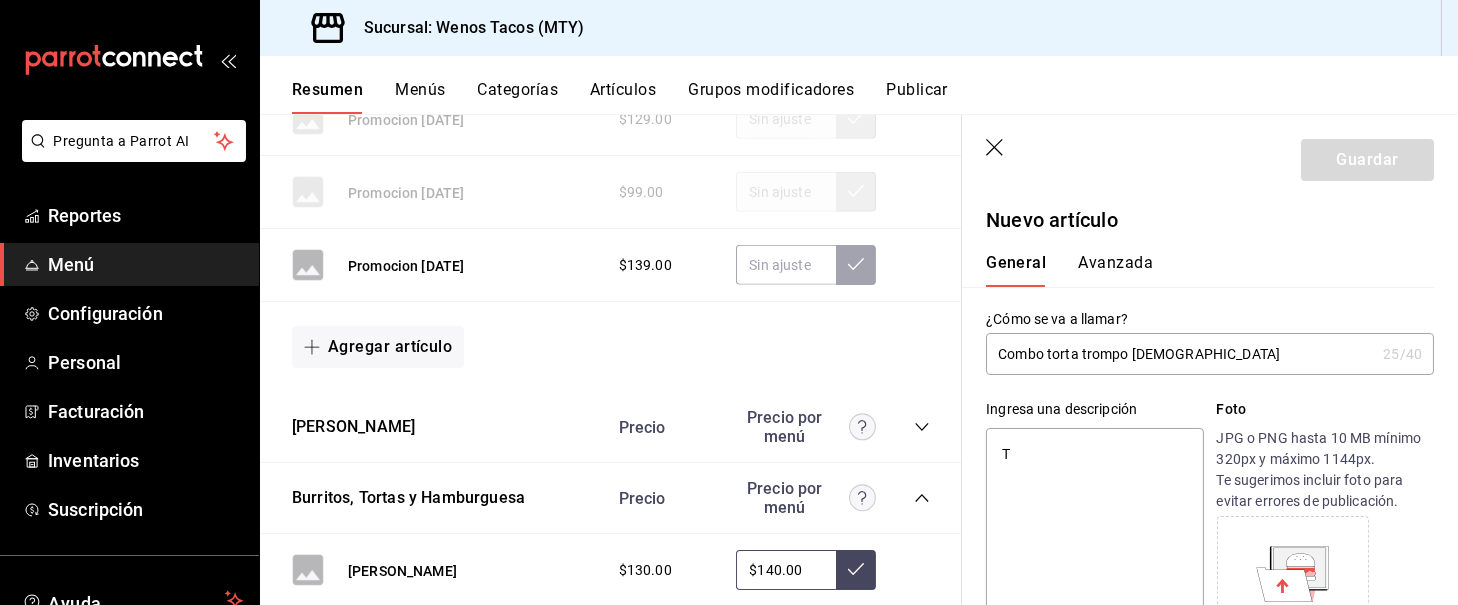 type on "x" 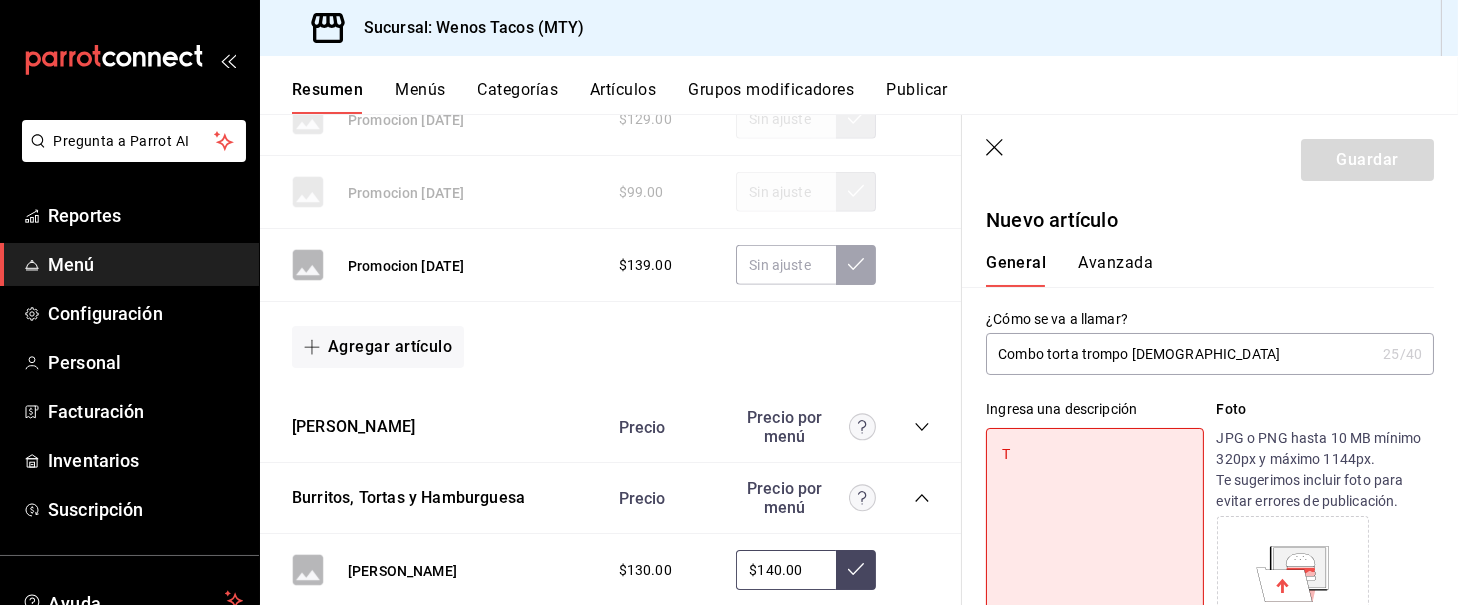 type on "To" 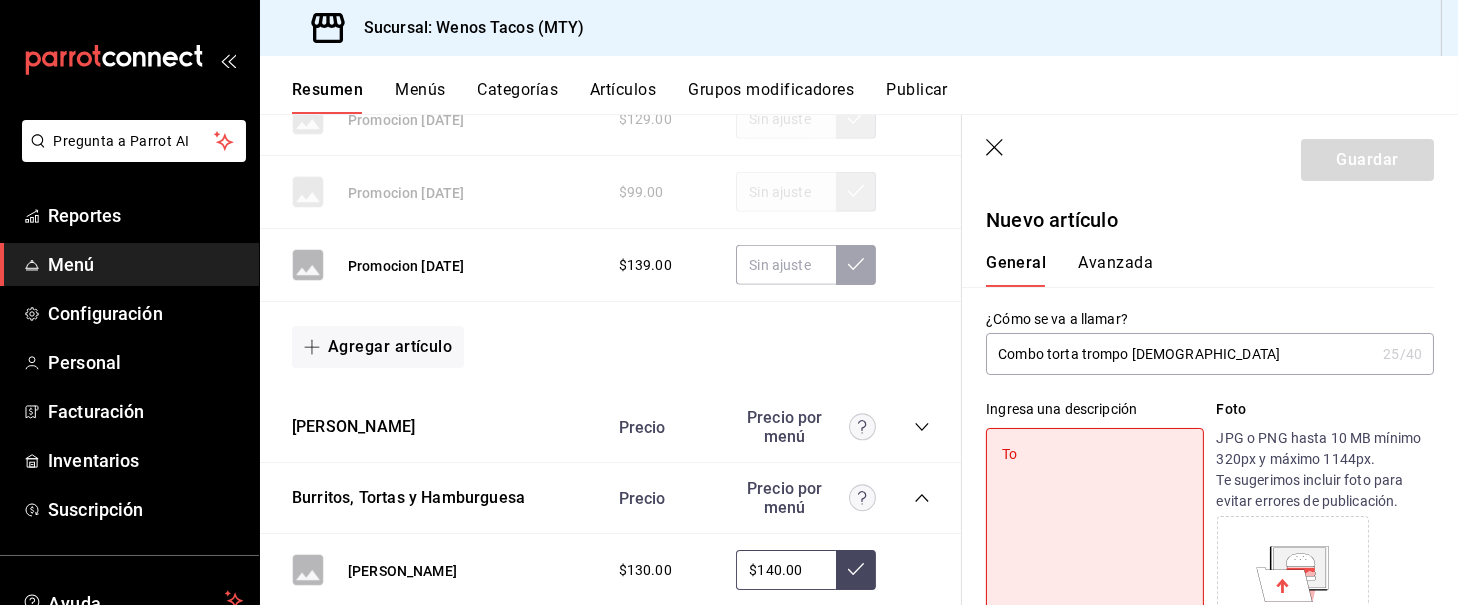 type on "x" 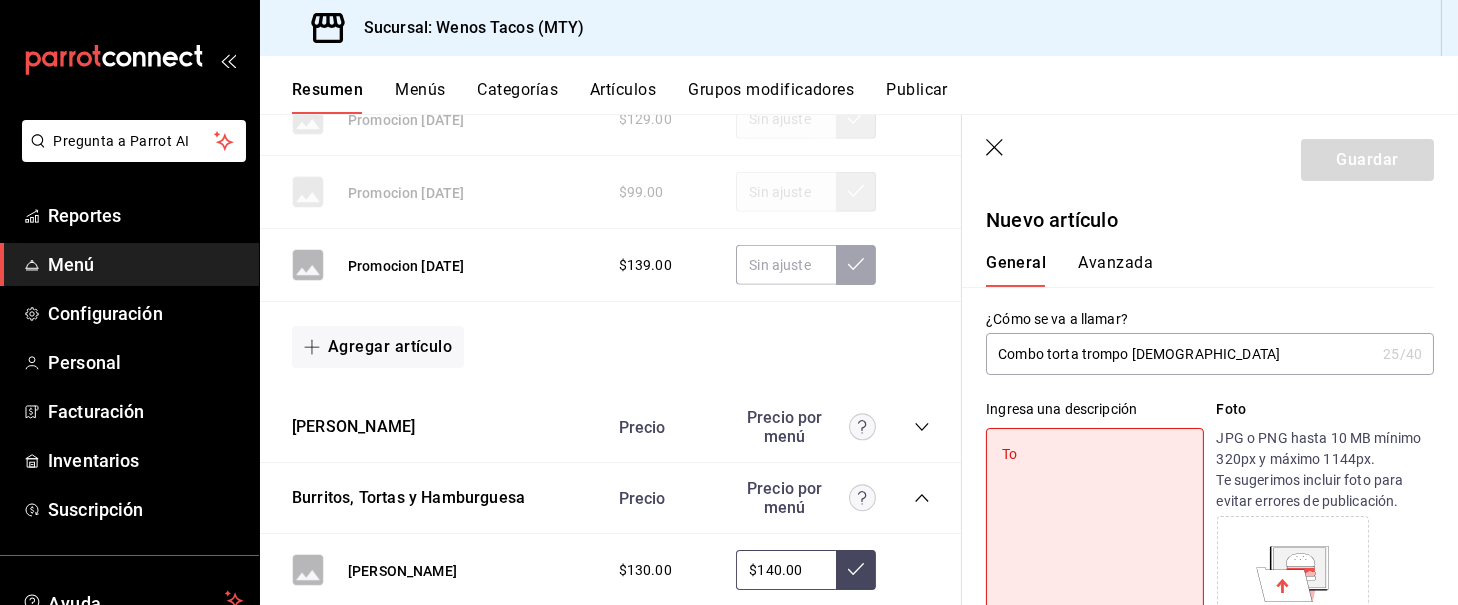 type on "Tor" 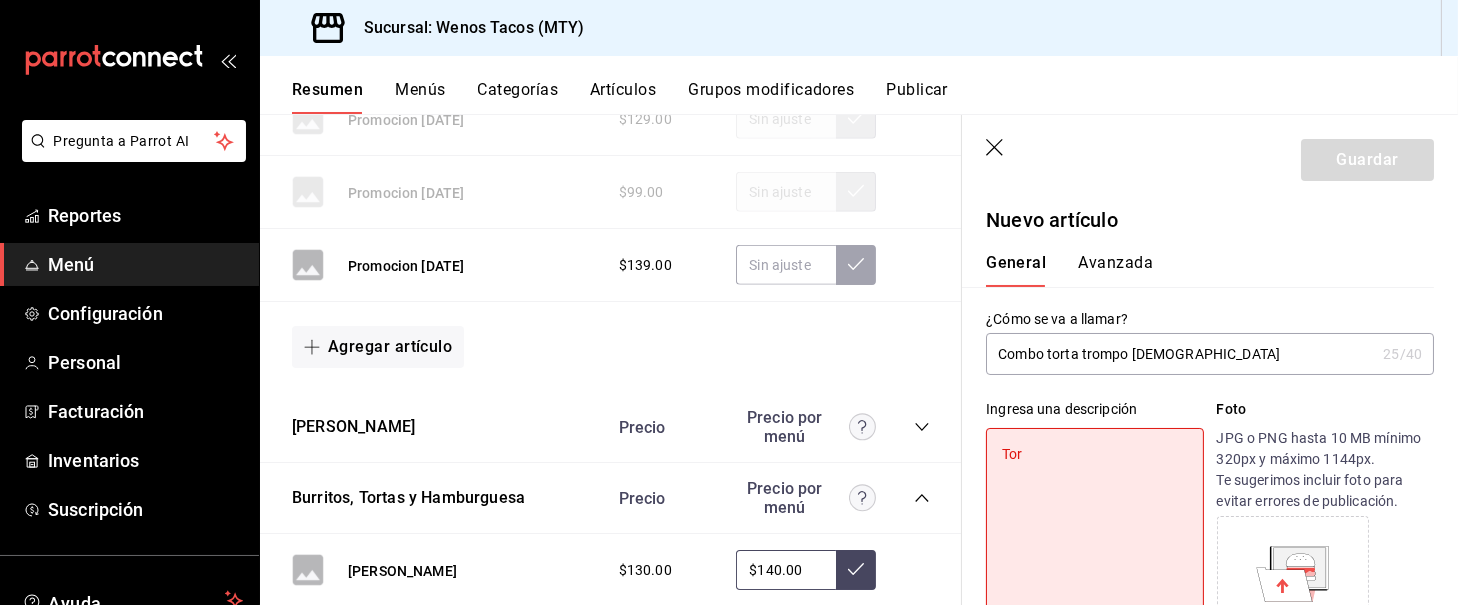 type on "x" 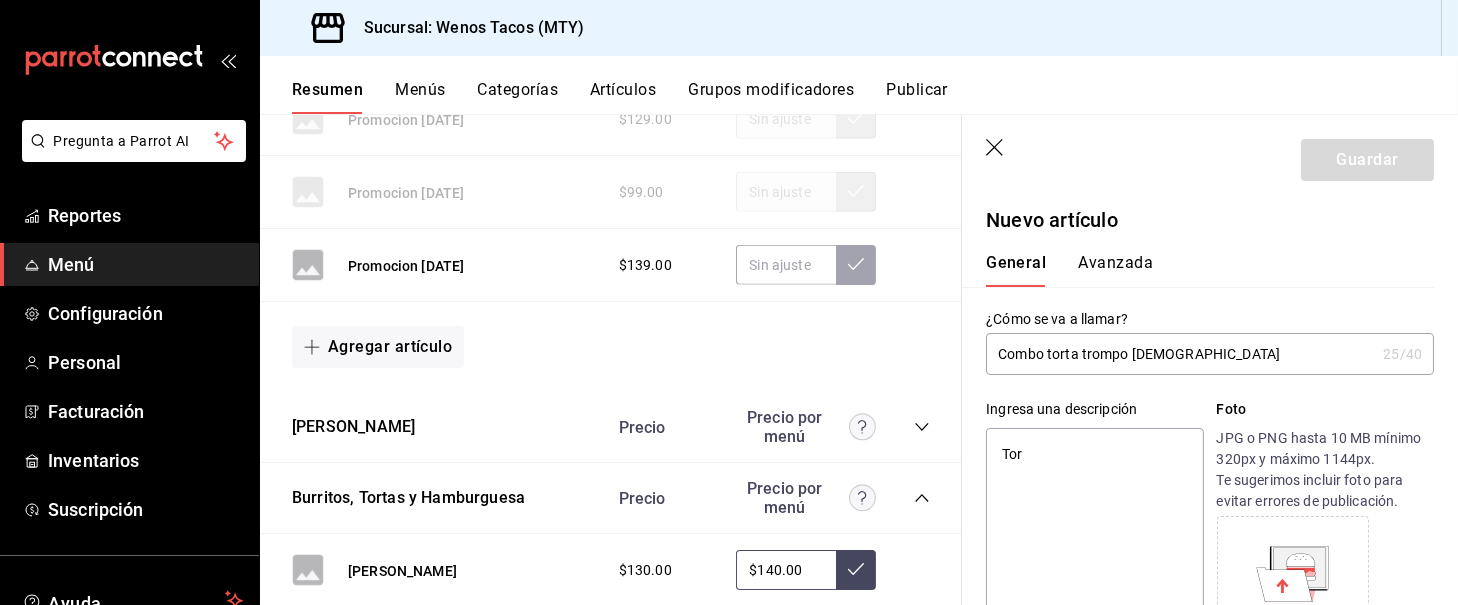 type on "Tort" 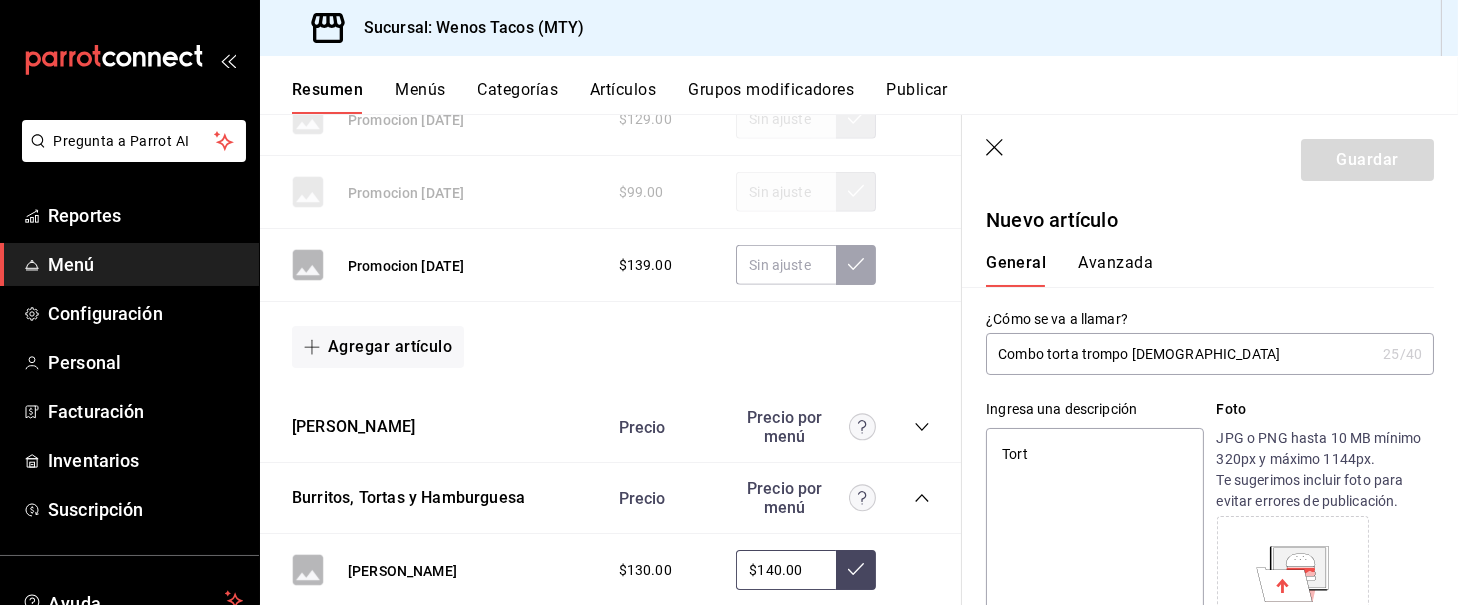 type on "Torta" 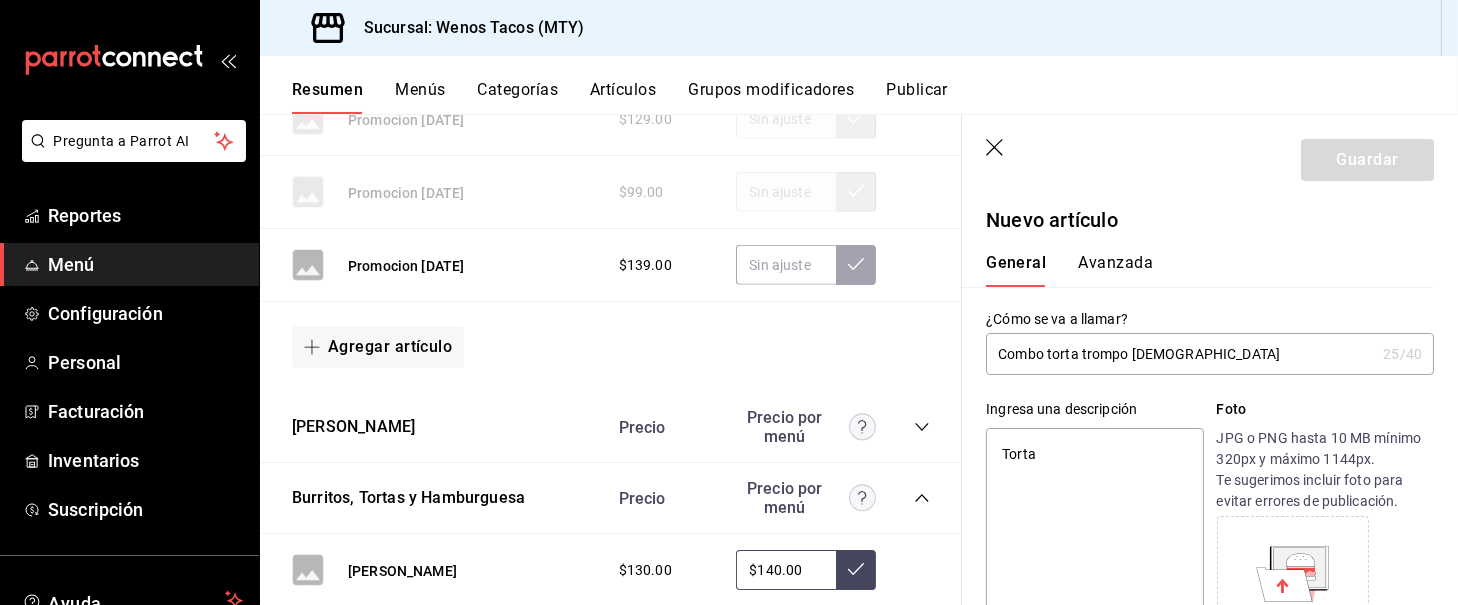 type on "x" 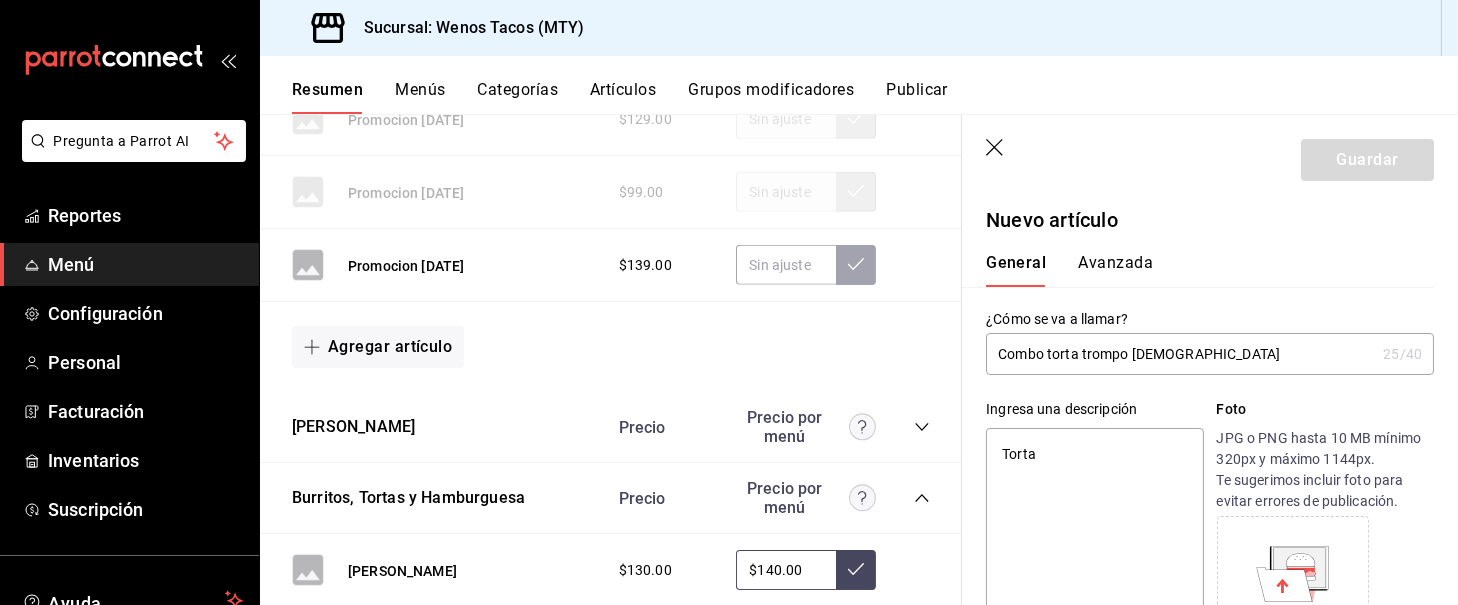 type on "Torta t" 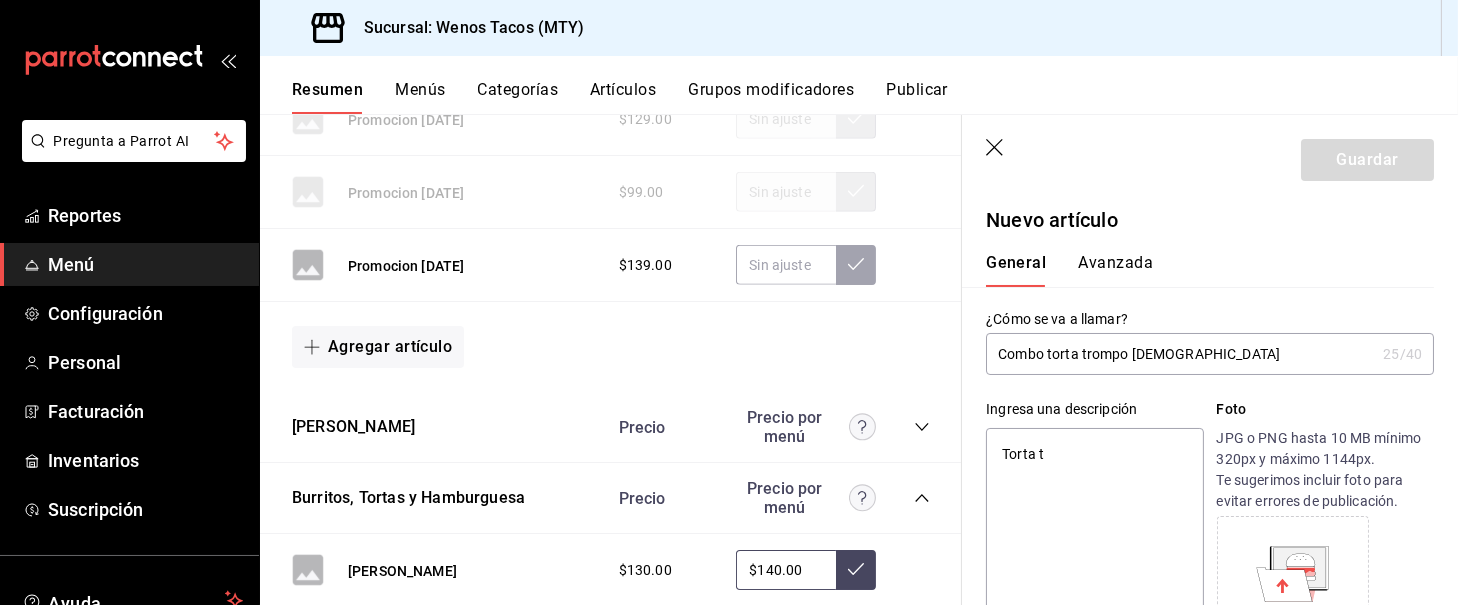 type on "x" 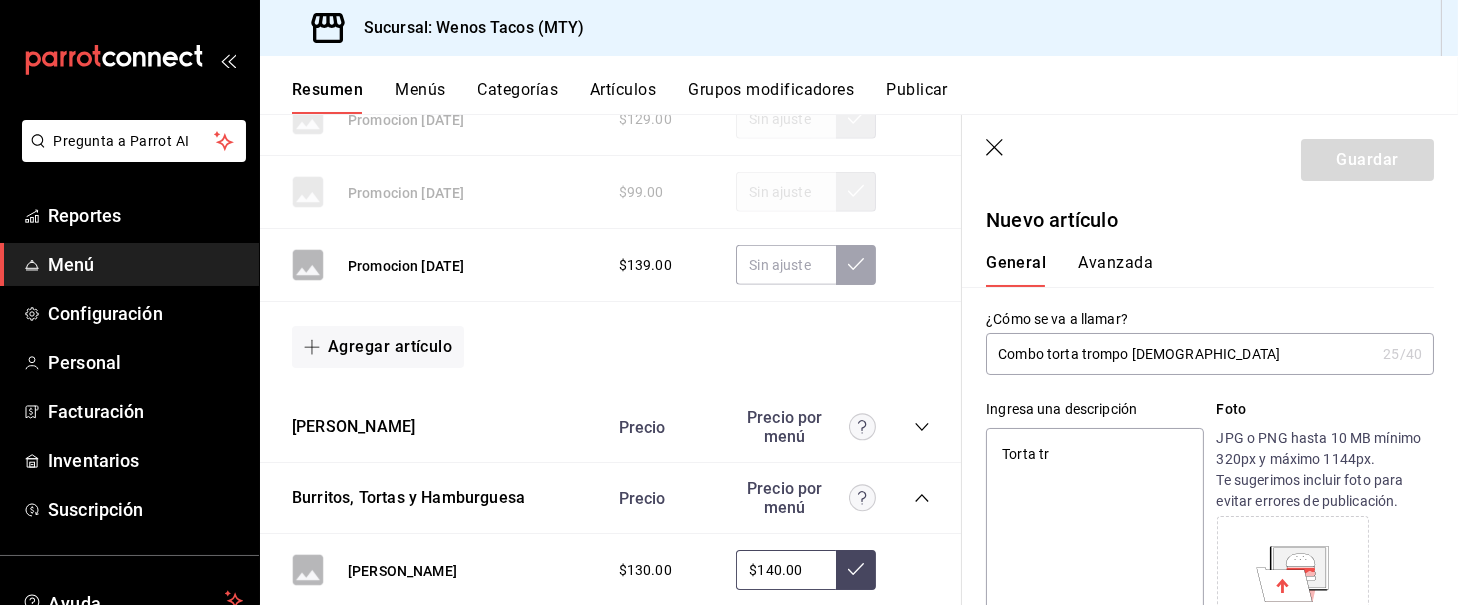 type on "x" 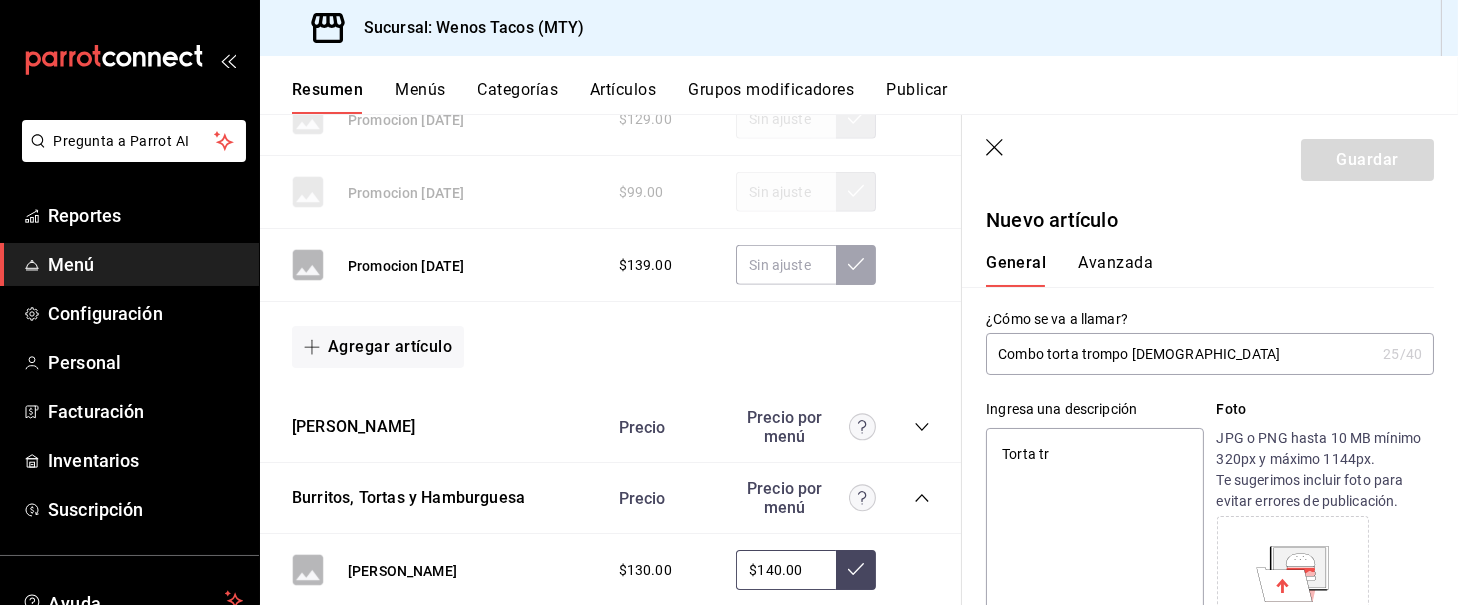 type on "Torta tro" 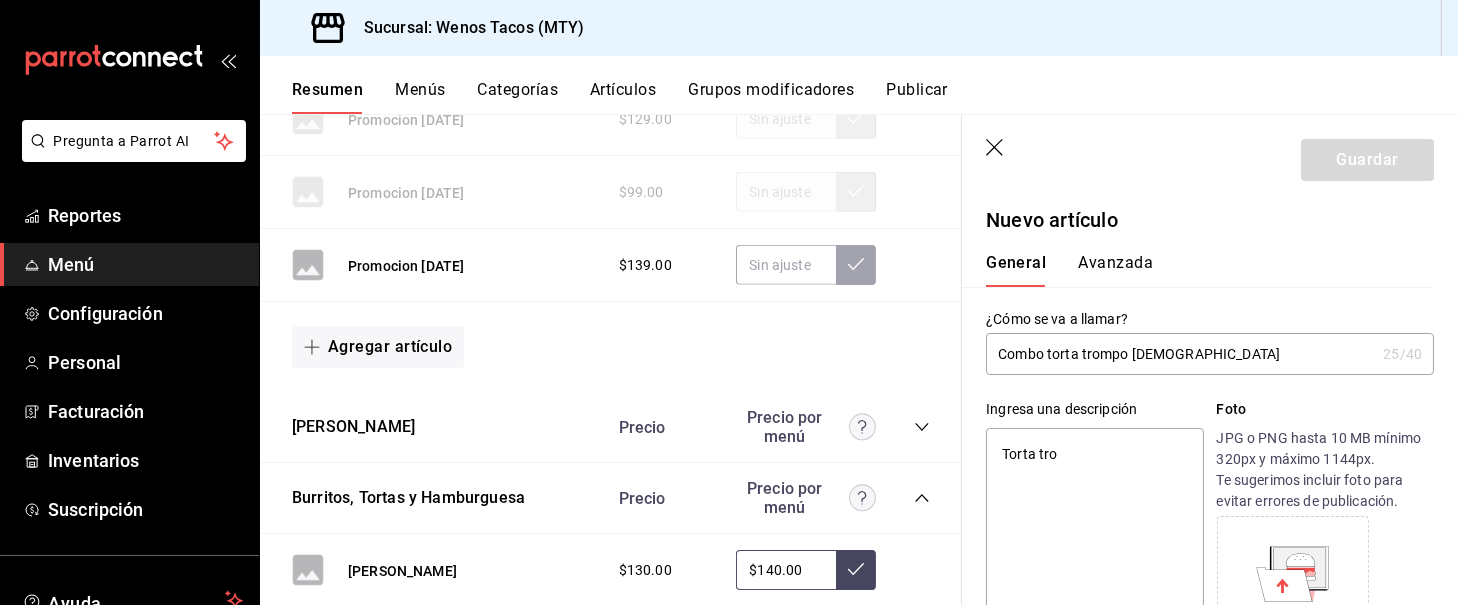 type on "x" 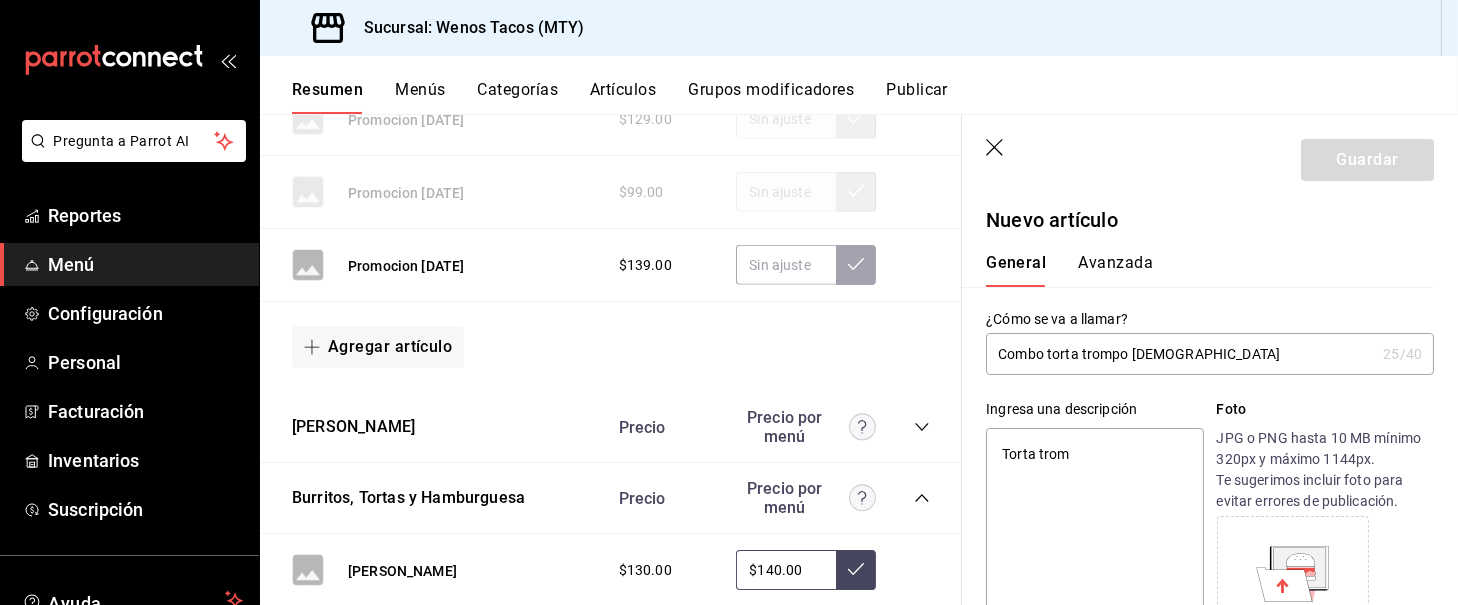 type on "x" 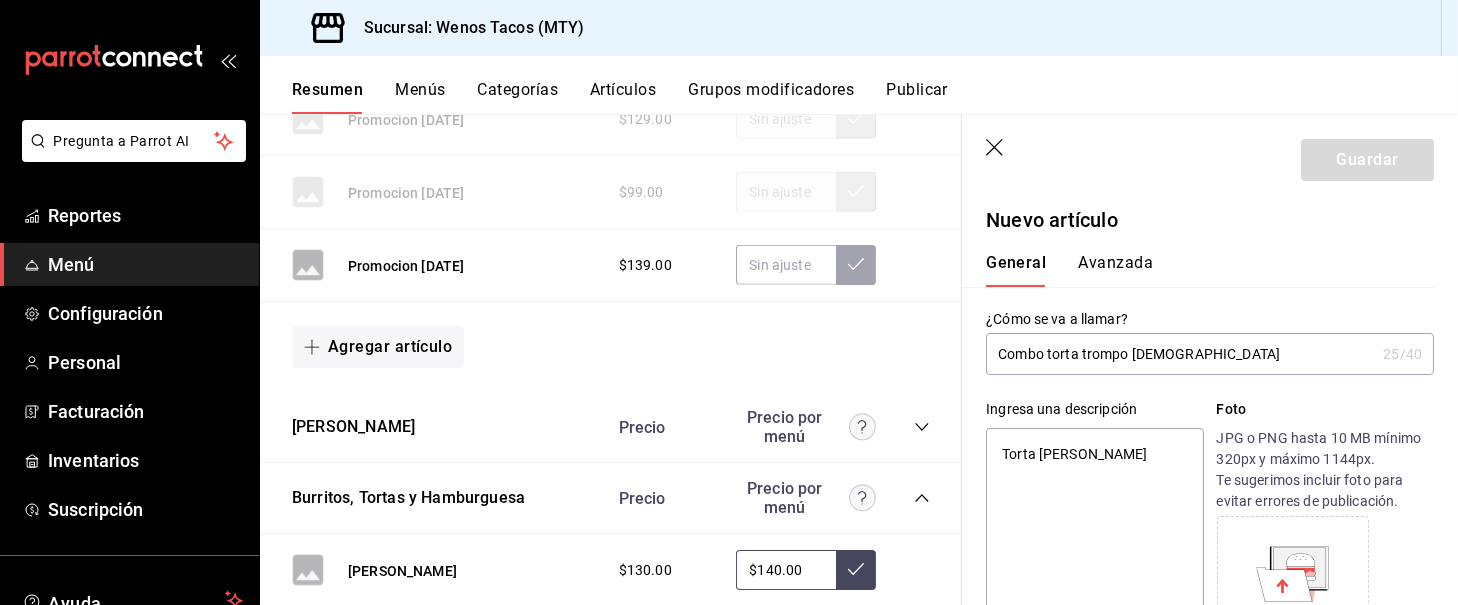 type on "x" 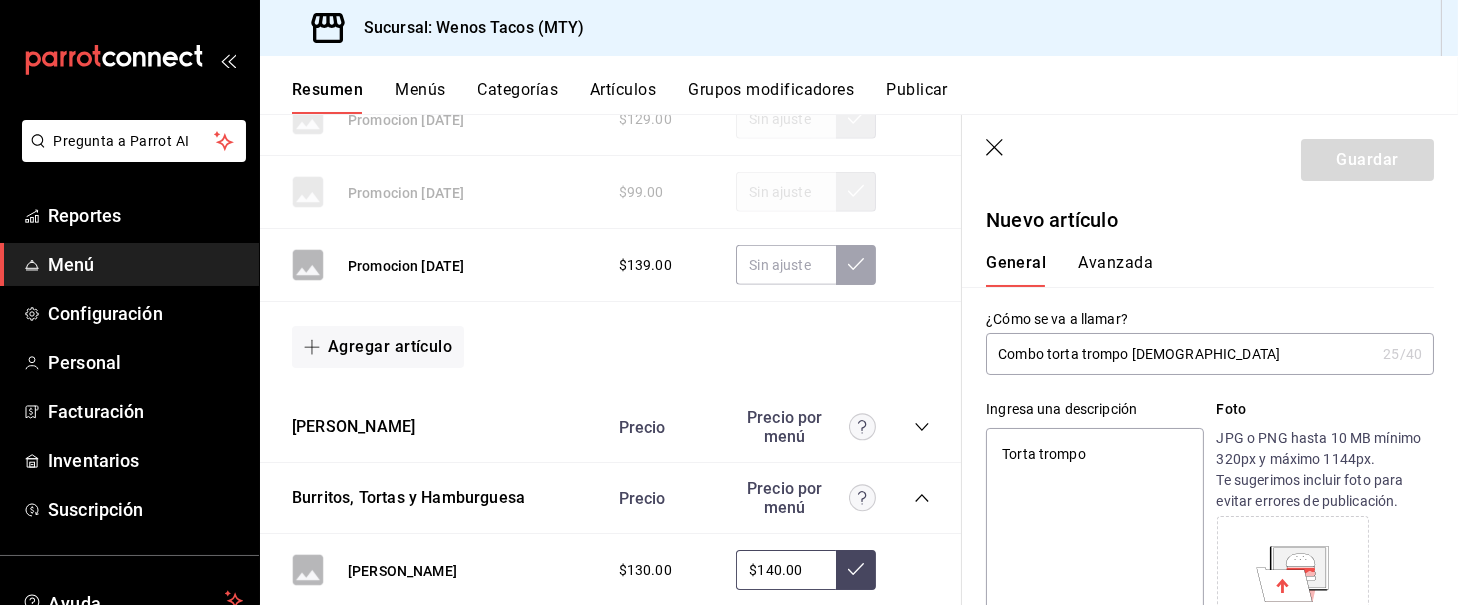 type on "x" 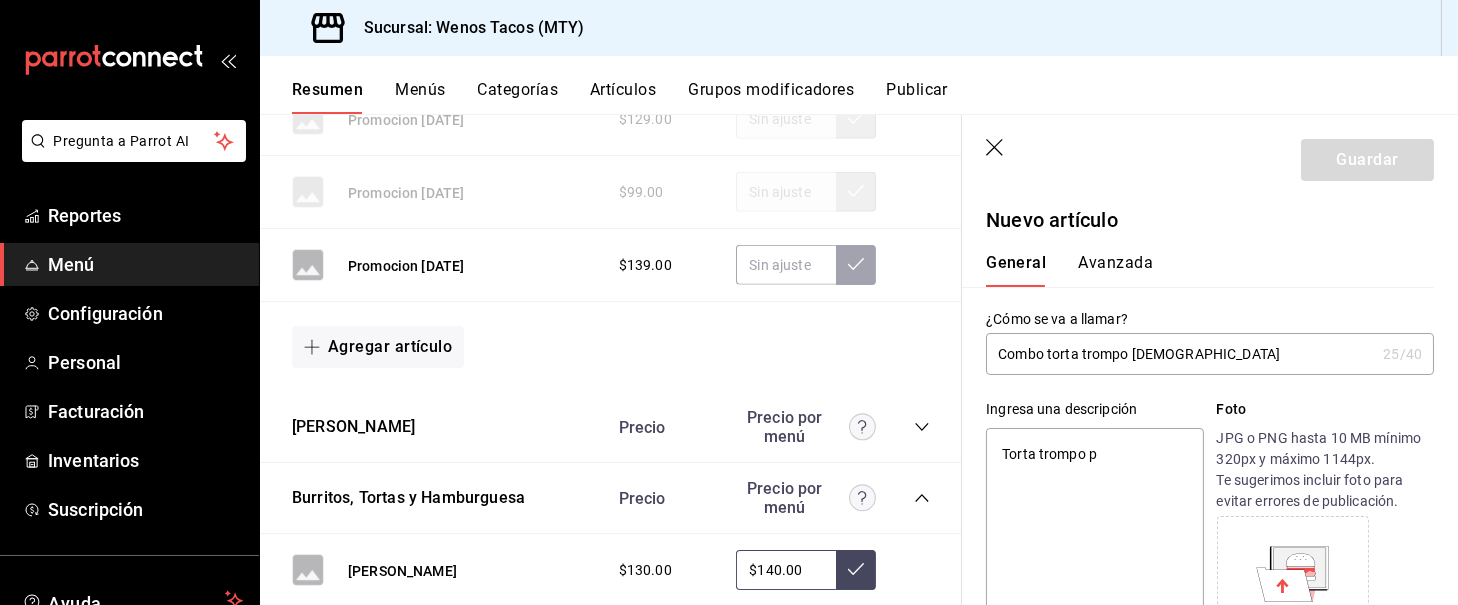 type on "Torta trompo pa" 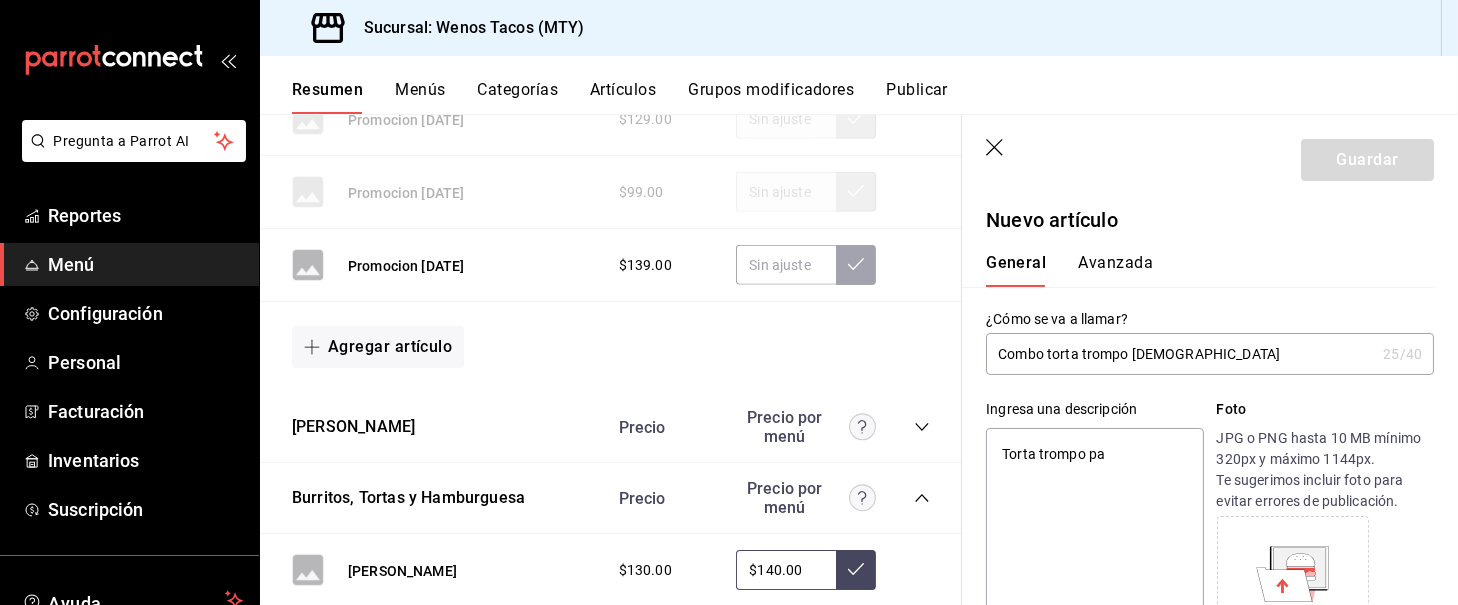 type on "Torta trompo pas" 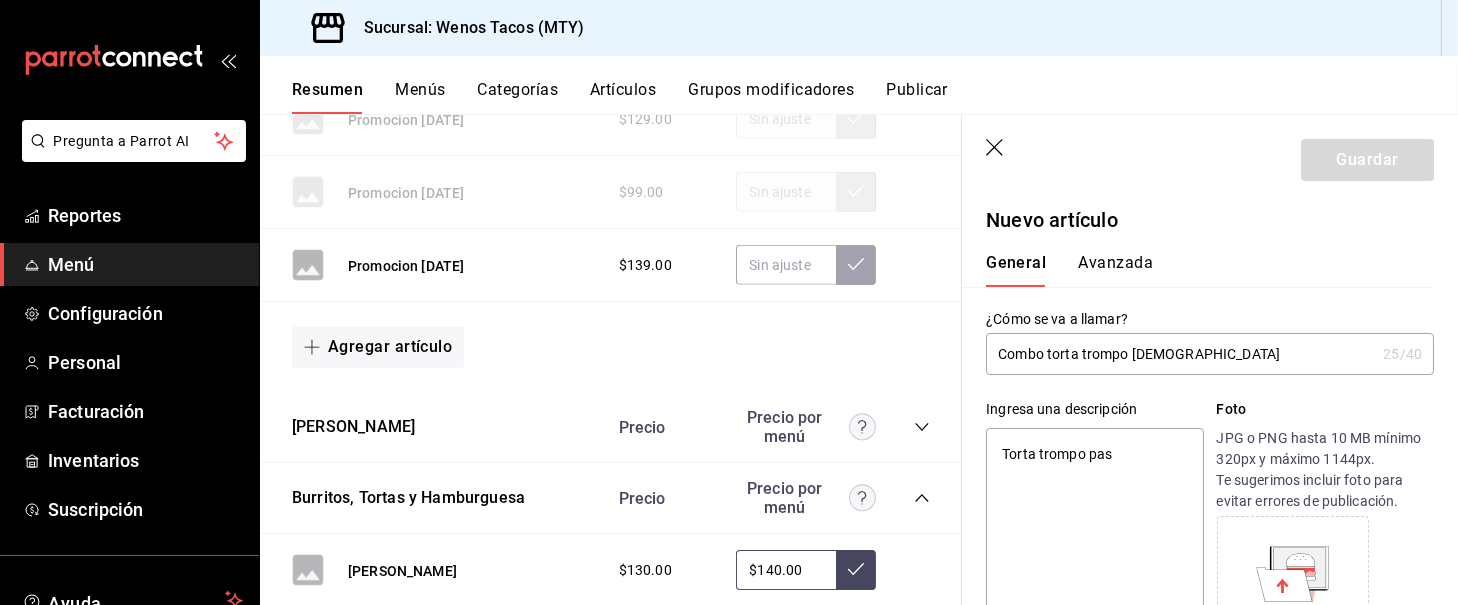 type on "x" 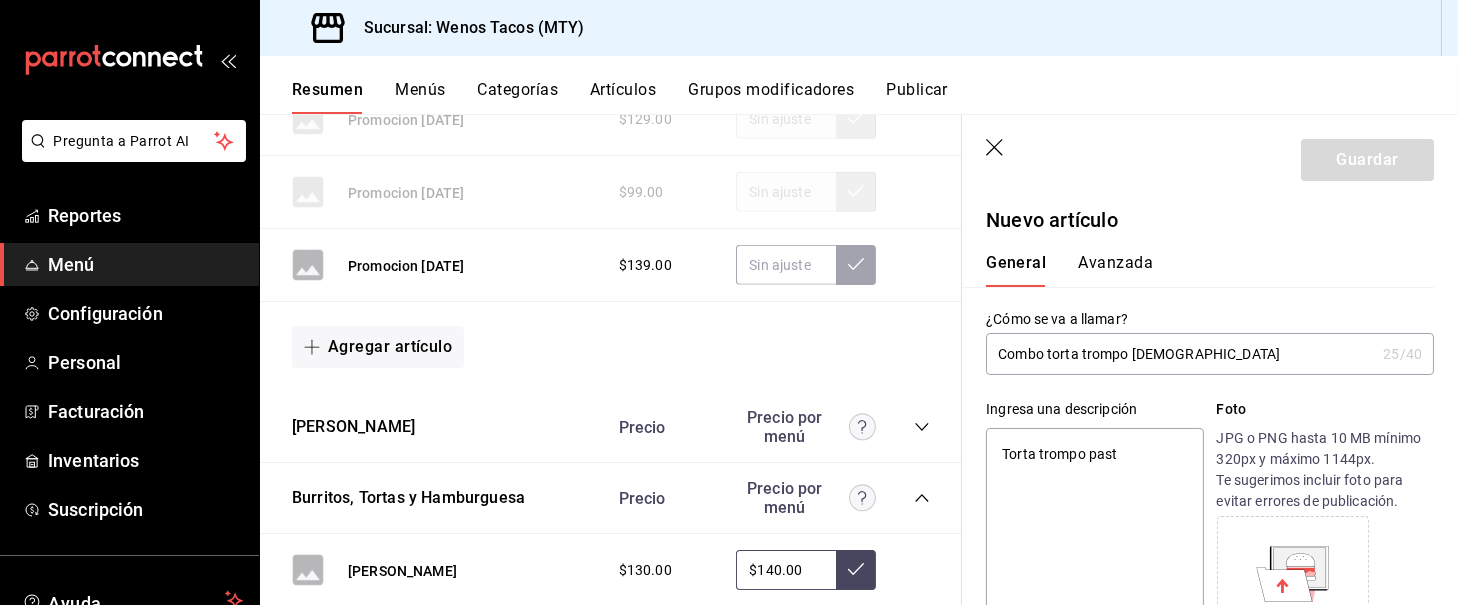 type on "x" 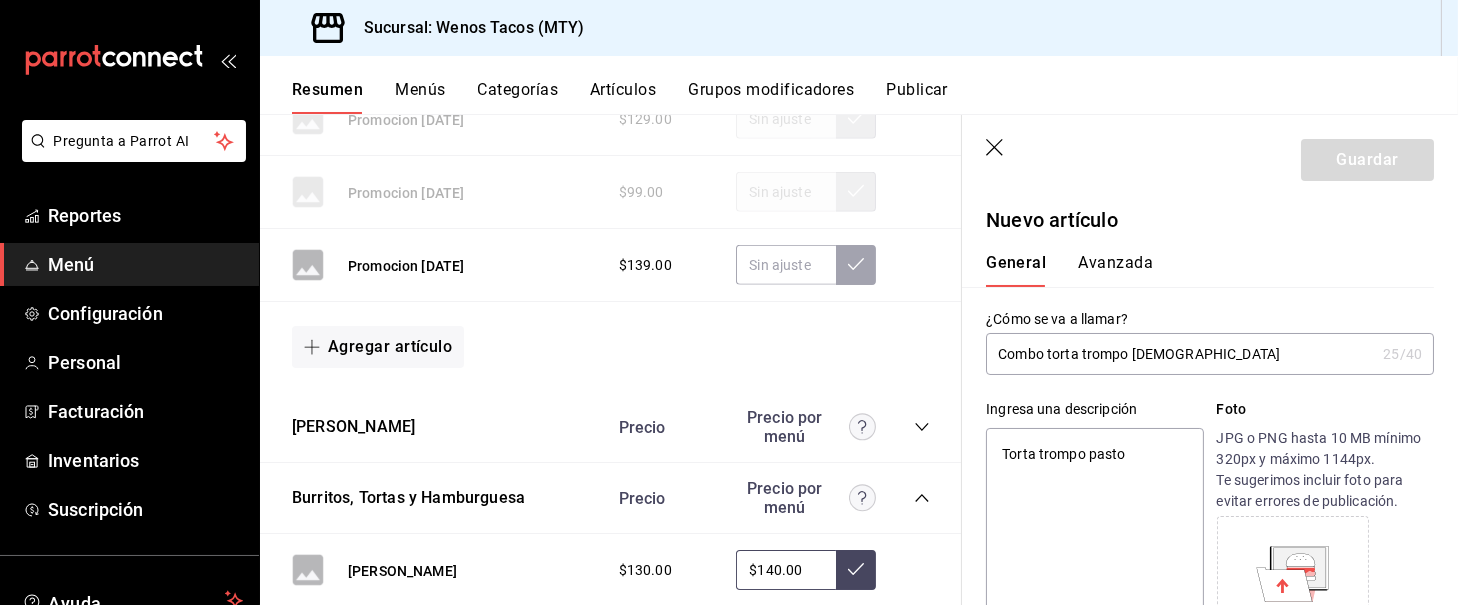 type on "x" 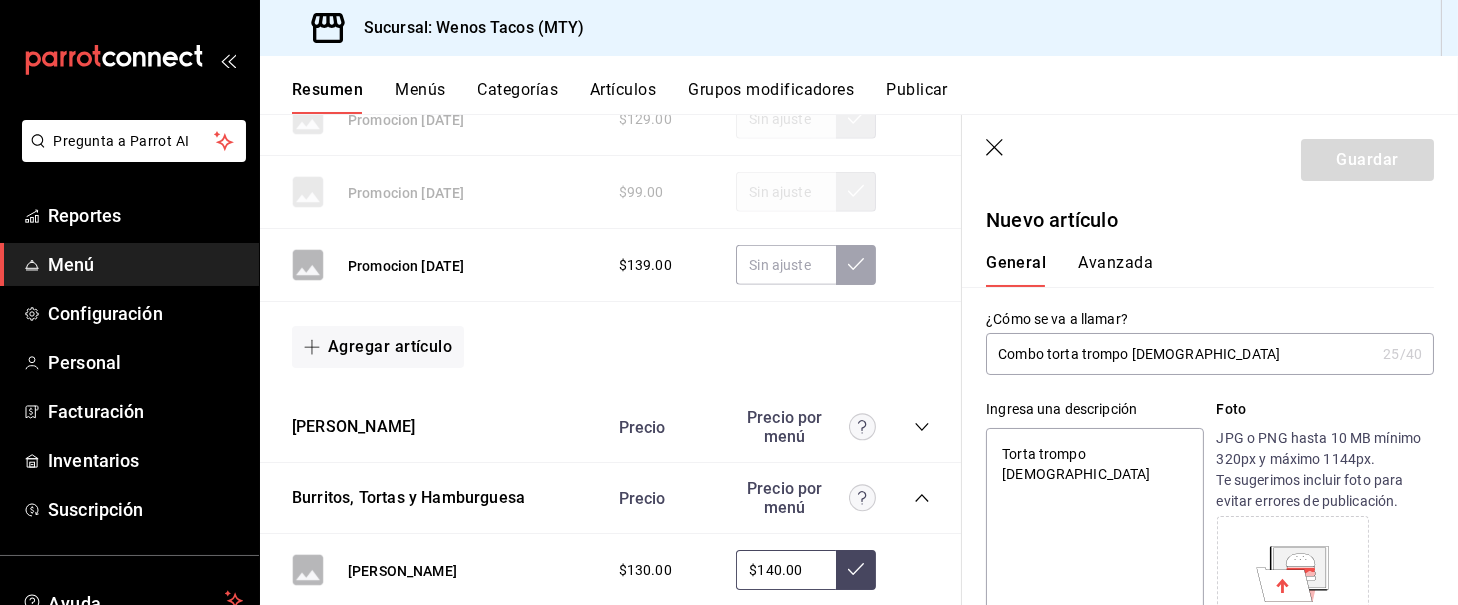 type on "x" 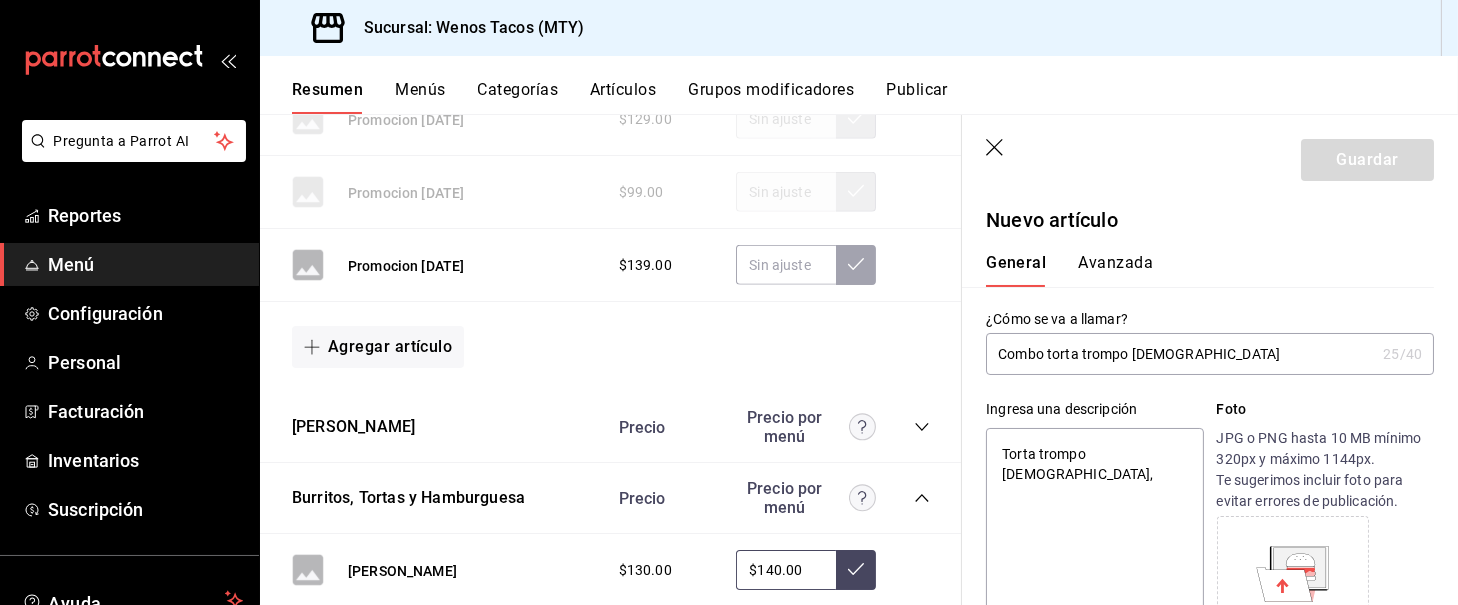 type on "x" 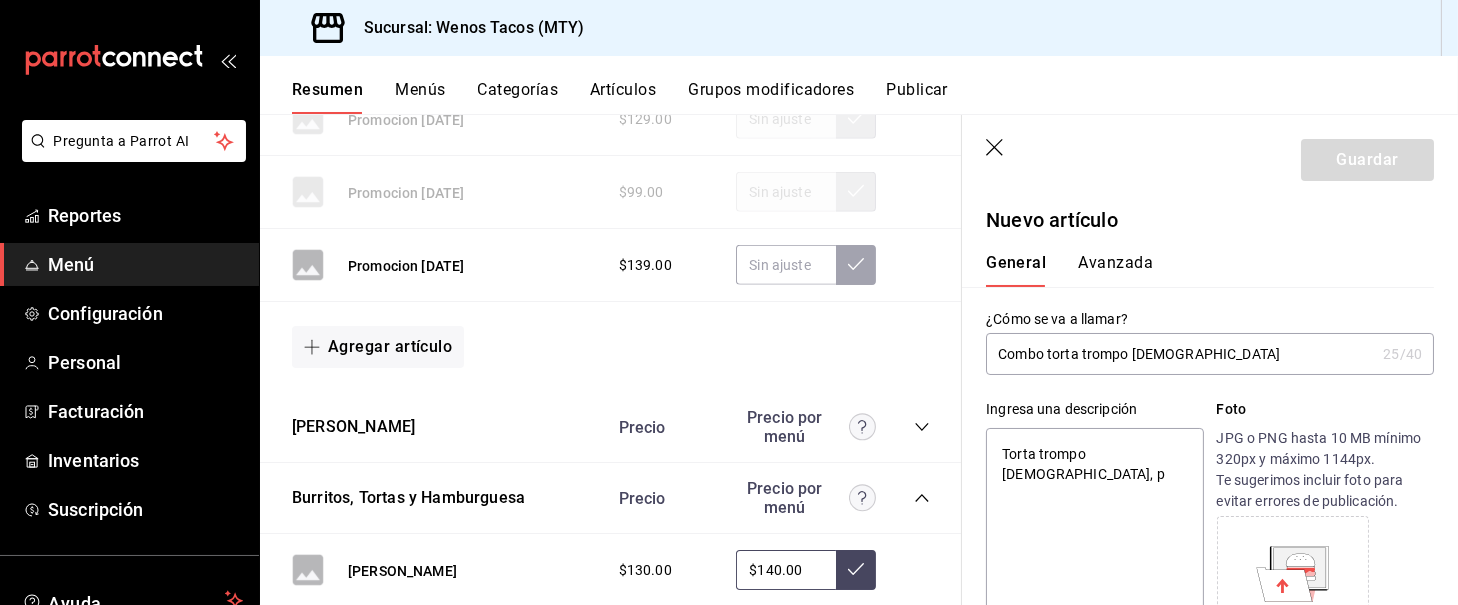 type on "x" 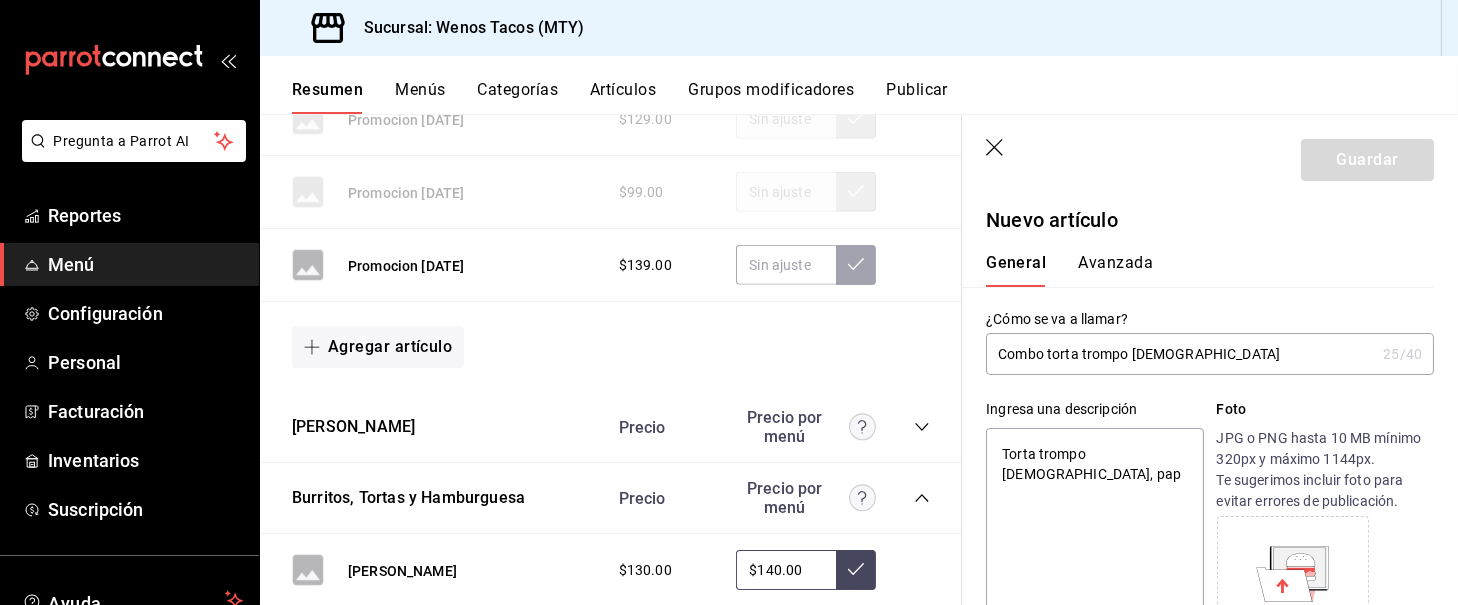 type on "Torta trompo [DEMOGRAPHIC_DATA], [DEMOGRAPHIC_DATA]" 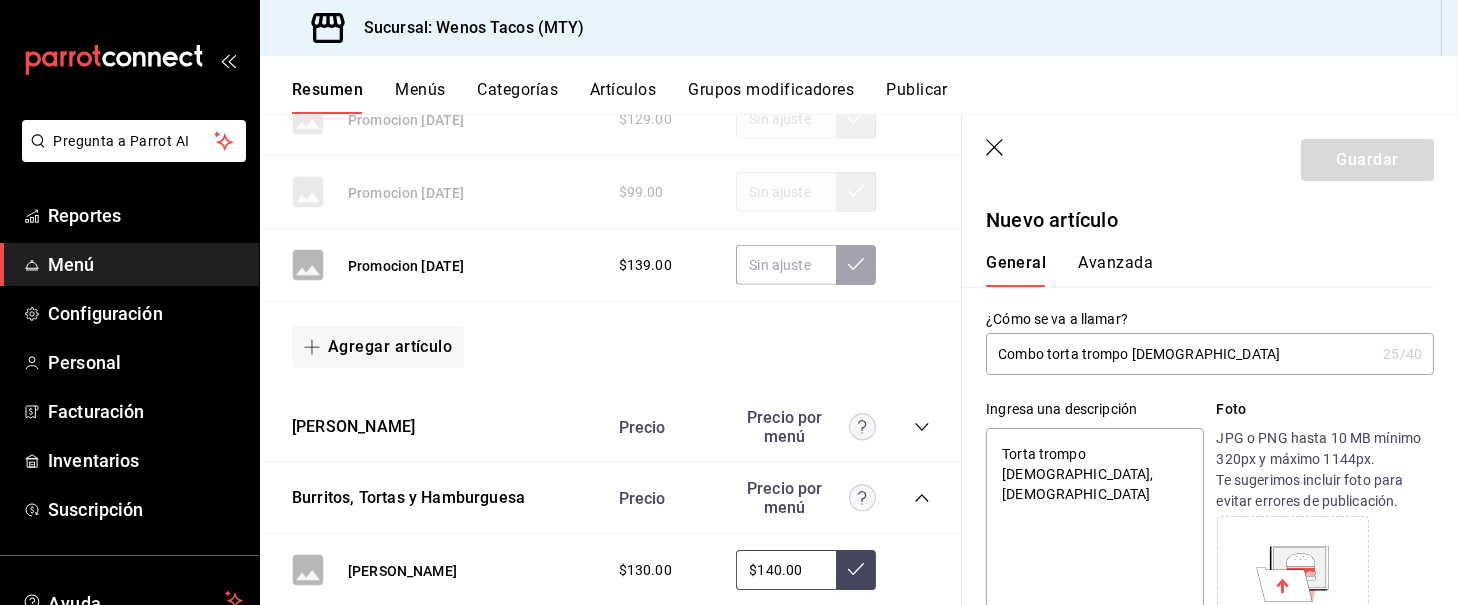 type on "Torta trompo [DEMOGRAPHIC_DATA], papas" 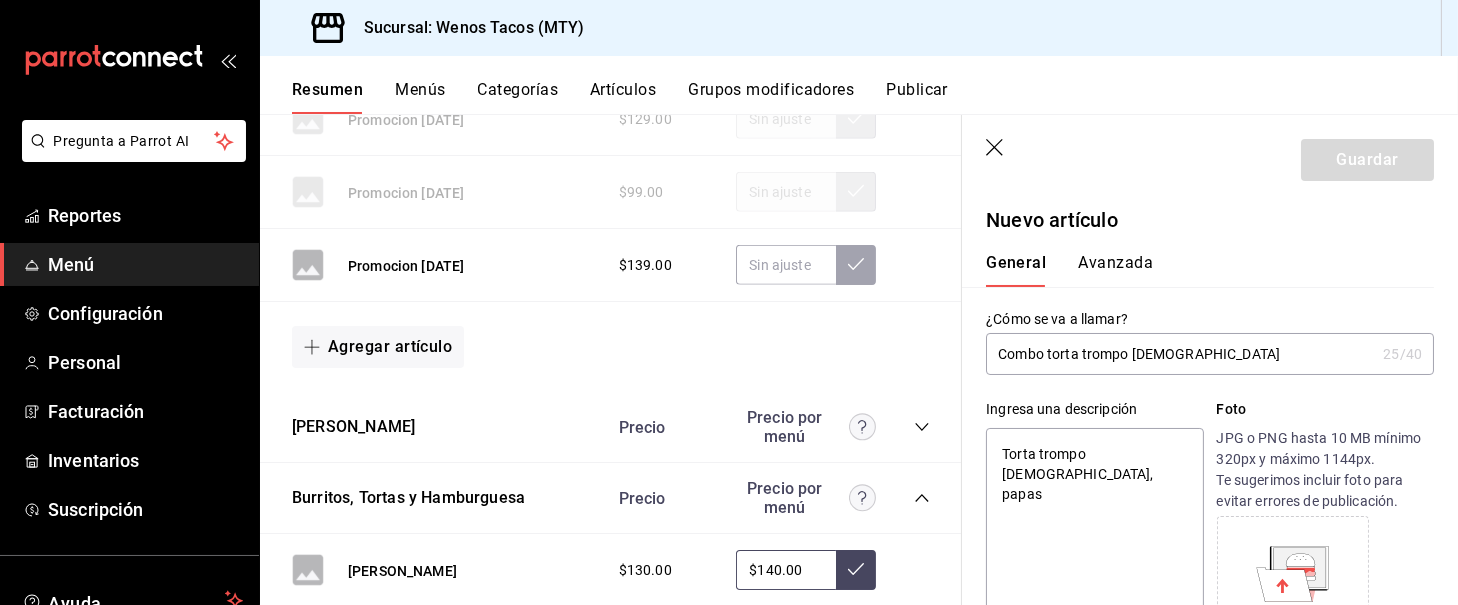 type on "x" 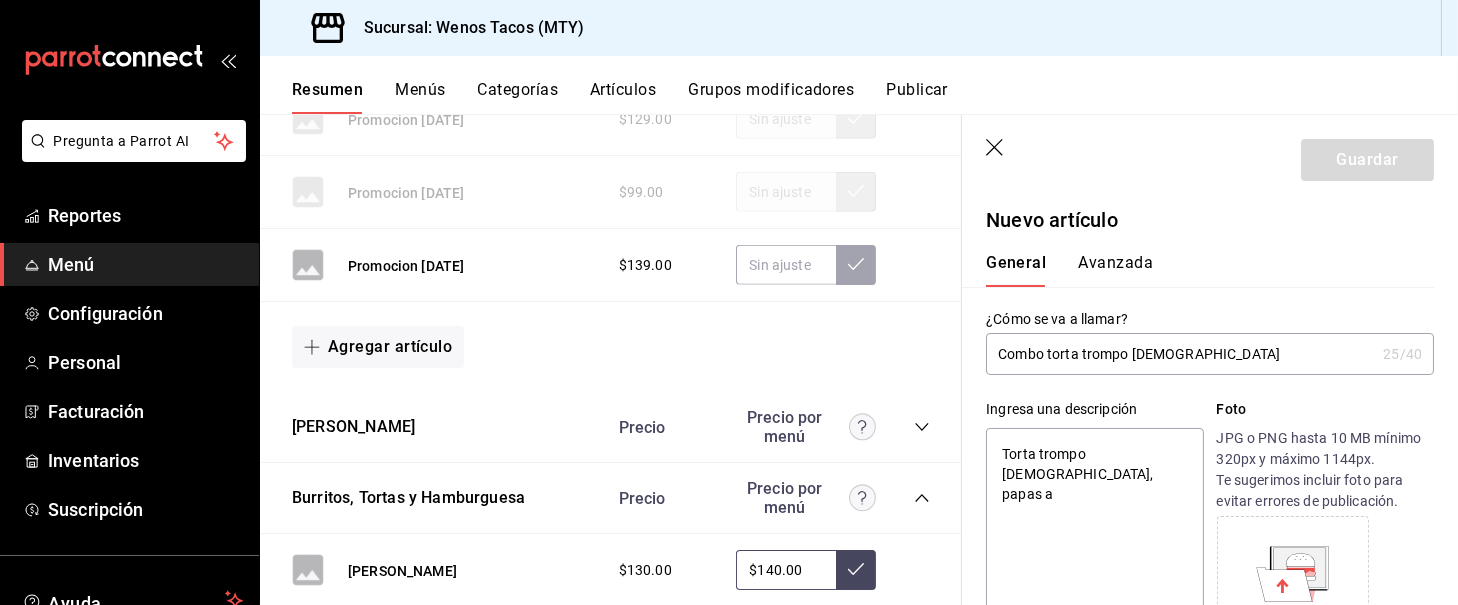 type on "Torta trompo [DEMOGRAPHIC_DATA], papas a" 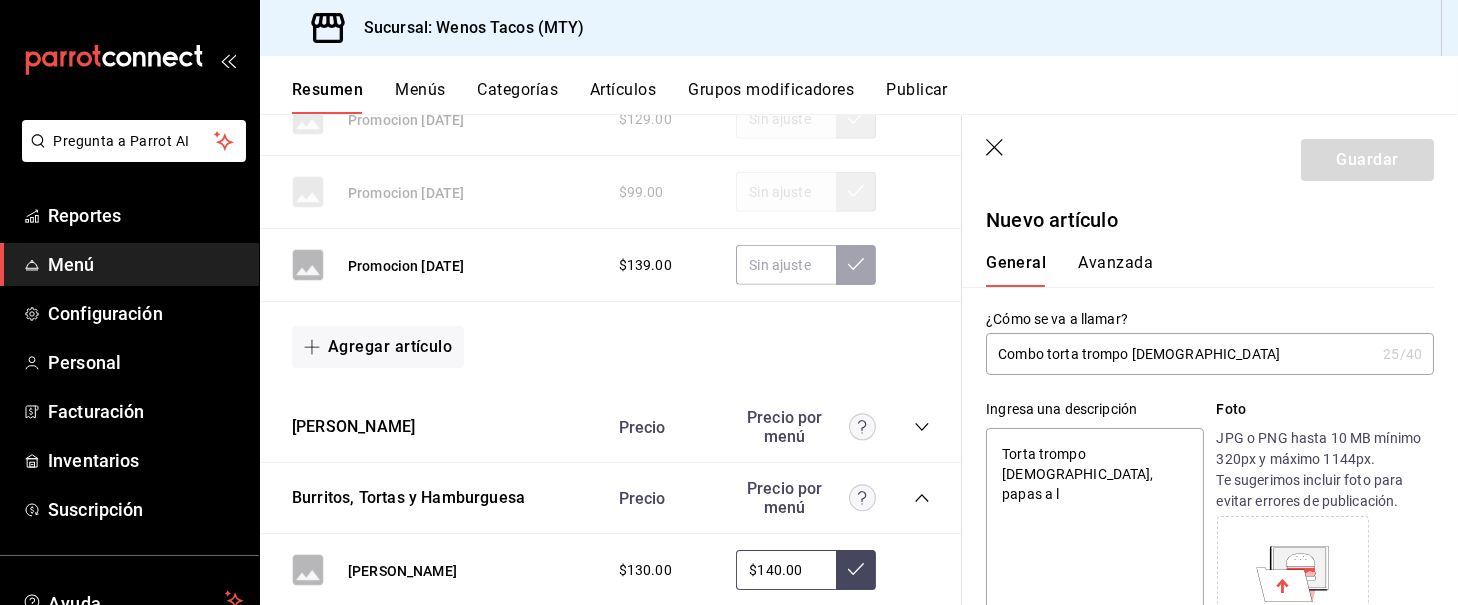 type on "x" 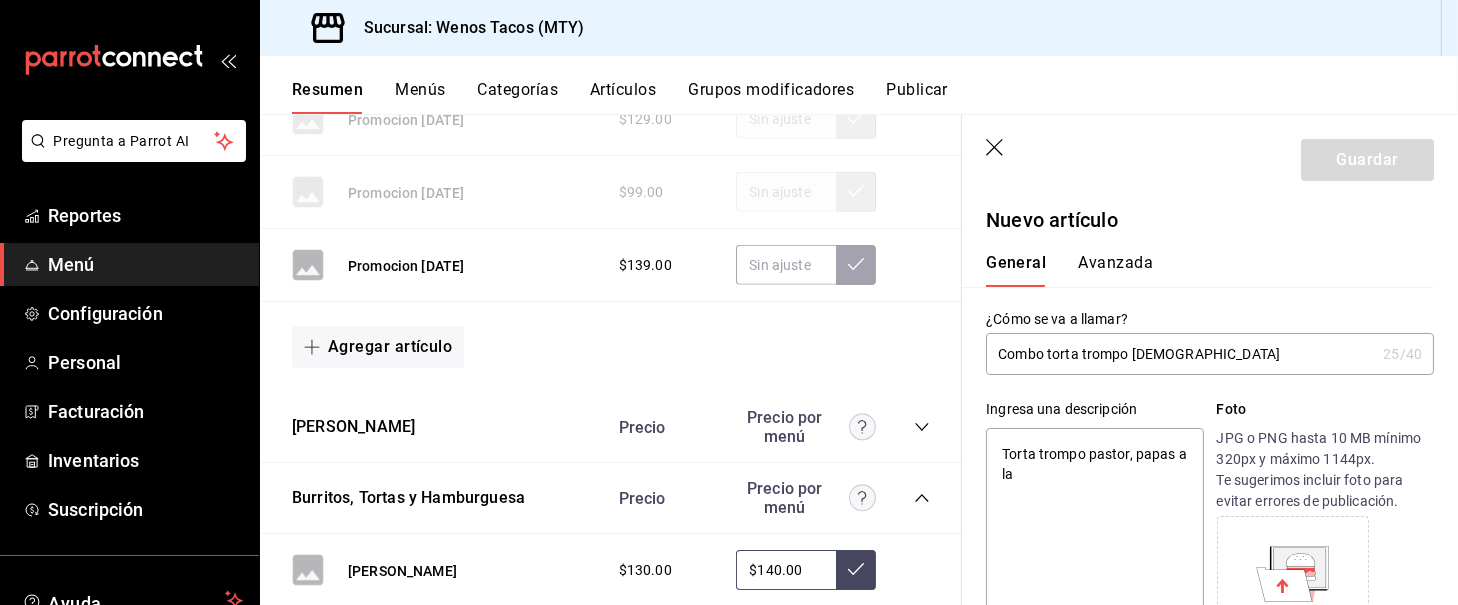 type on "x" 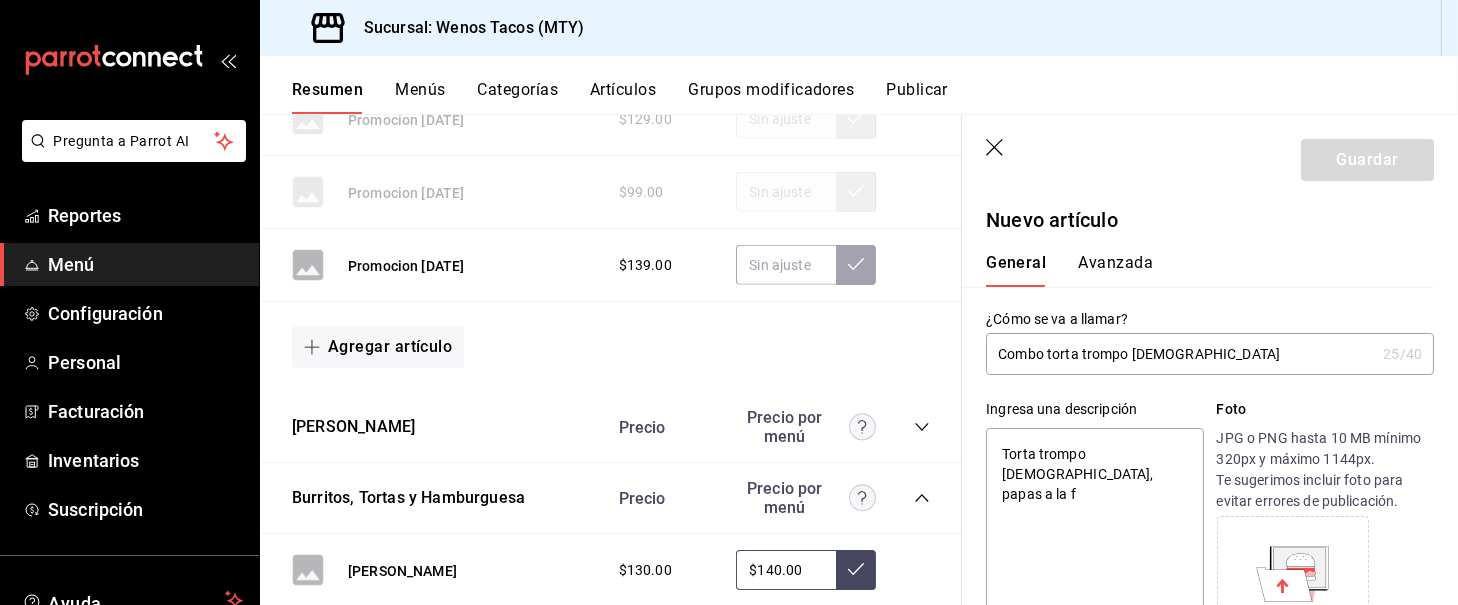 type on "x" 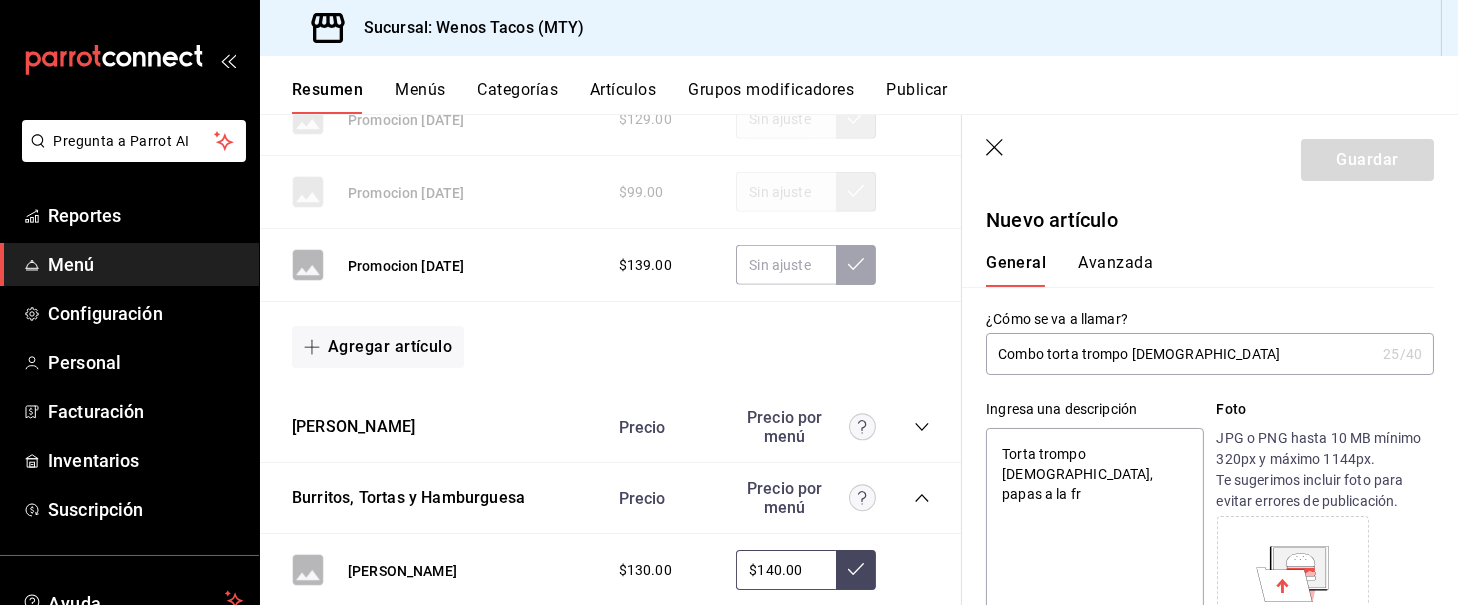 type on "x" 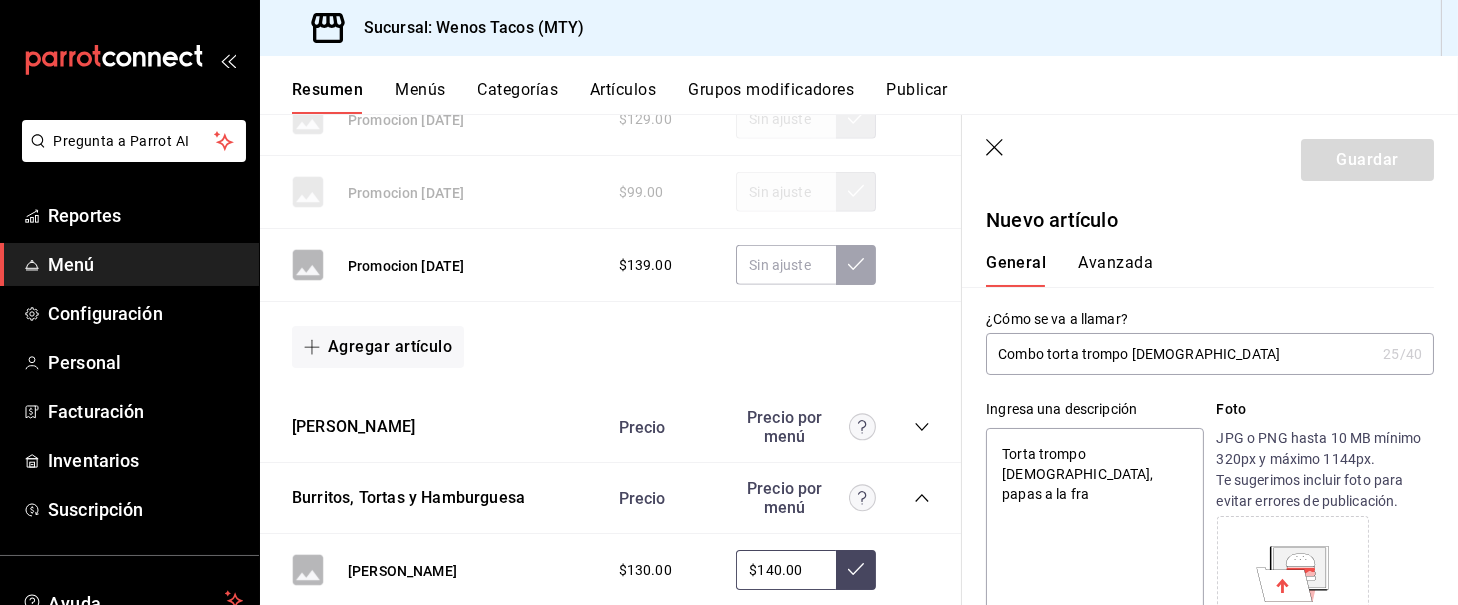 type on "Torta trompo [DEMOGRAPHIC_DATA], papas a la [PERSON_NAME]" 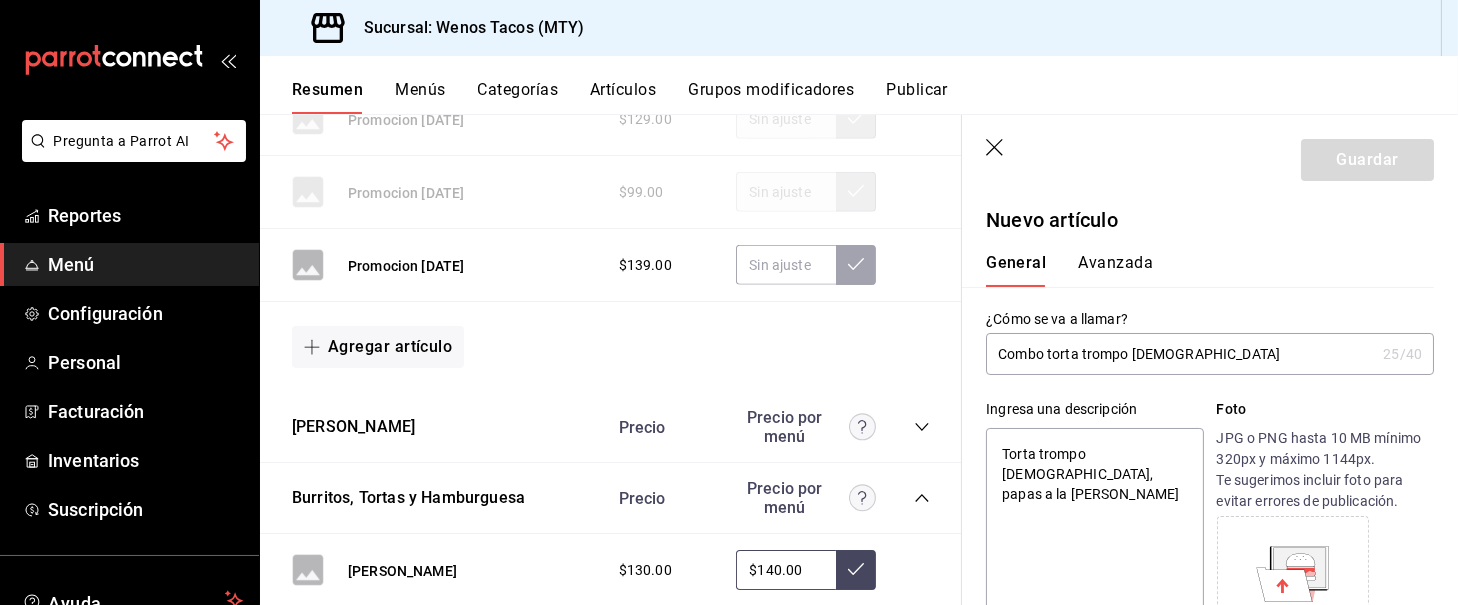type on "x" 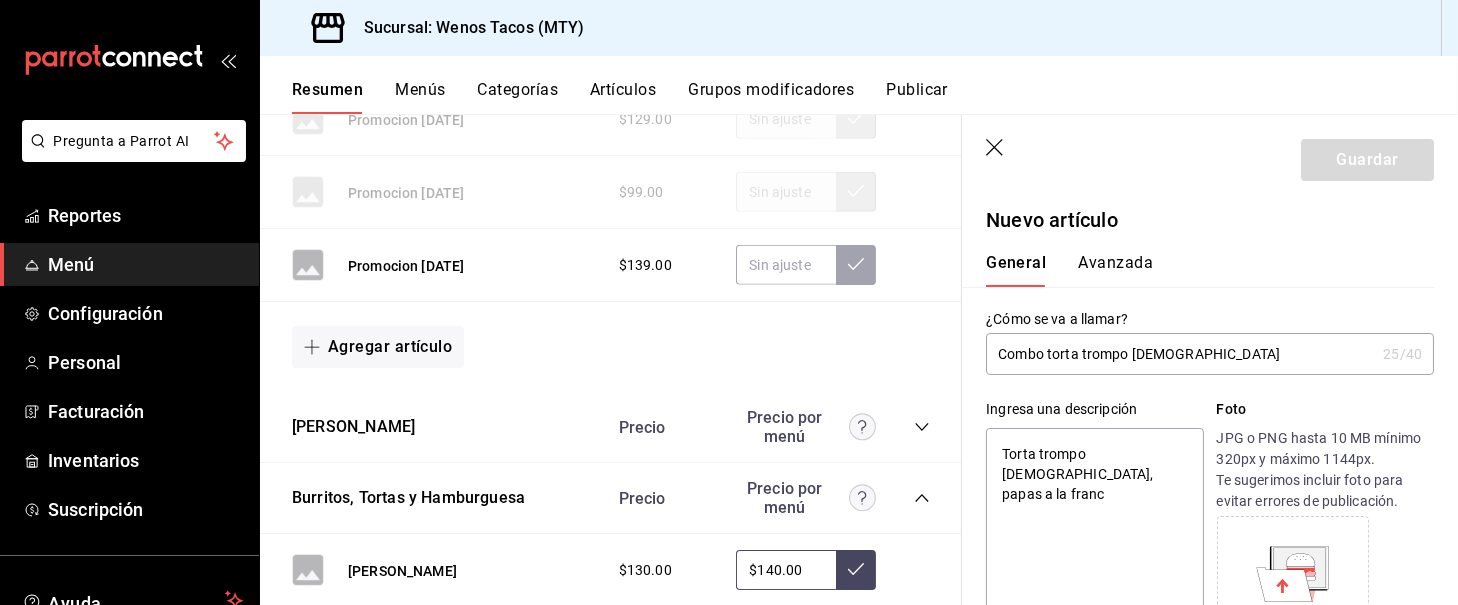 type on "x" 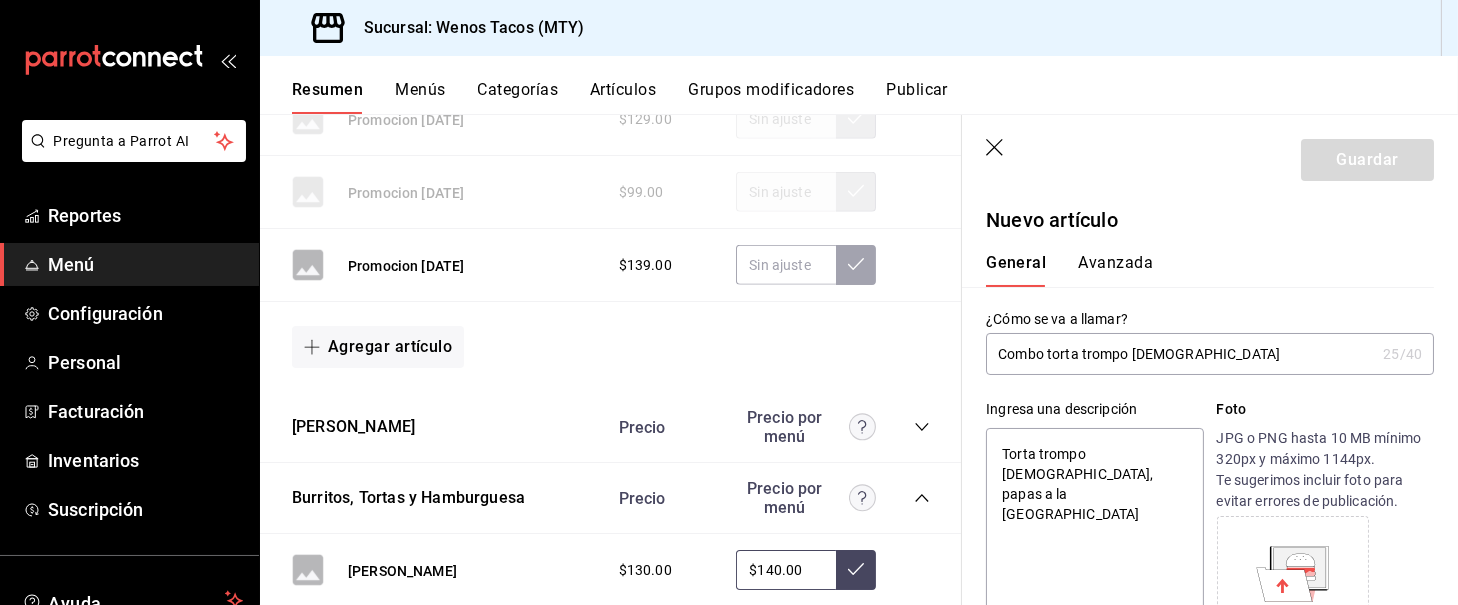 type on "x" 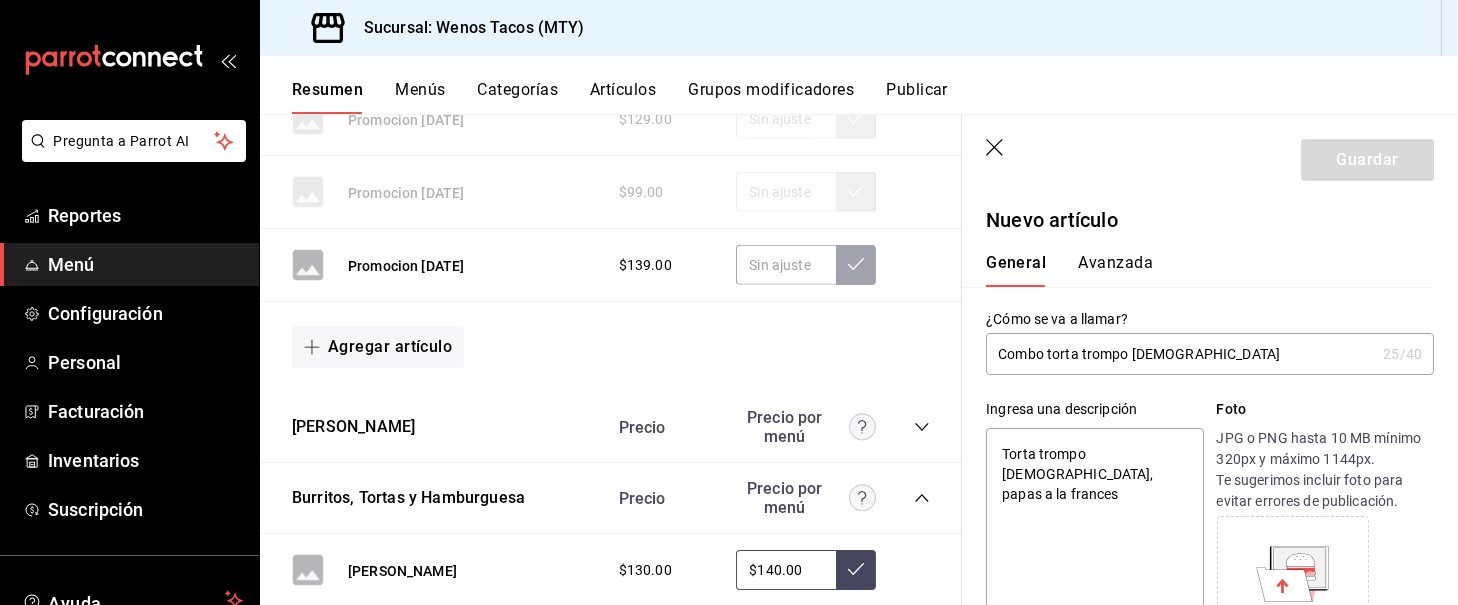 type on "x" 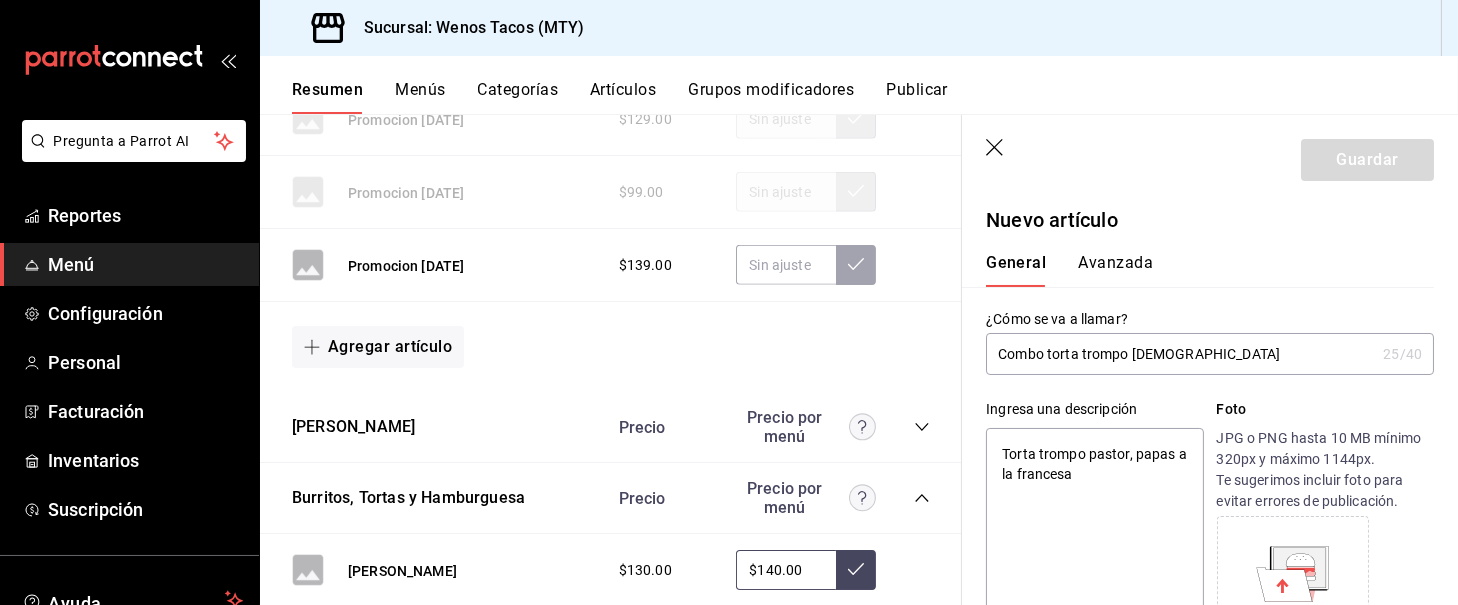 type on "Torta trompo pastor, papas a la francesa" 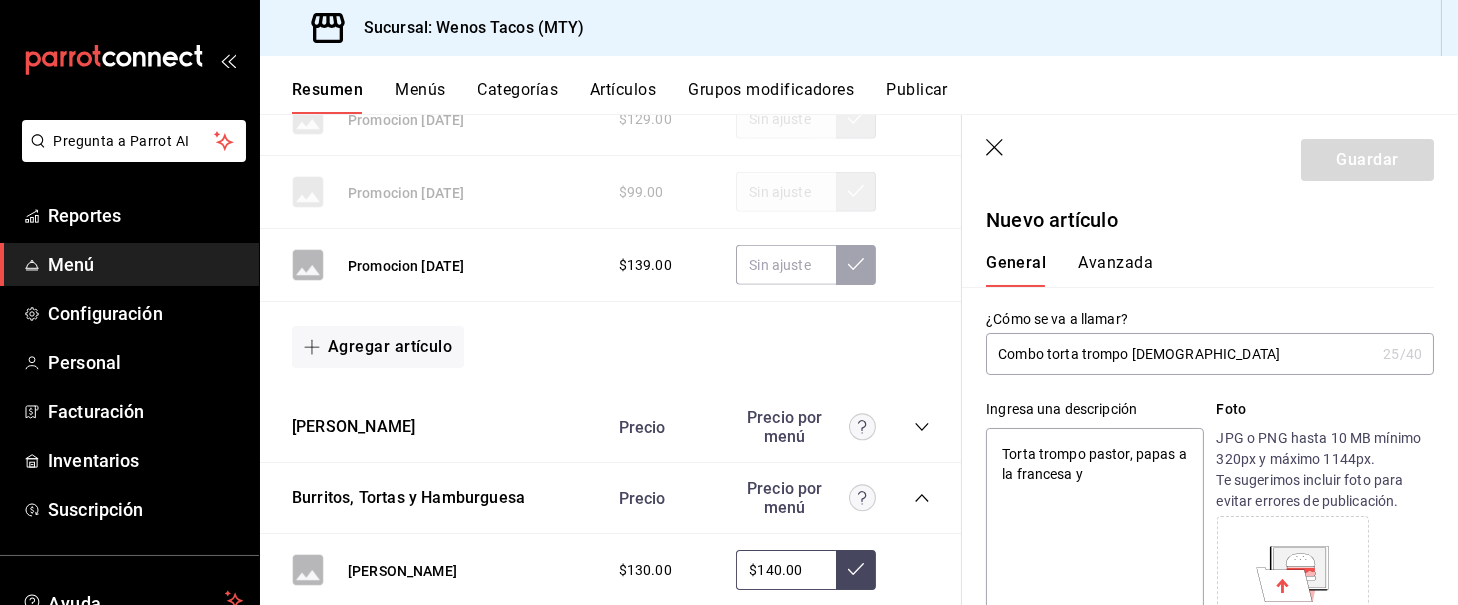 type on "x" 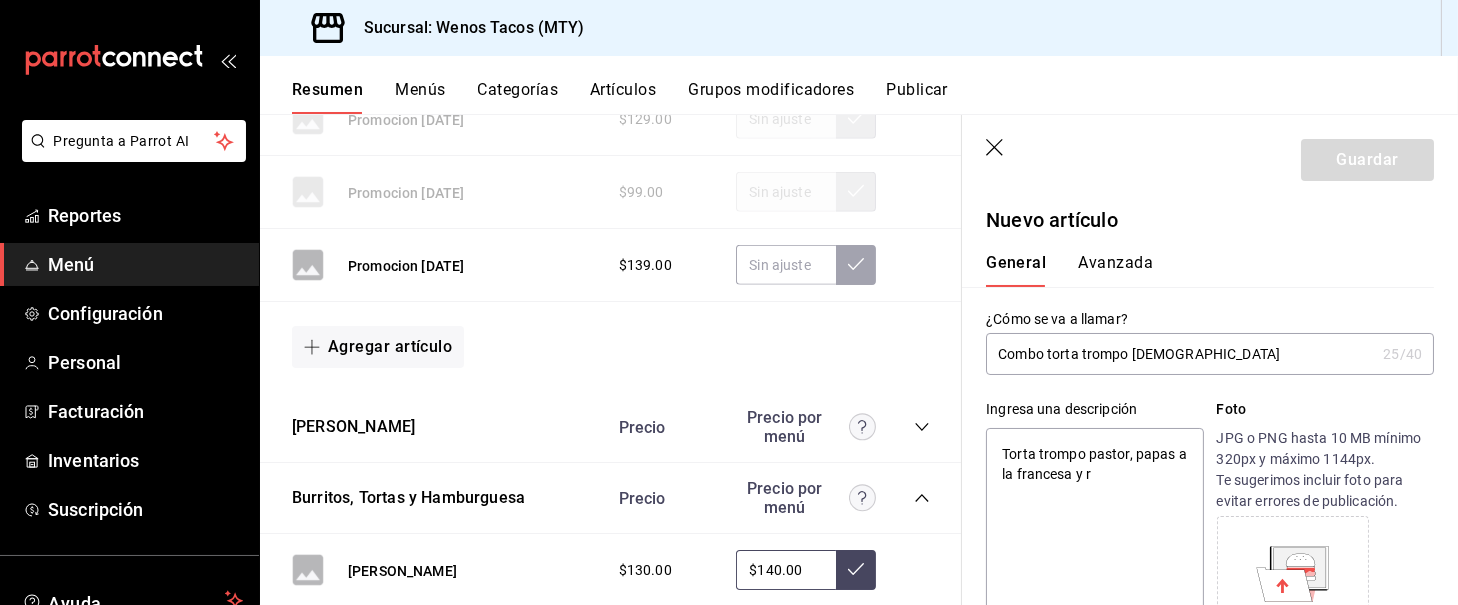 type on "x" 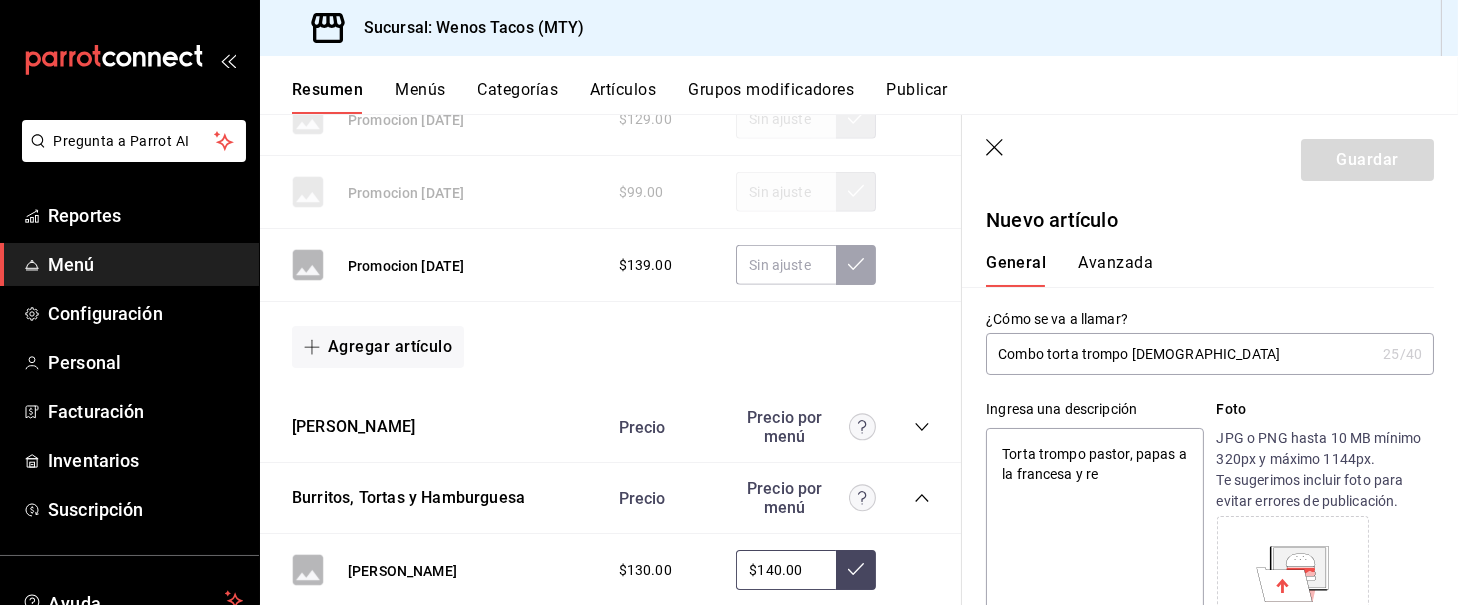 type on "x" 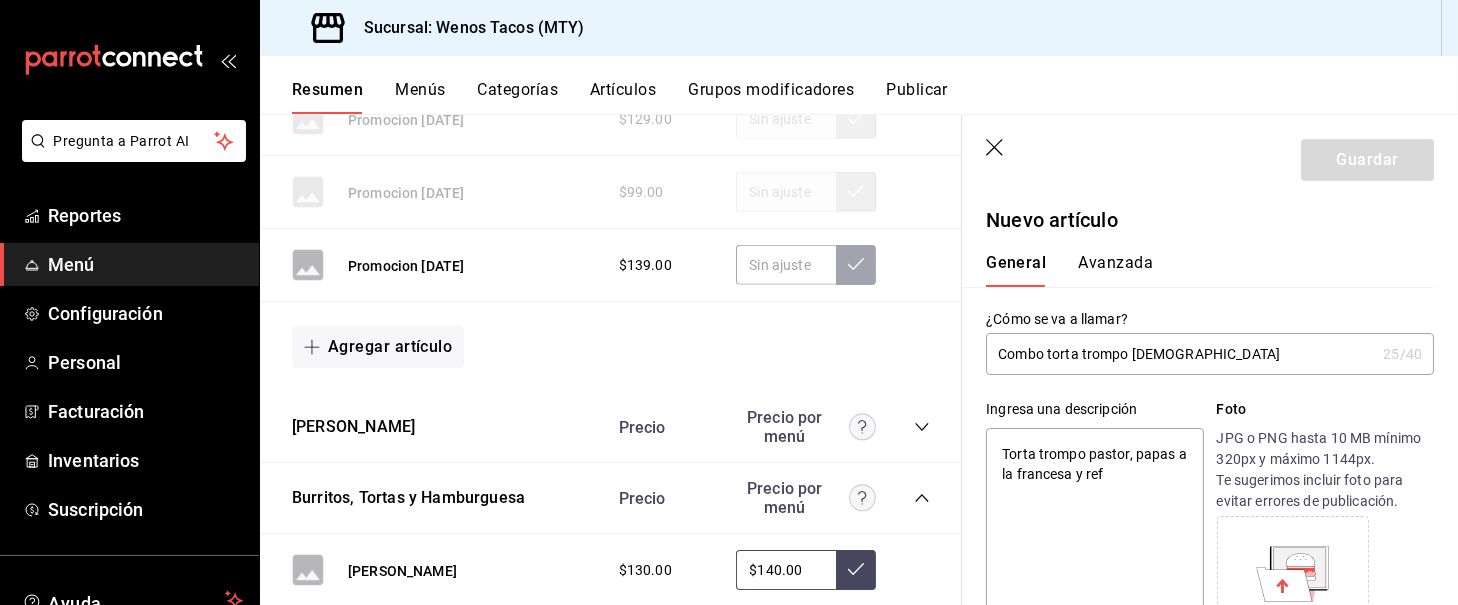 type on "x" 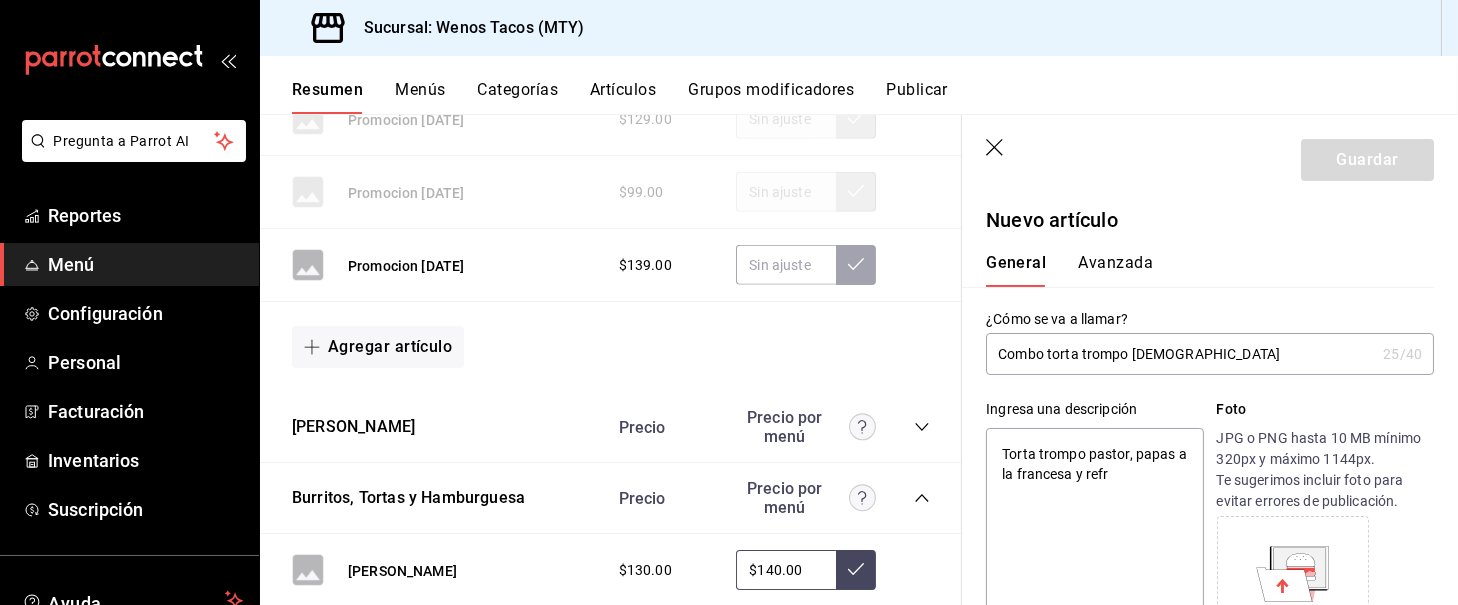 type on "x" 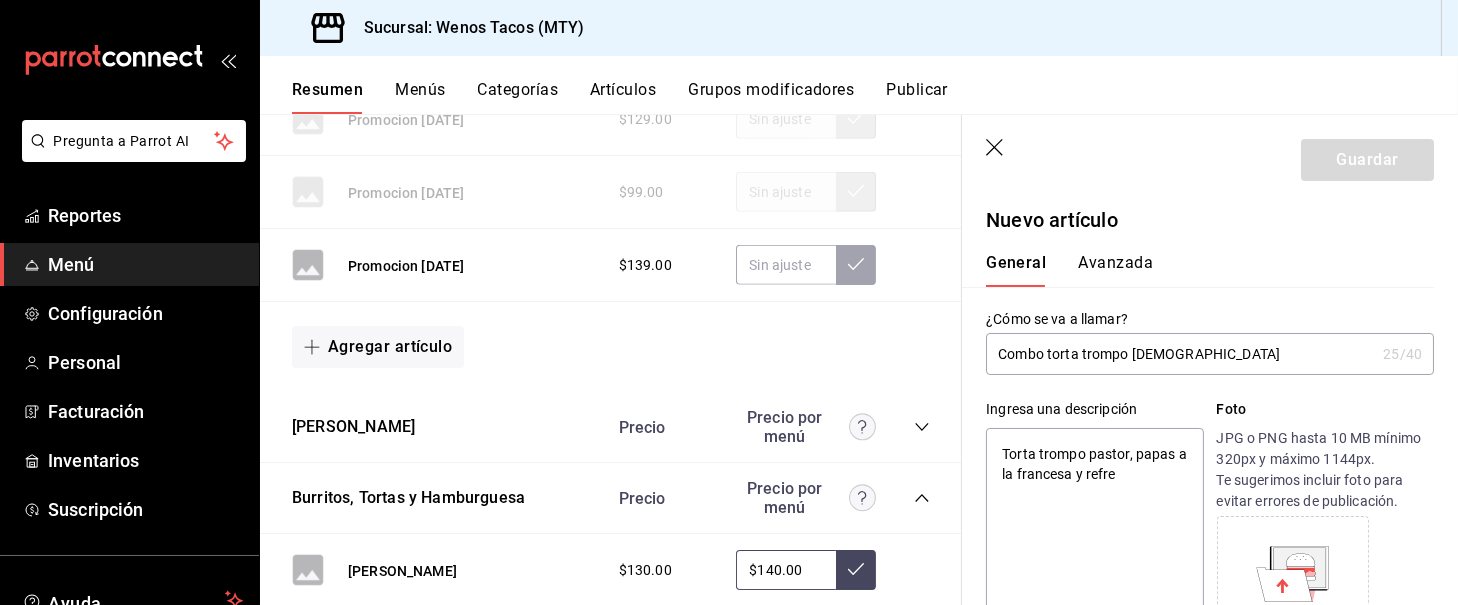 type on "x" 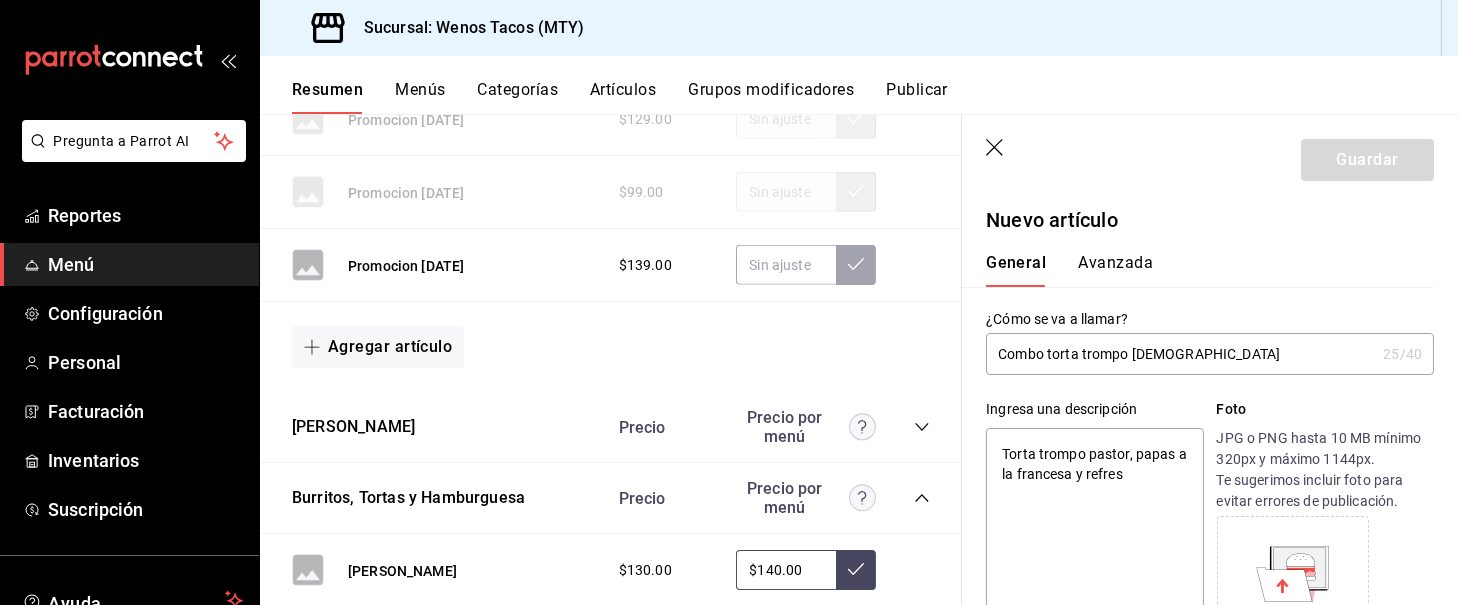 type on "x" 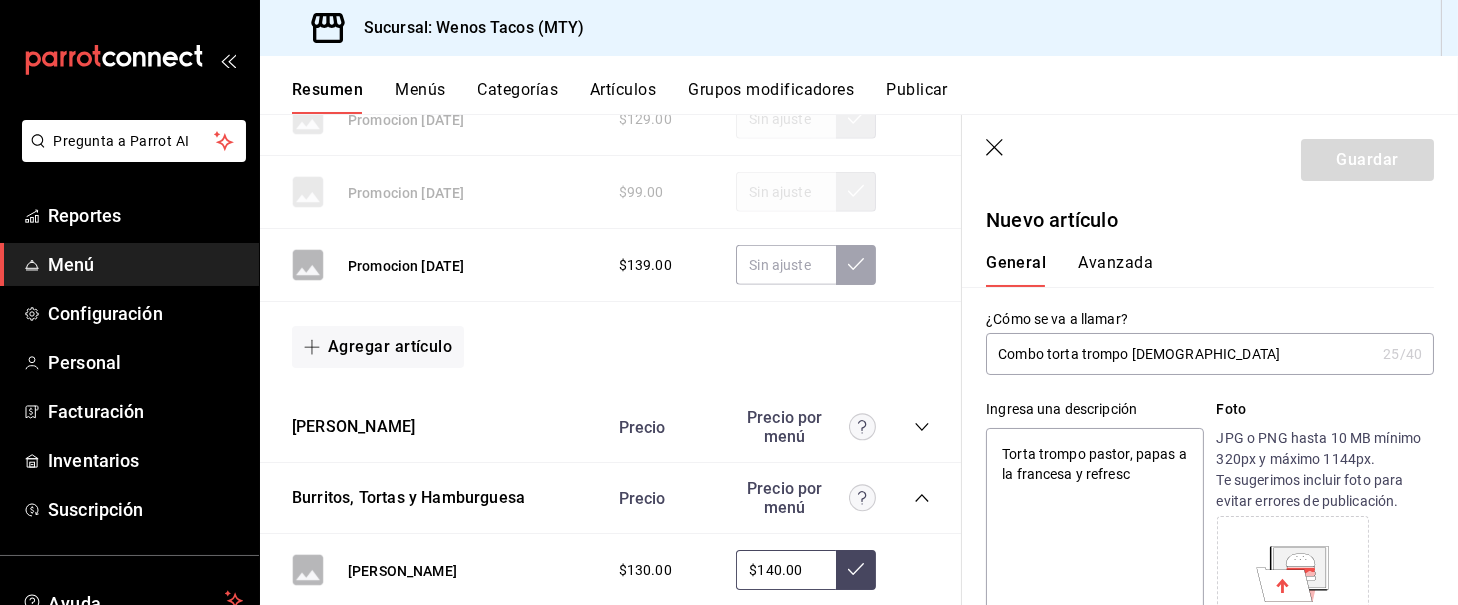 type on "x" 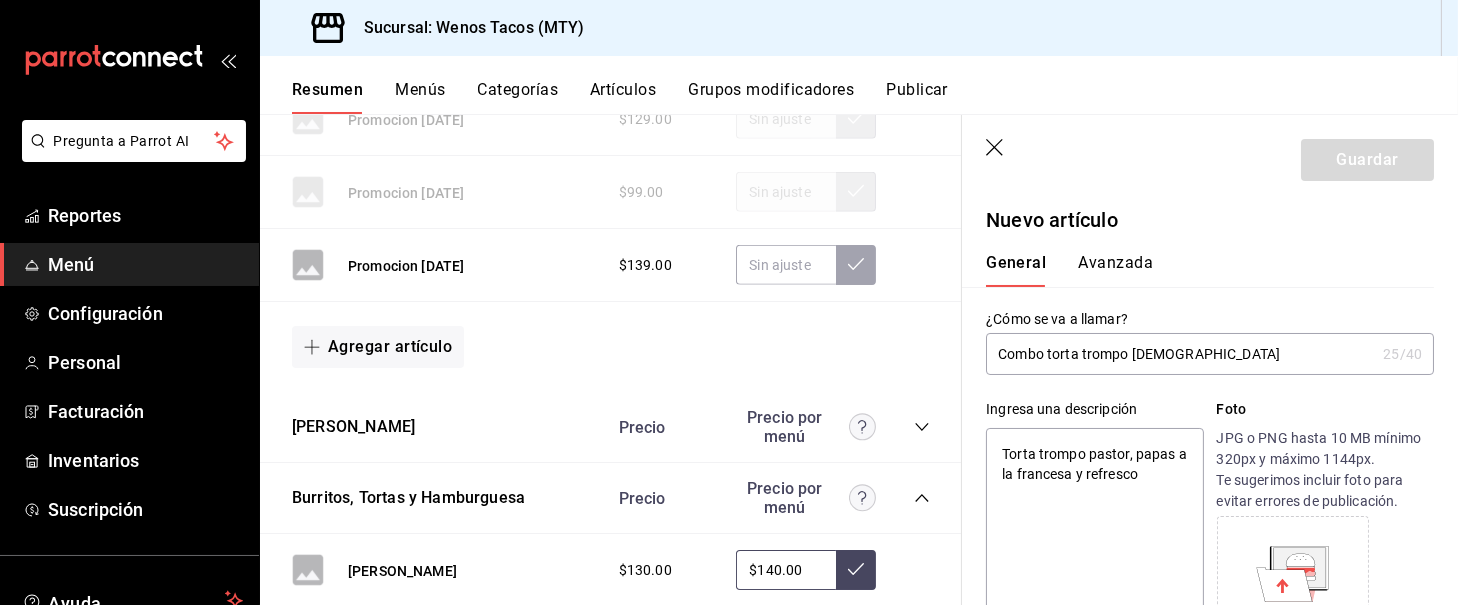 type on "x" 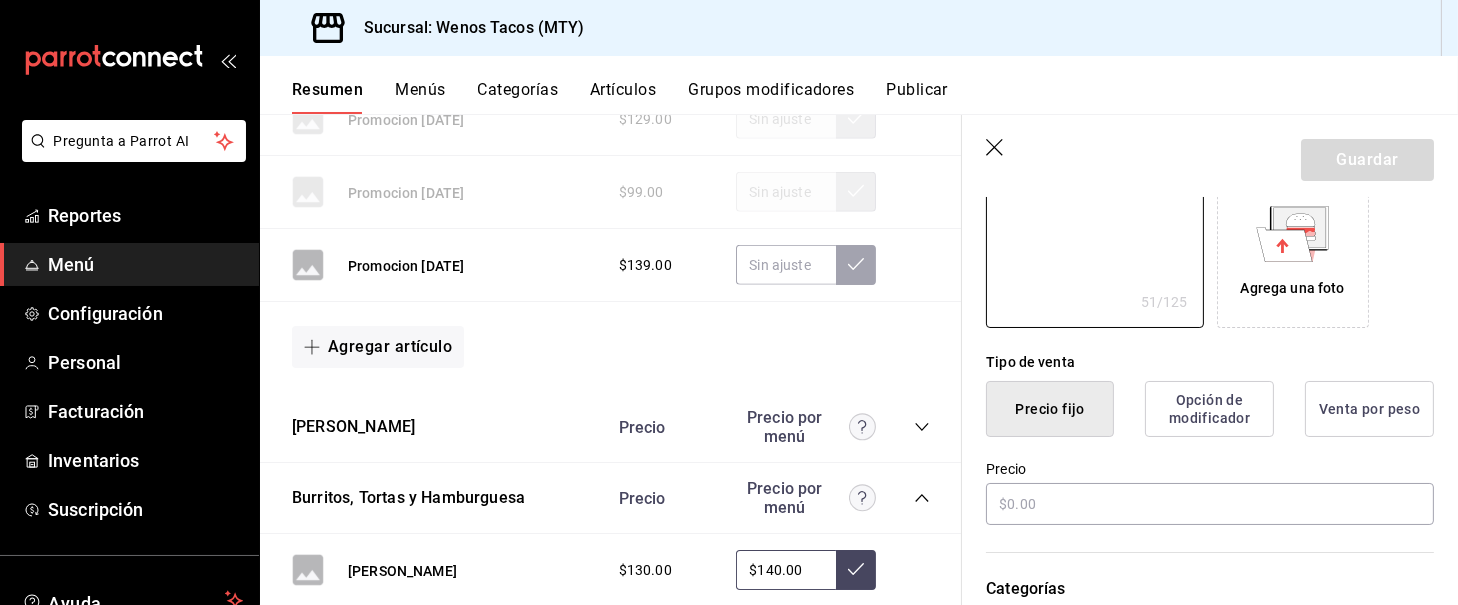 scroll, scrollTop: 344, scrollLeft: 0, axis: vertical 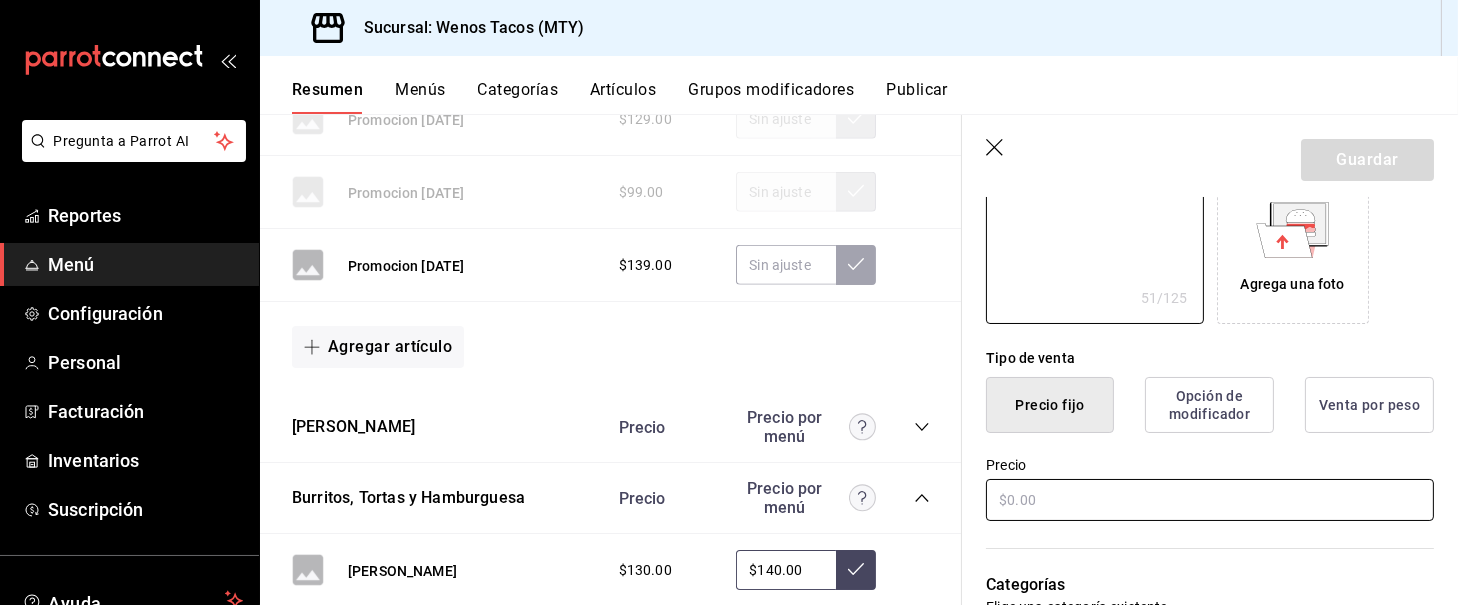 type on "Torta trompo pastor, papas a la francesa y refresco" 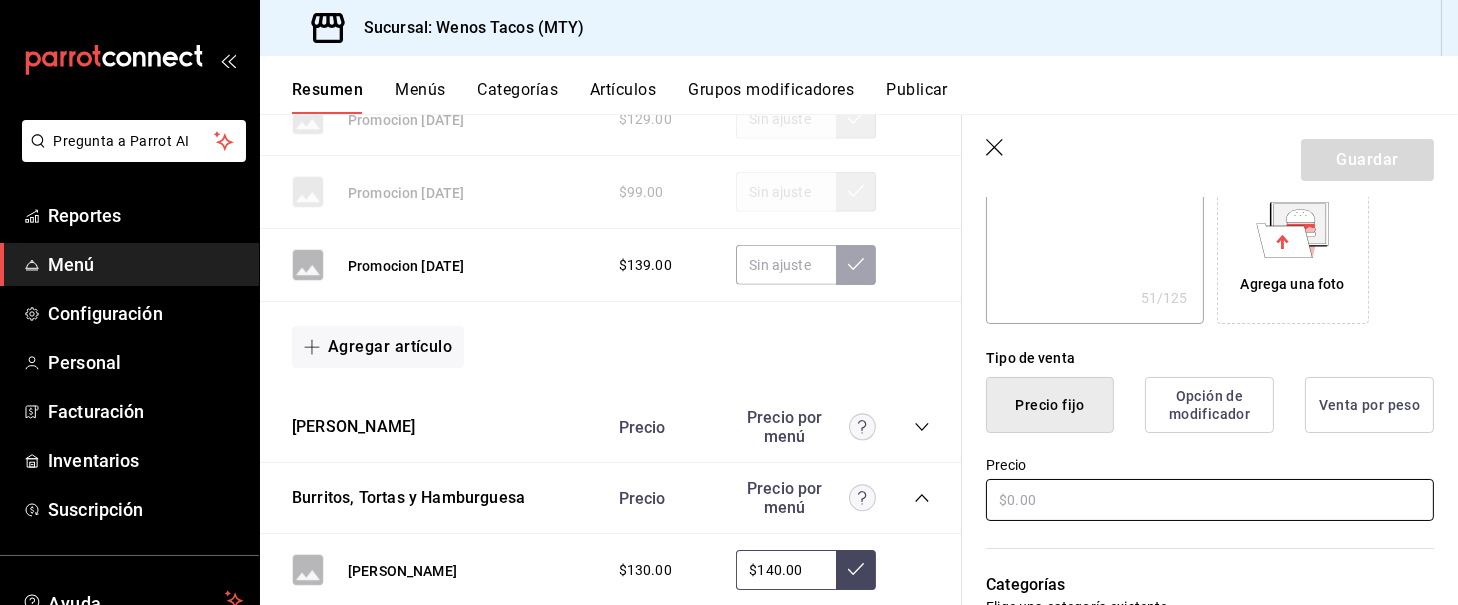 click at bounding box center [1210, 500] 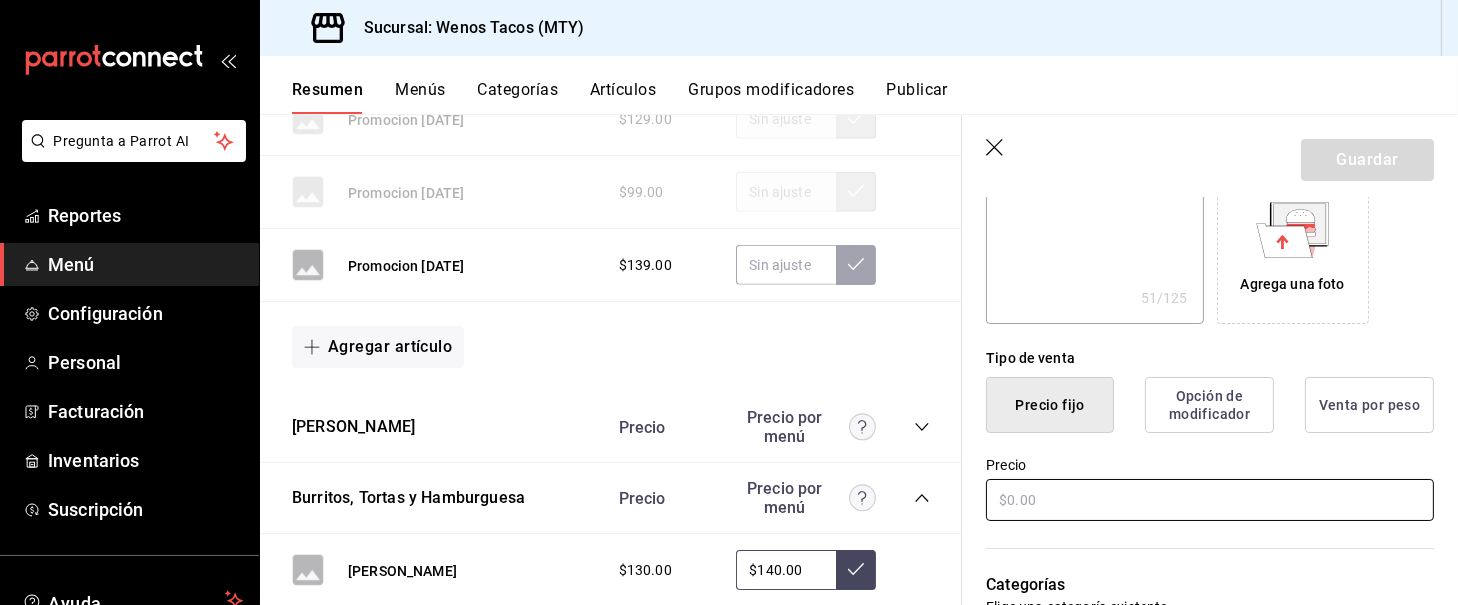 click at bounding box center [1210, 500] 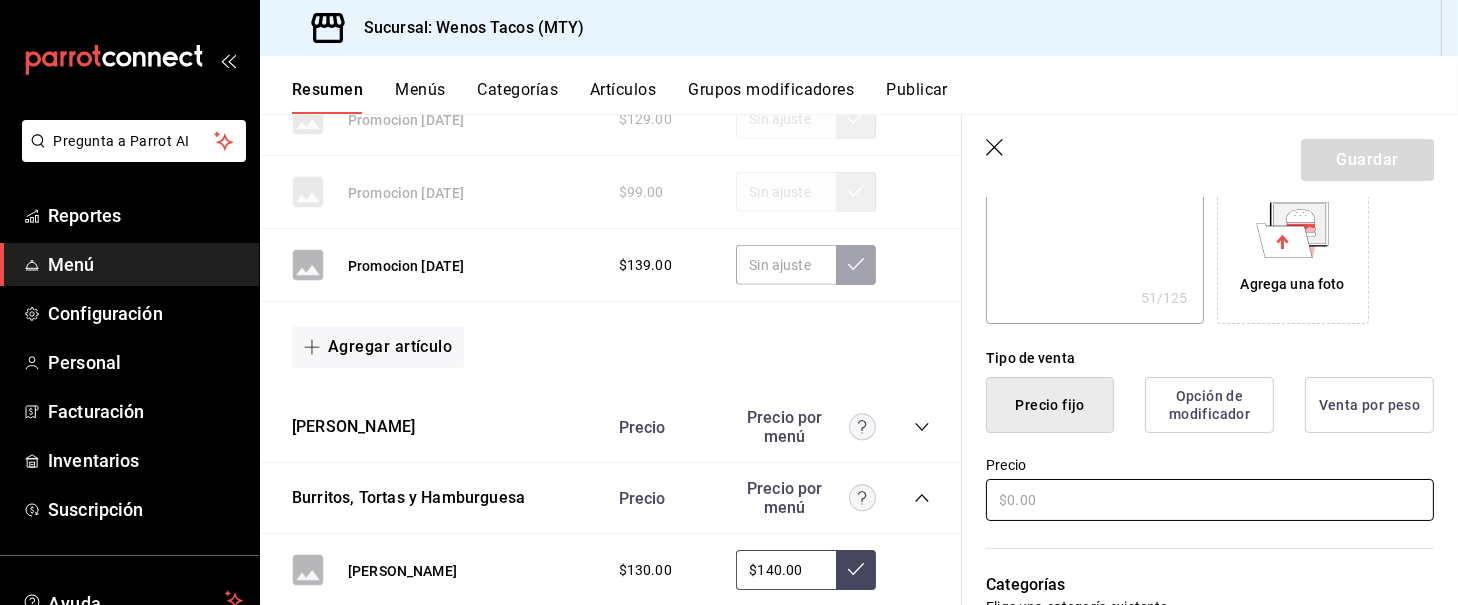 click at bounding box center (1210, 500) 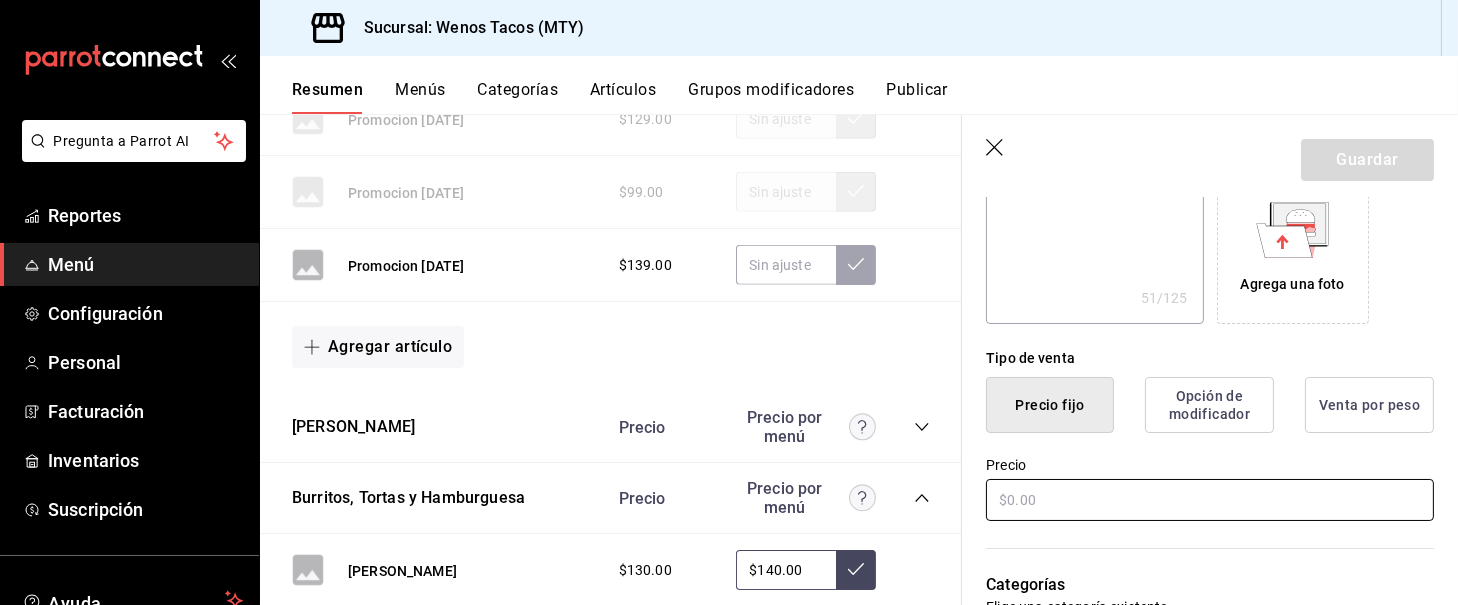 type on "$1.00" 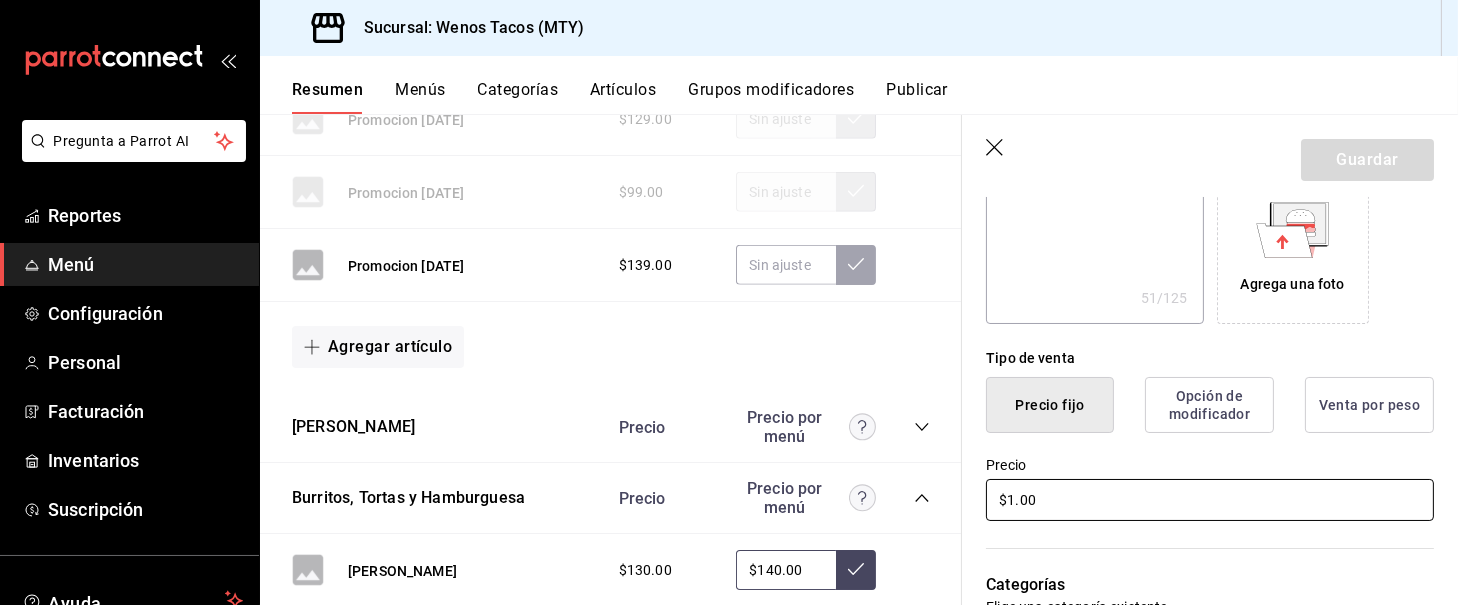 type on "x" 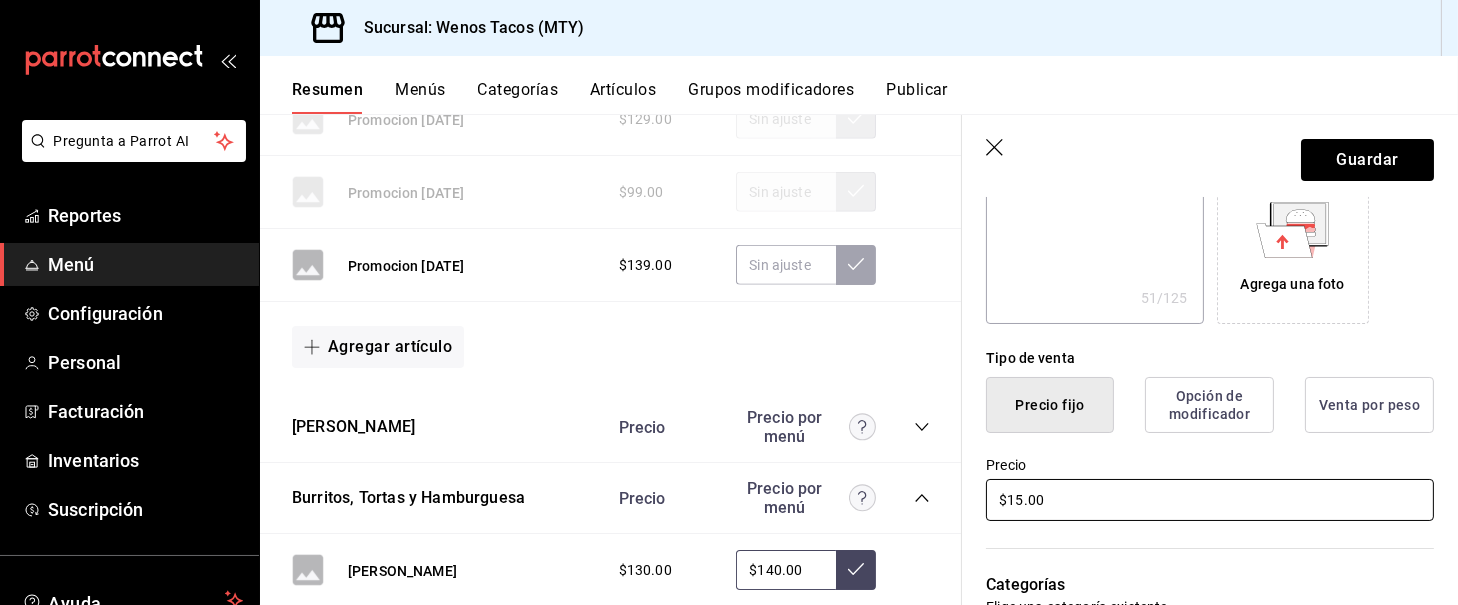 type on "x" 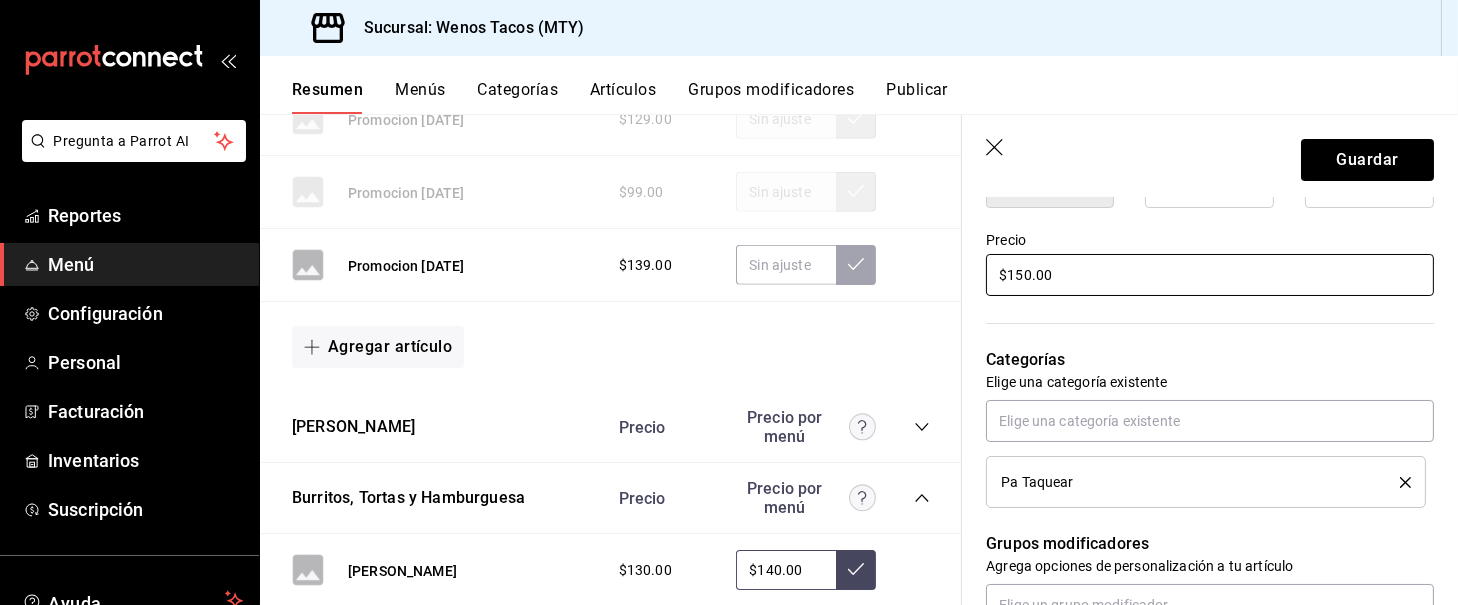 scroll, scrollTop: 588, scrollLeft: 0, axis: vertical 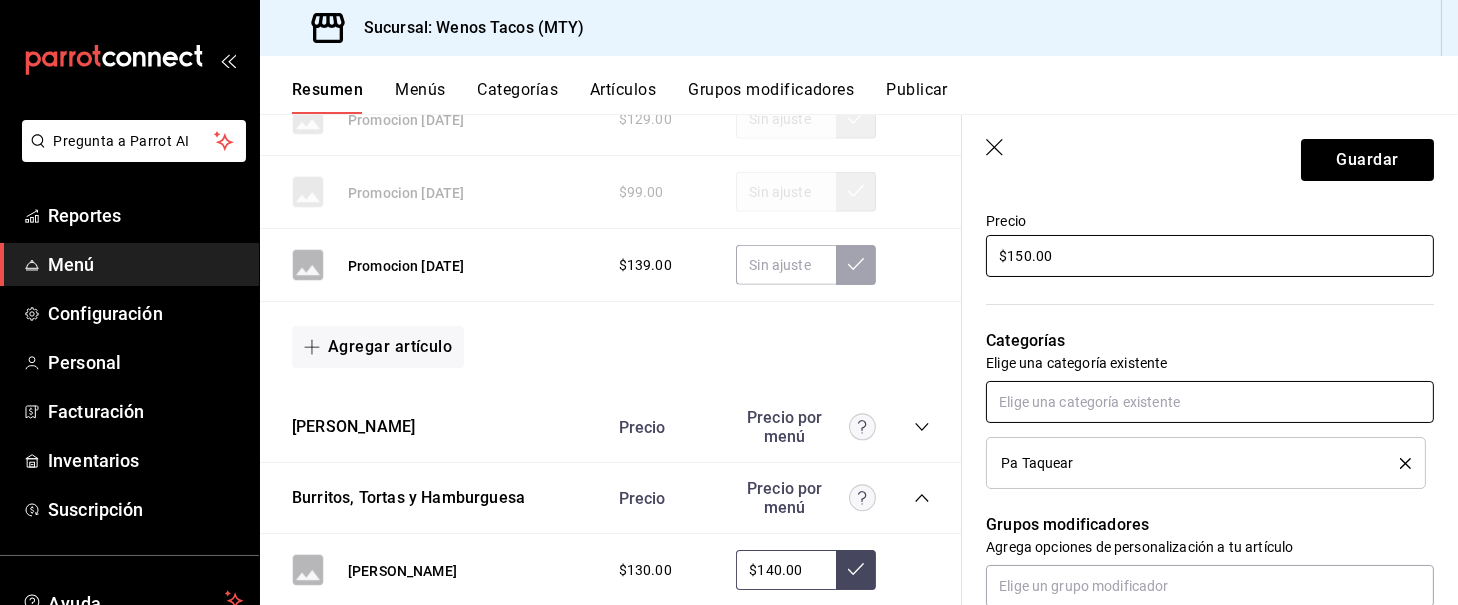 type on "$150.00" 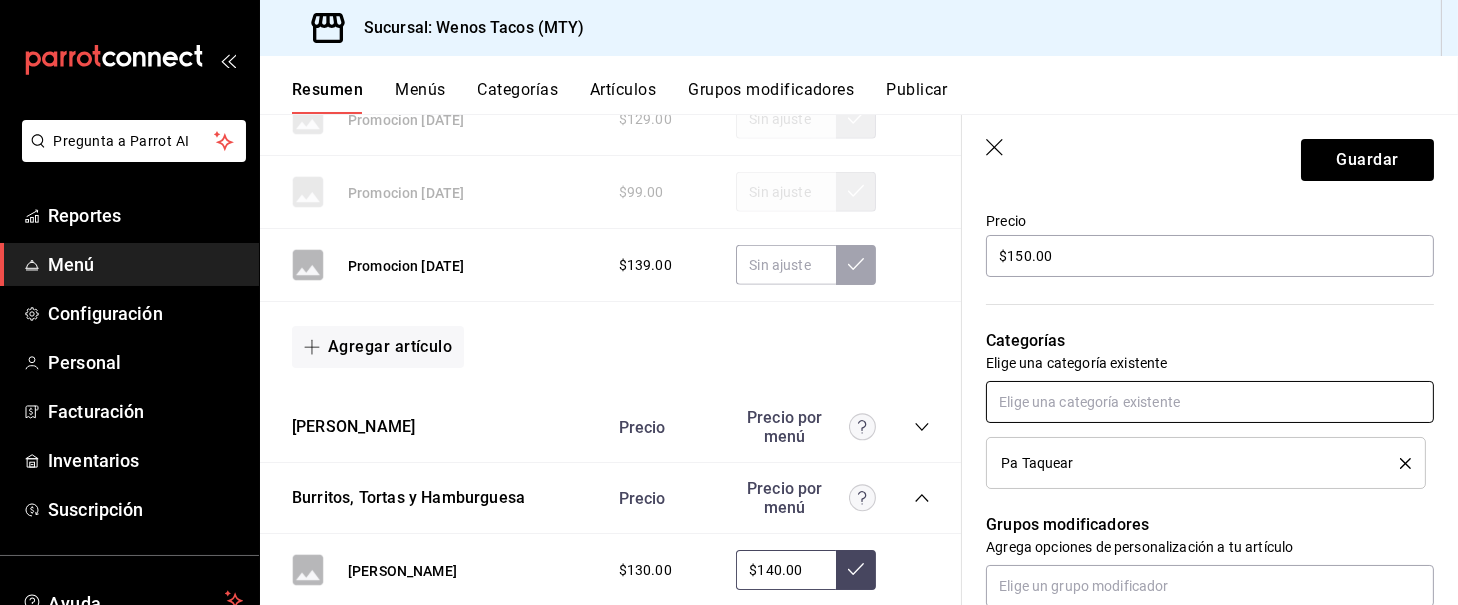 click at bounding box center [1210, 402] 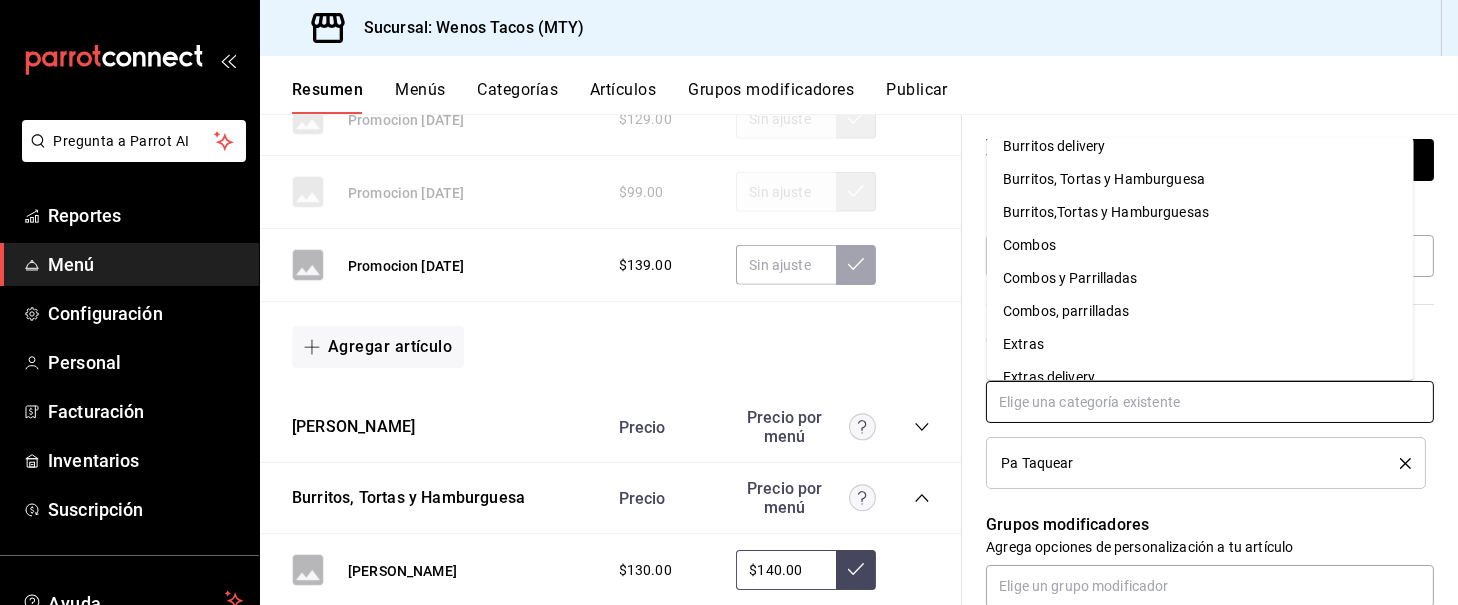 scroll, scrollTop: 119, scrollLeft: 0, axis: vertical 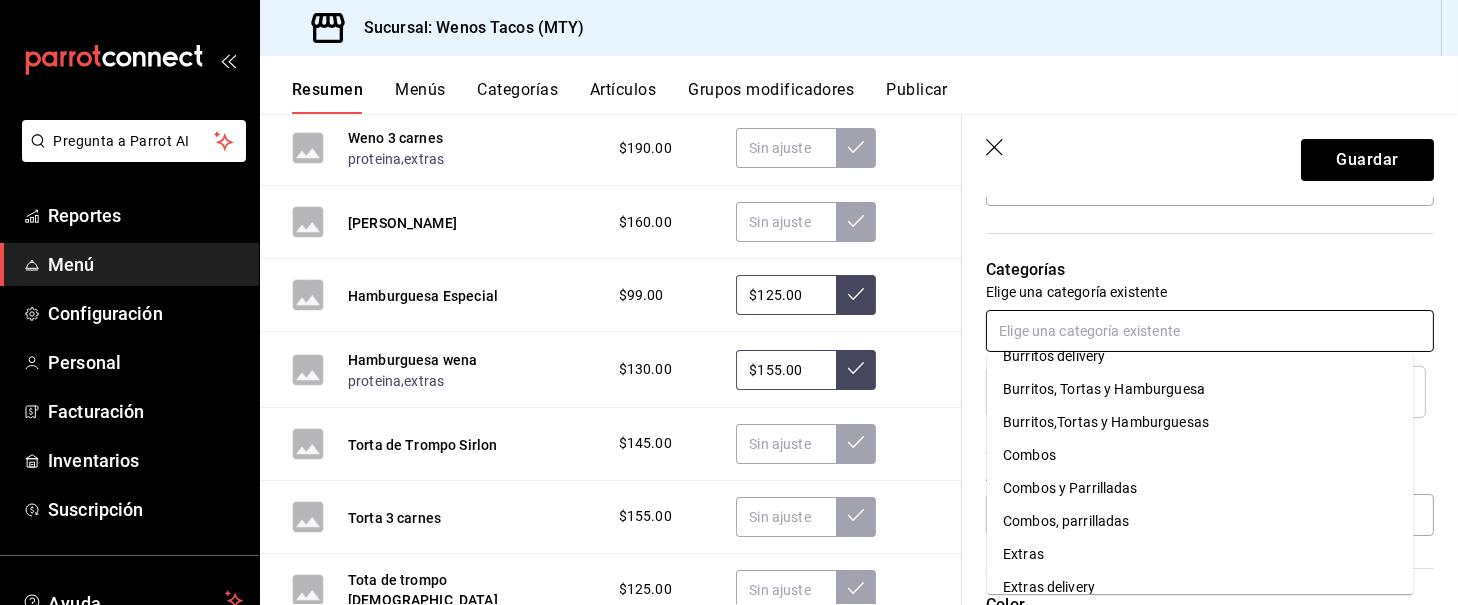 click at bounding box center (1210, 331) 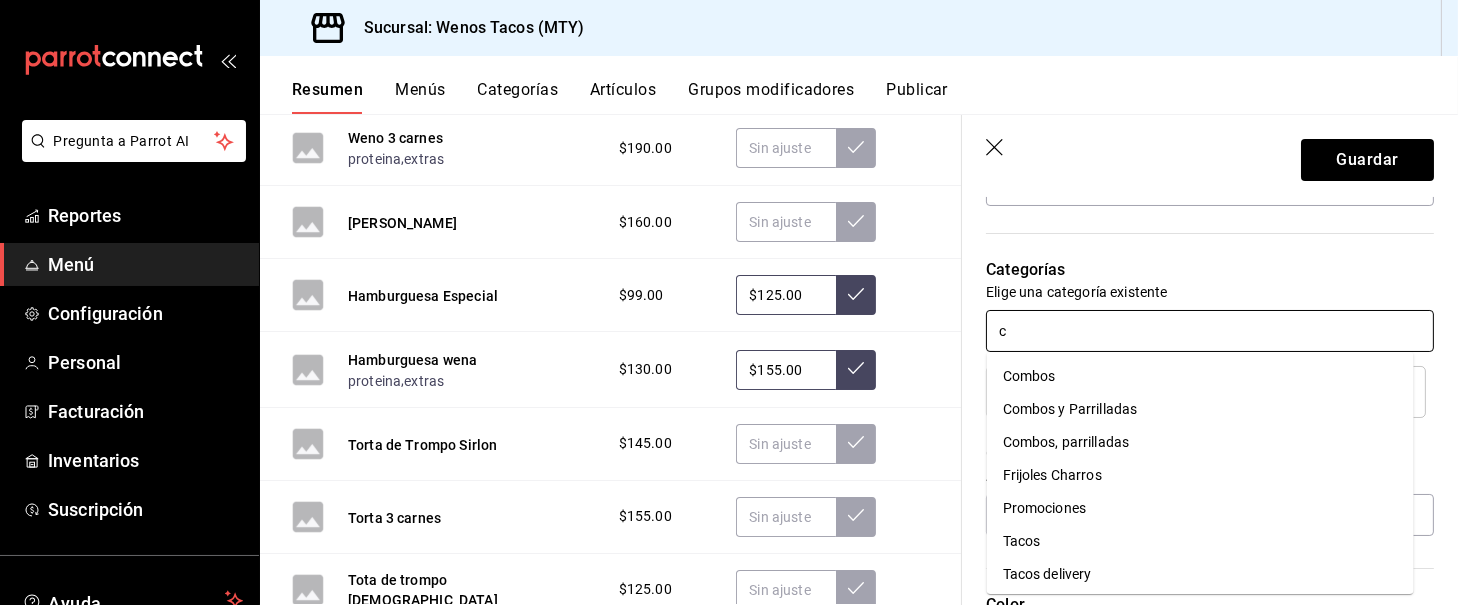 type on "co" 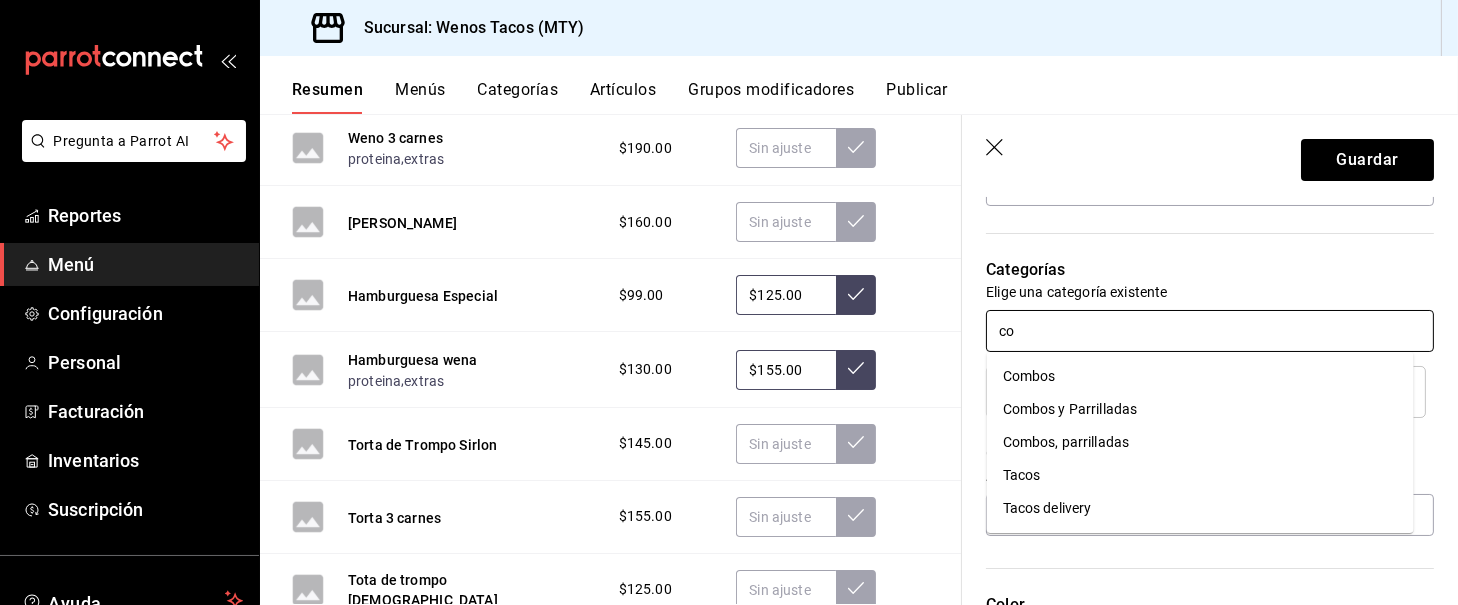 click on "Combos, parrilladas" at bounding box center [1200, 442] 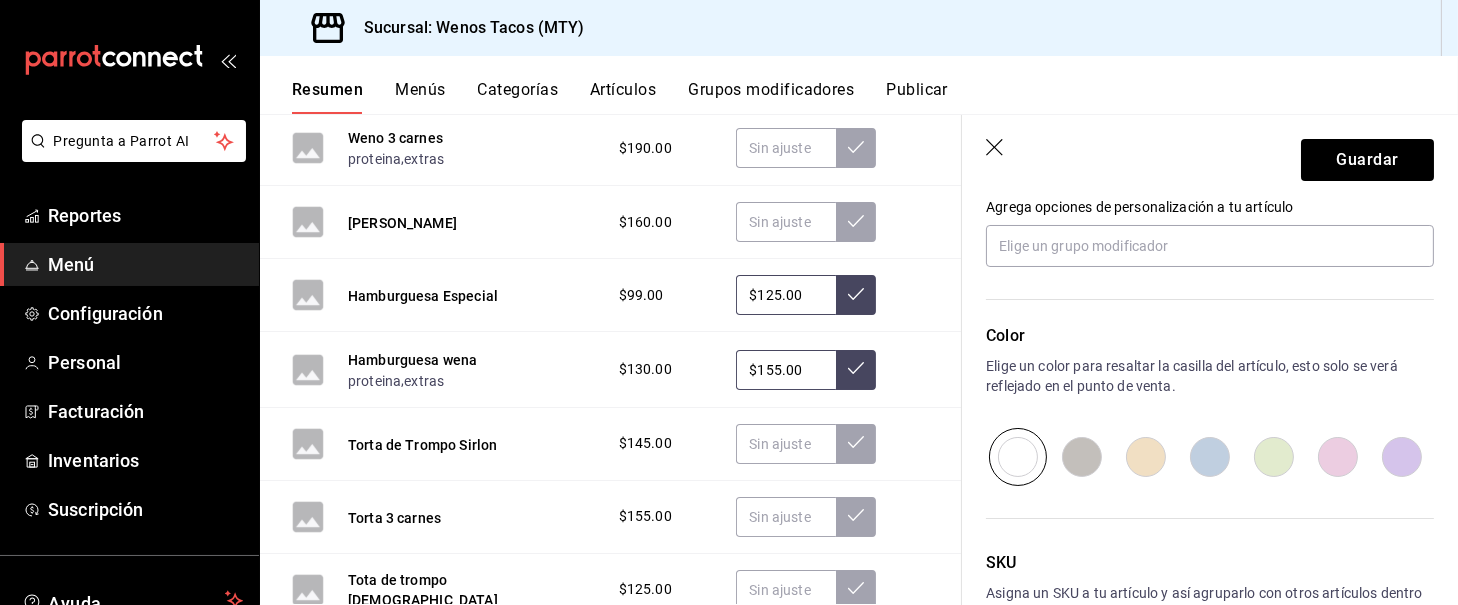 scroll, scrollTop: 982, scrollLeft: 0, axis: vertical 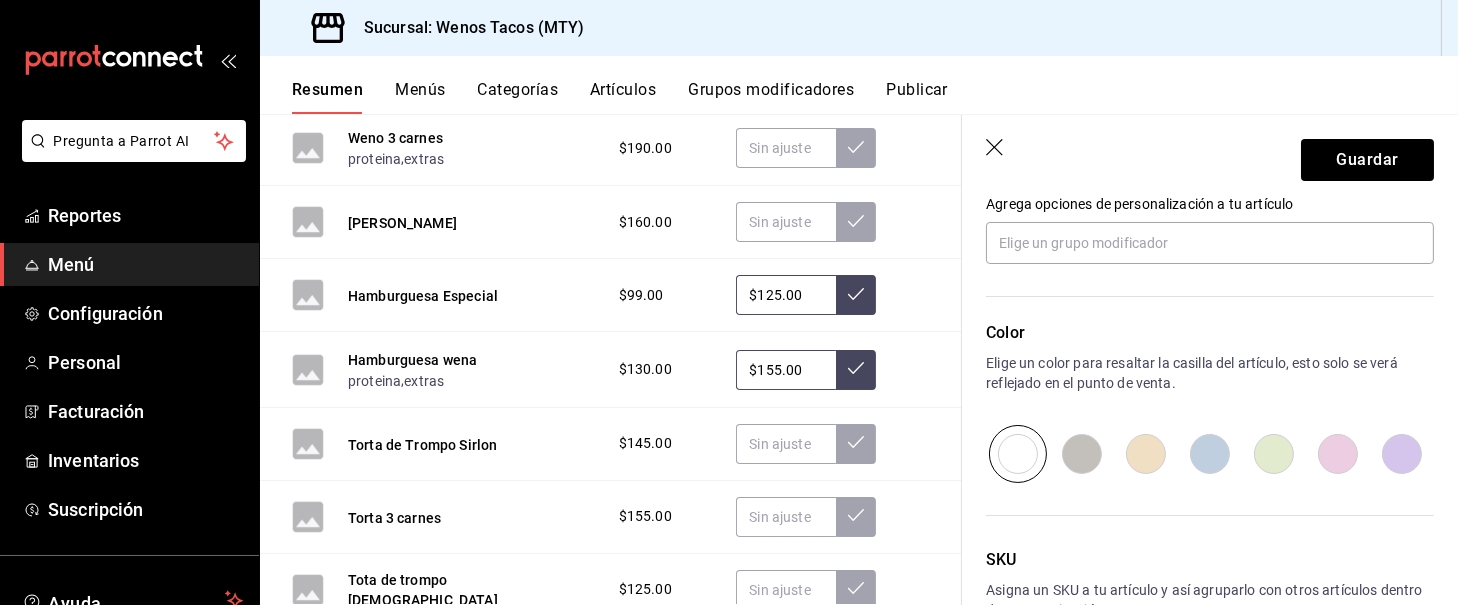 click at bounding box center (1082, 454) 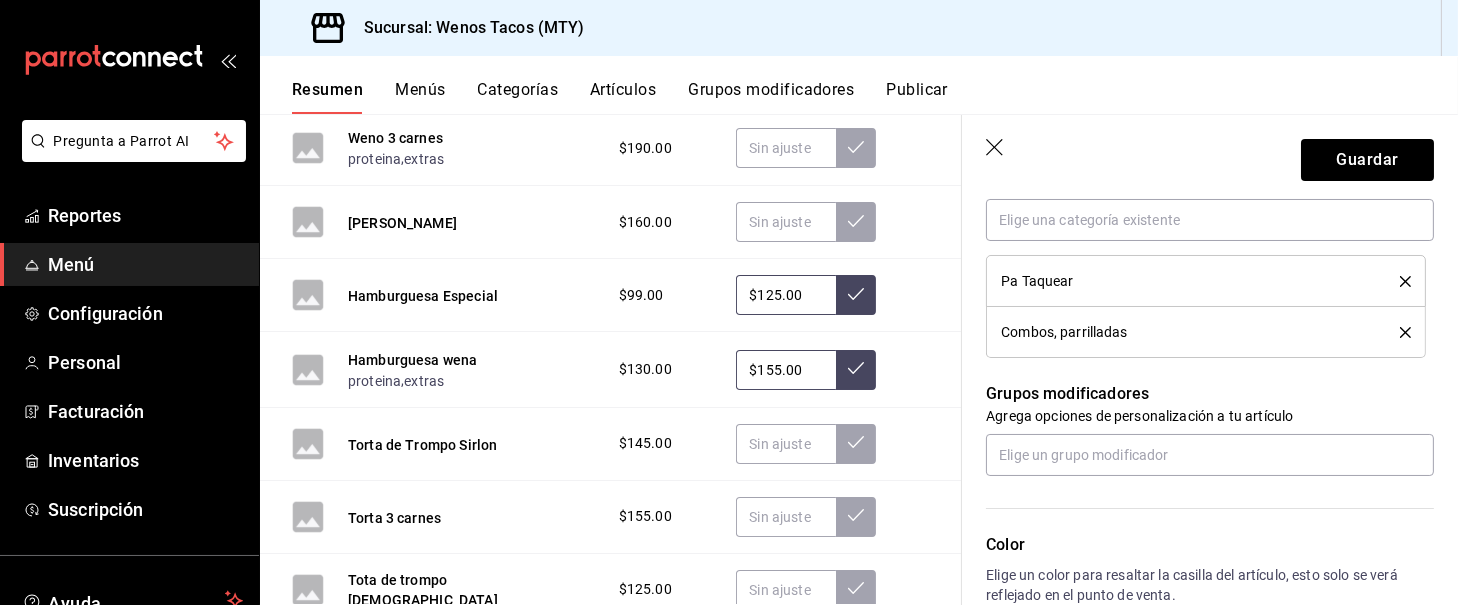 scroll, scrollTop: 761, scrollLeft: 0, axis: vertical 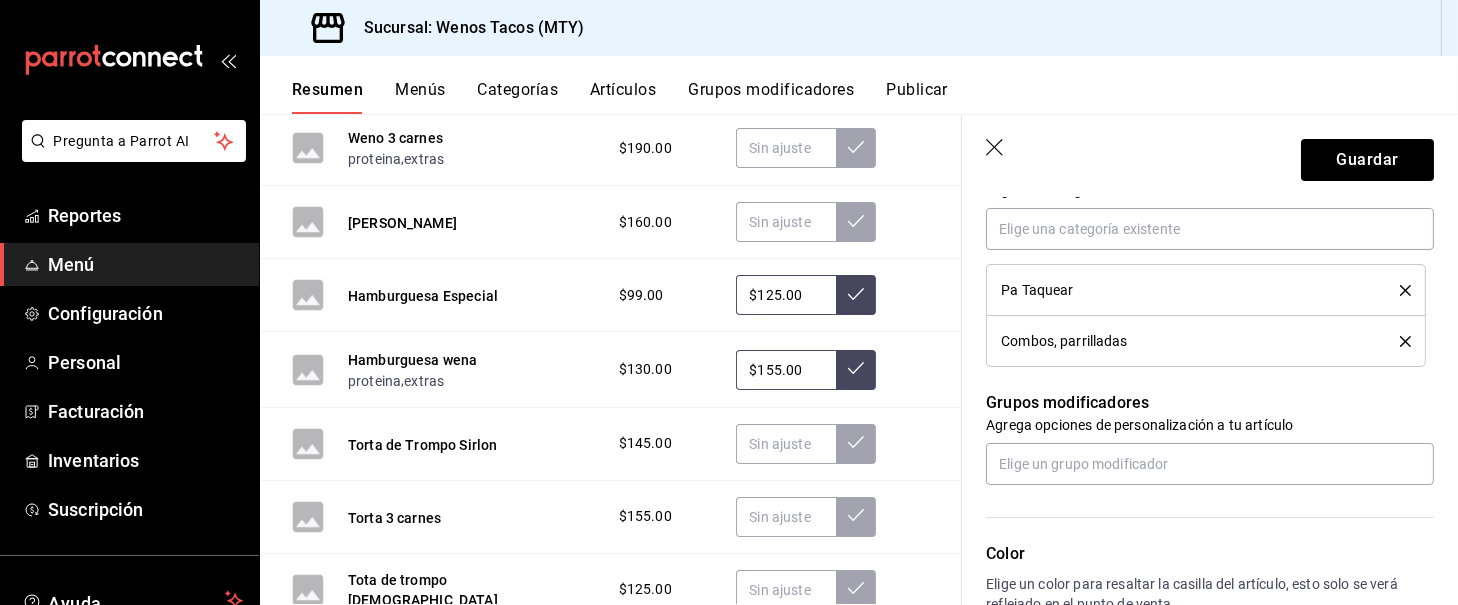 click 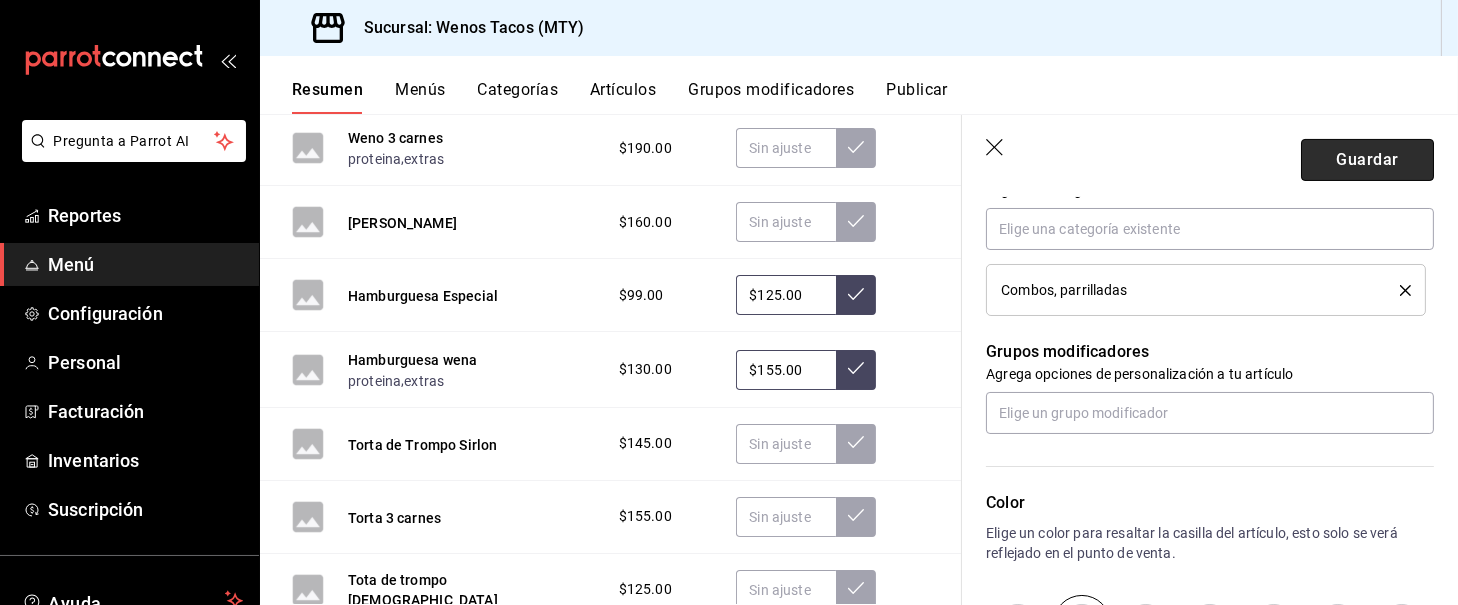click on "Guardar" at bounding box center (1367, 160) 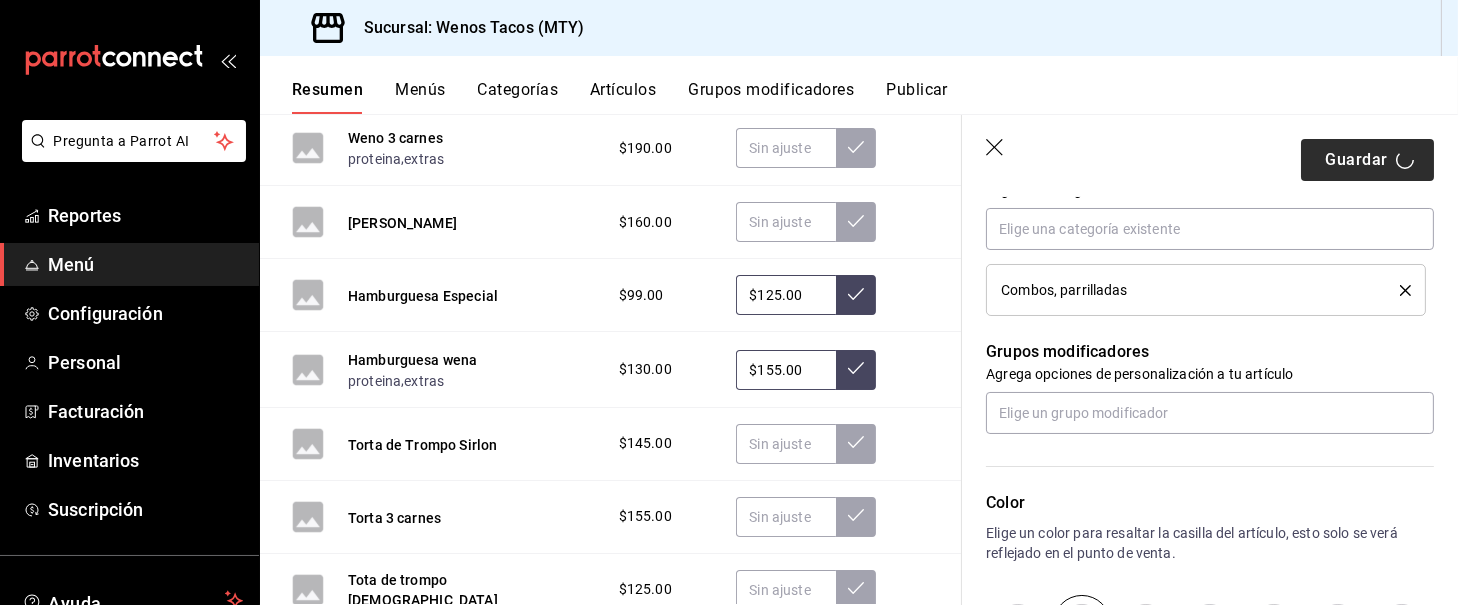 type on "x" 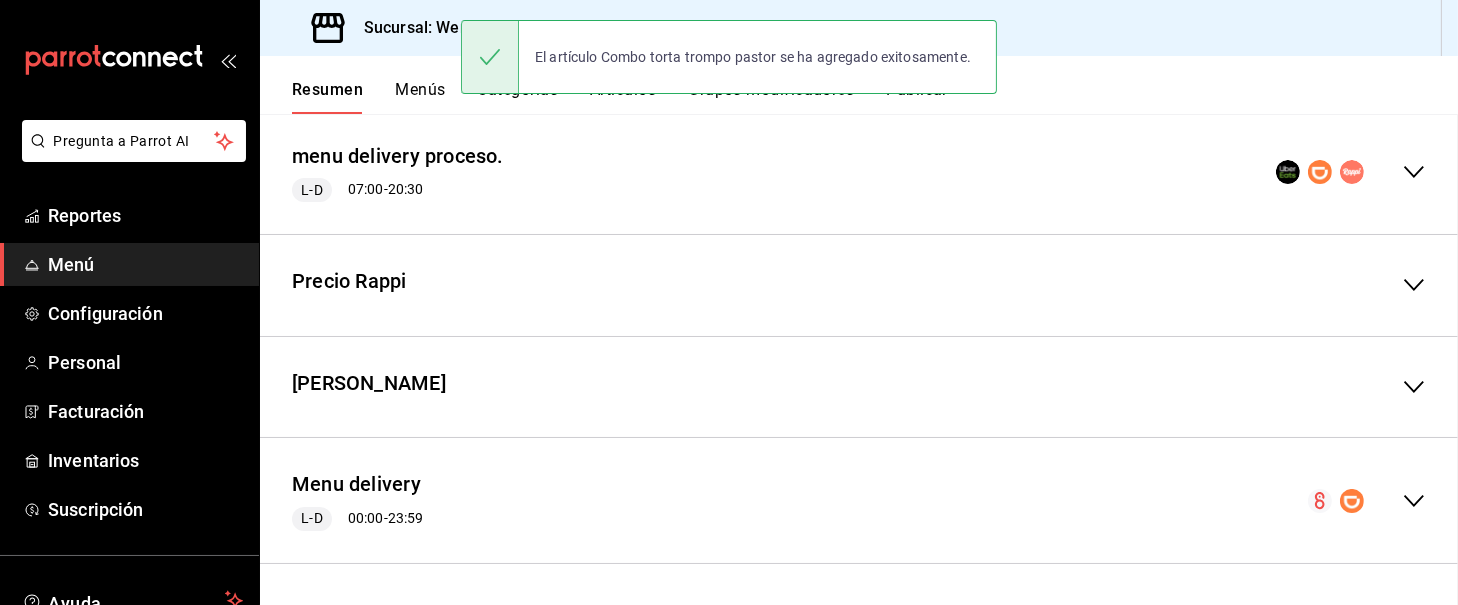 scroll, scrollTop: 3665, scrollLeft: 0, axis: vertical 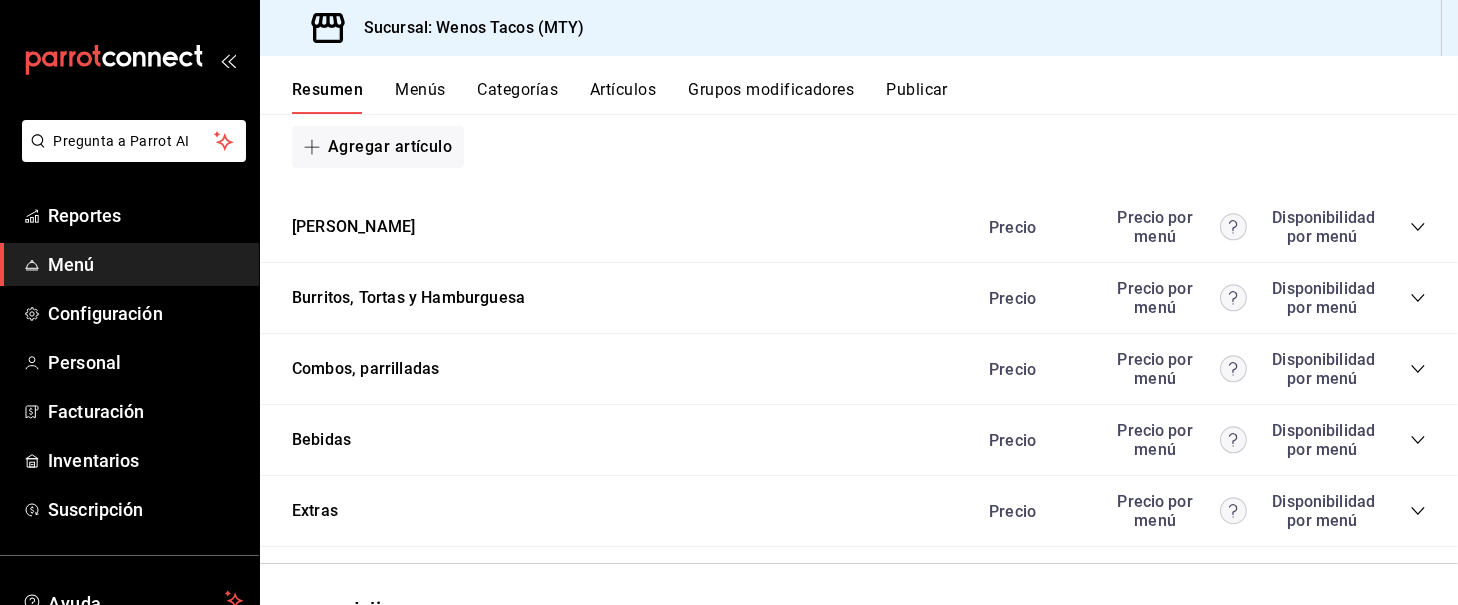 click 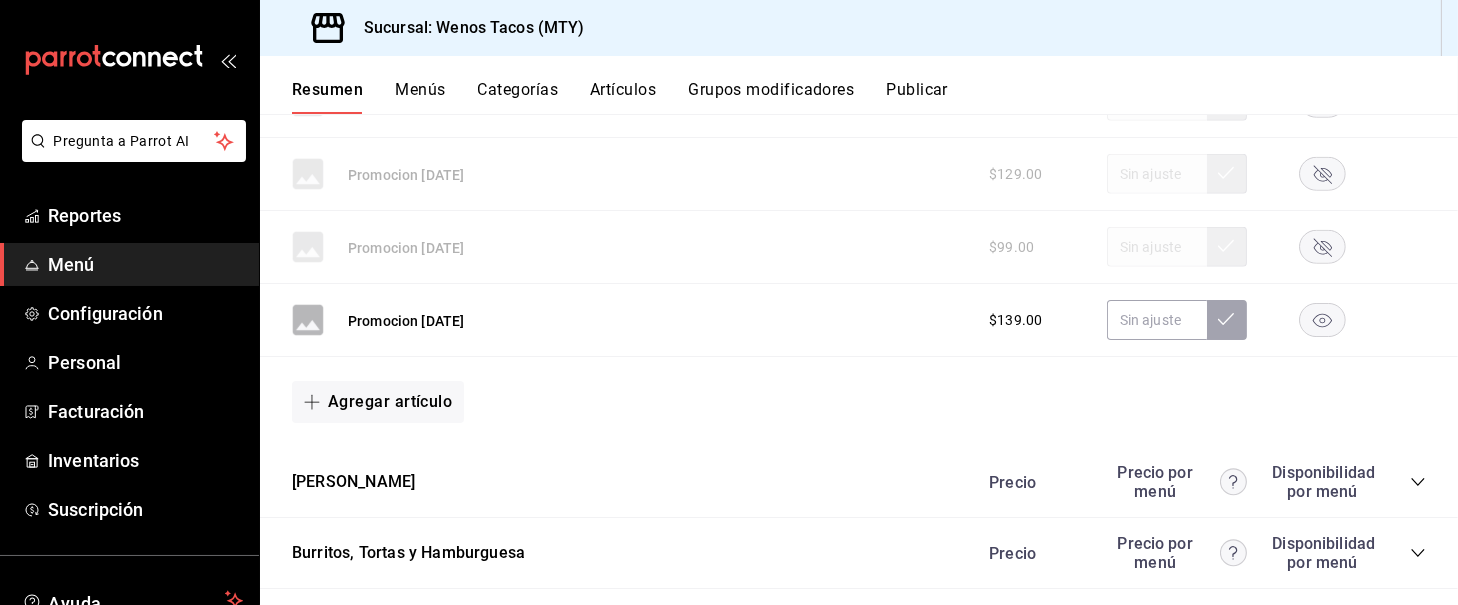 scroll, scrollTop: 2731, scrollLeft: 0, axis: vertical 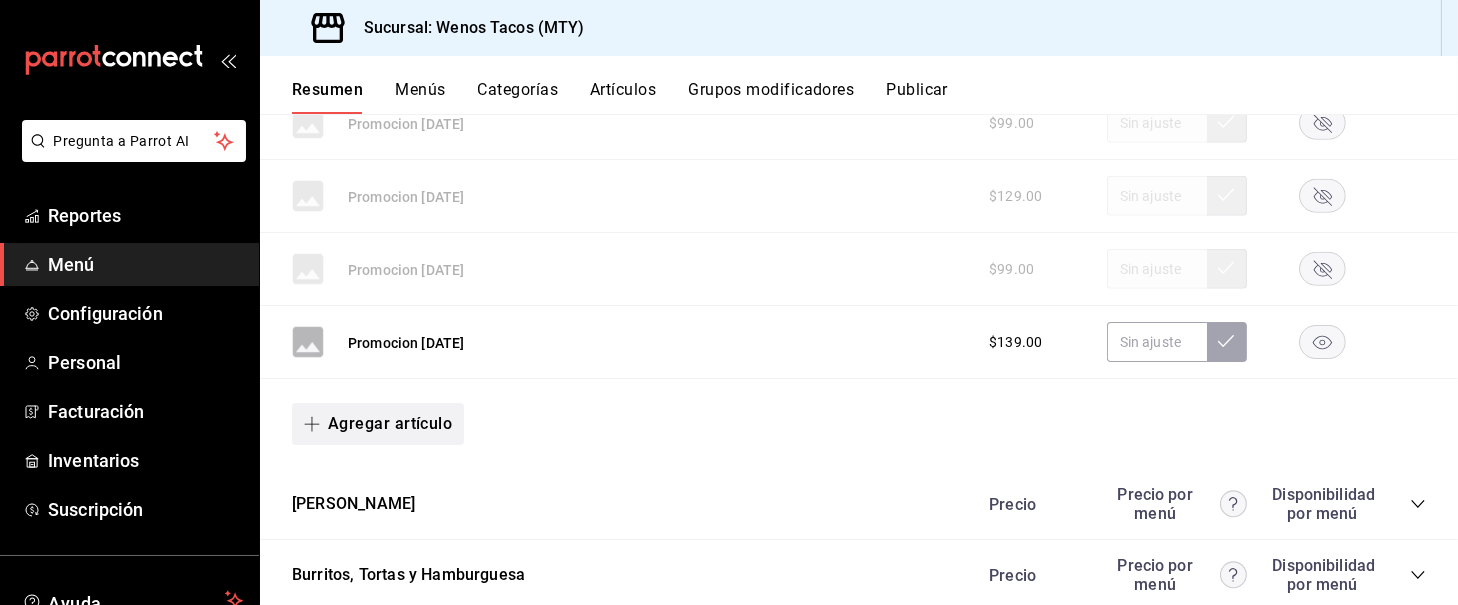 click on "Agregar artículo" at bounding box center [378, 424] 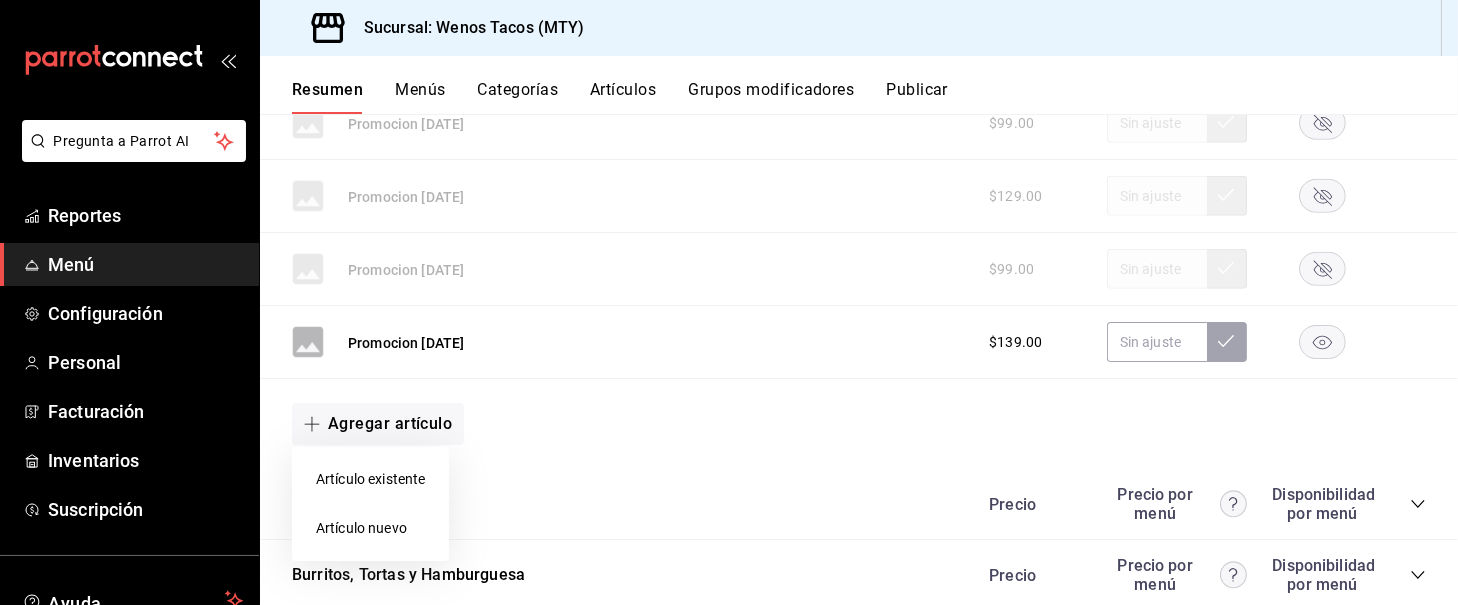 click on "Artículo nuevo" at bounding box center (370, 528) 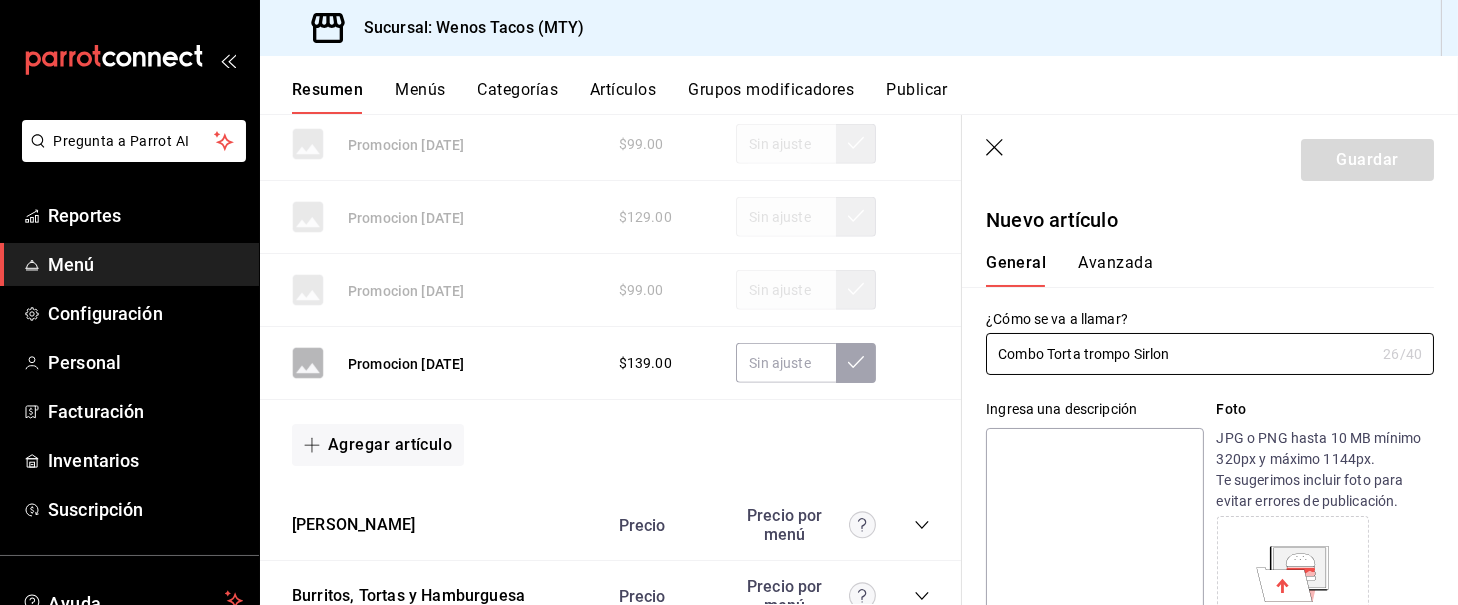 type on "Combo Torta trompo Sirlon" 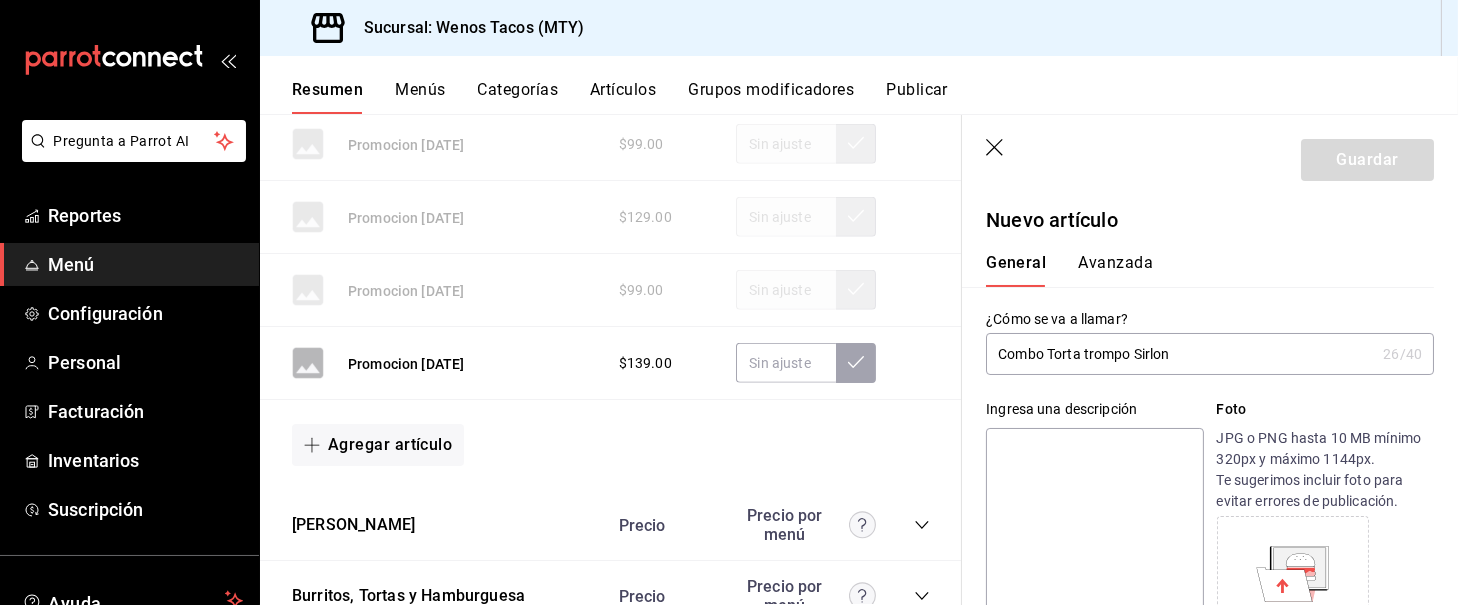 type on "T" 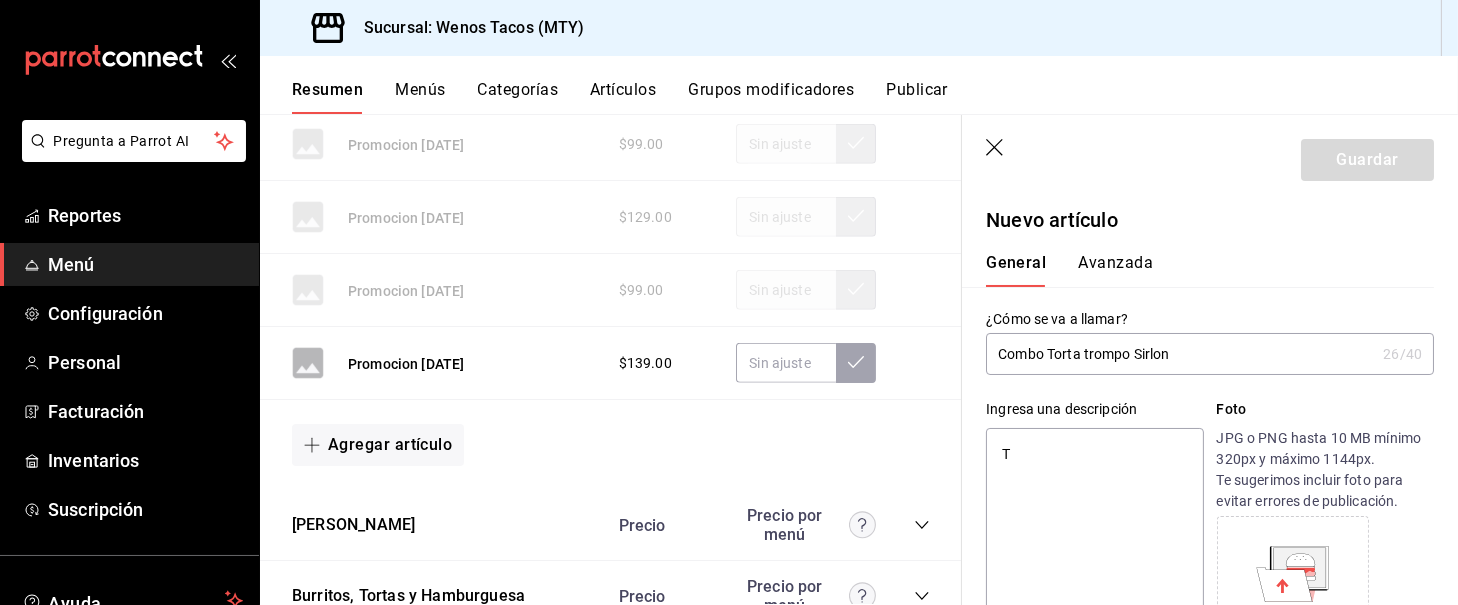 type on "x" 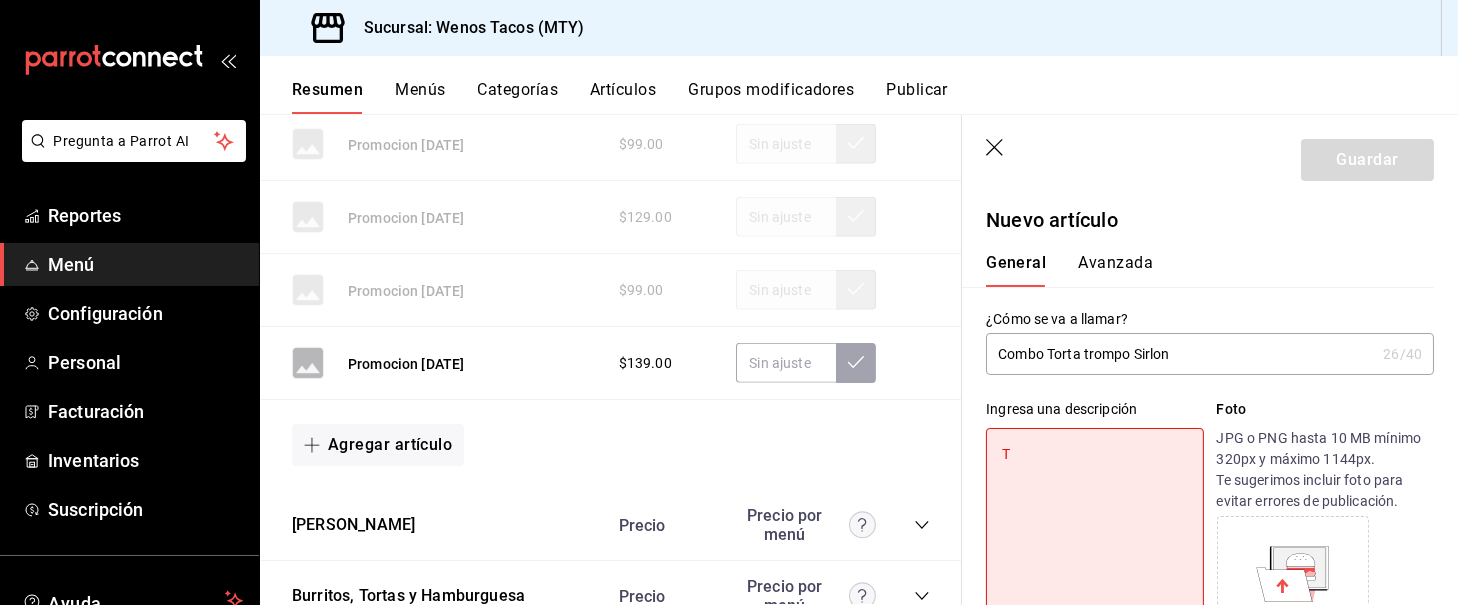 type on "To" 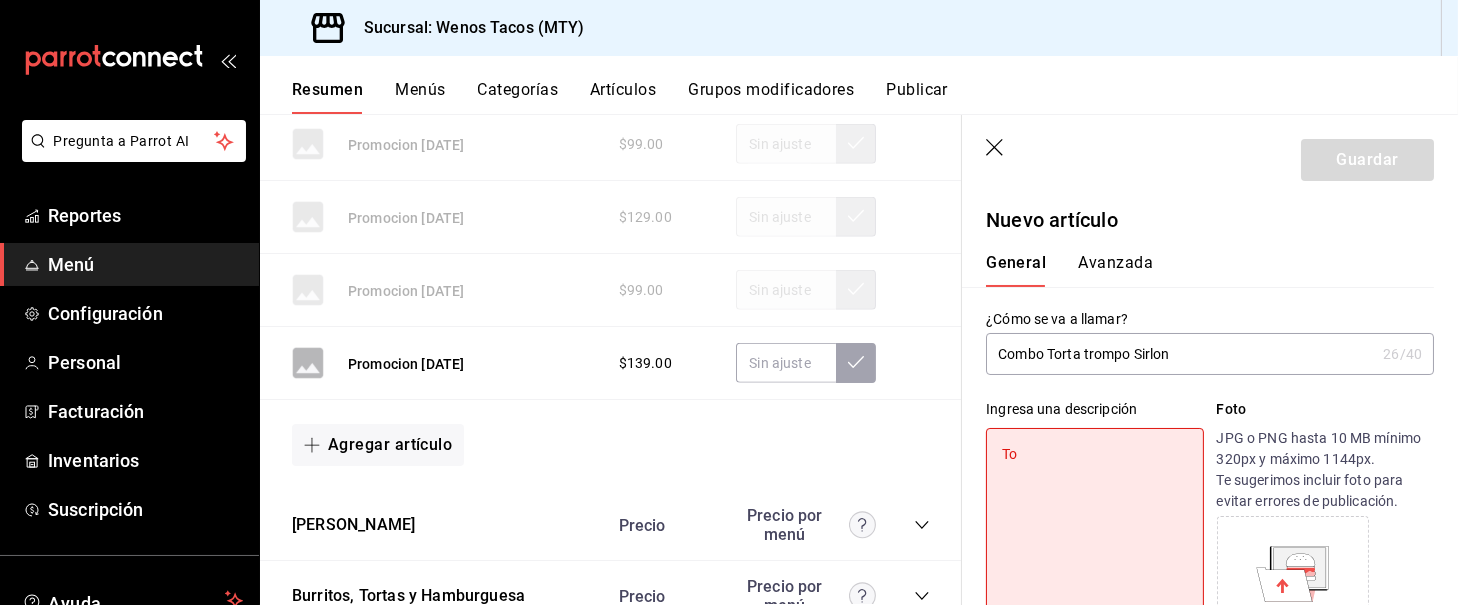 type on "x" 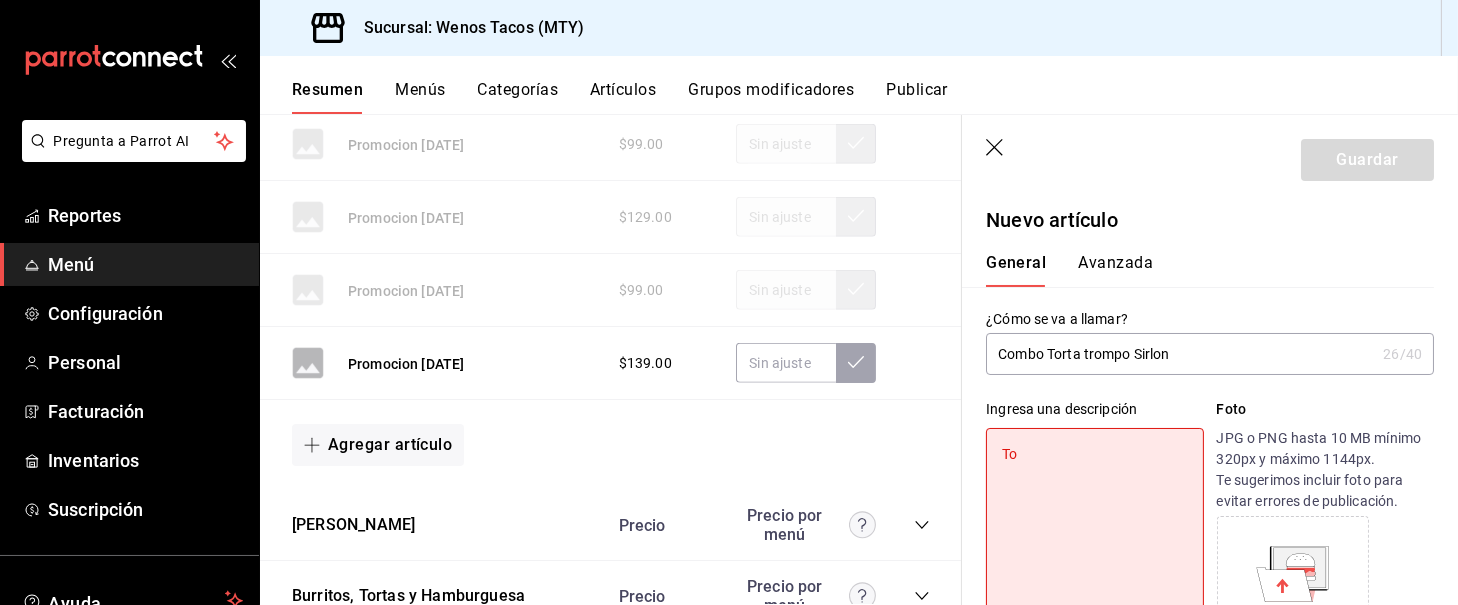 type on "Tor" 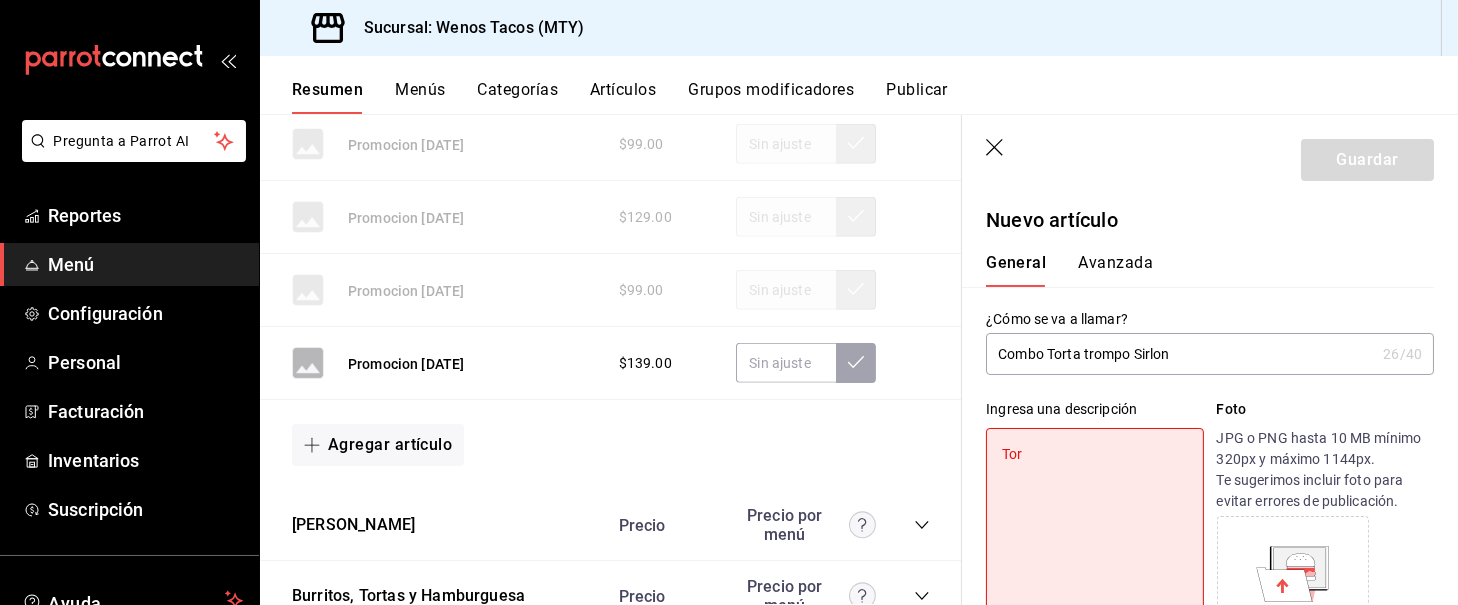 type on "x" 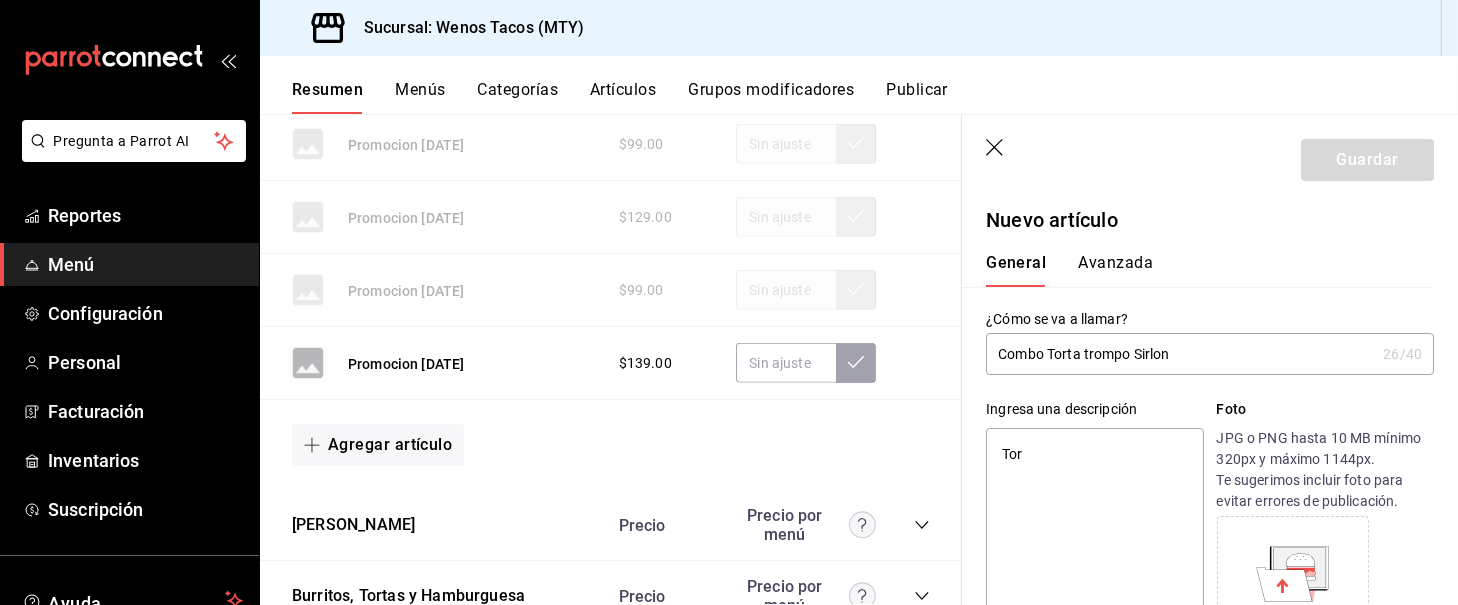 type on "Tort" 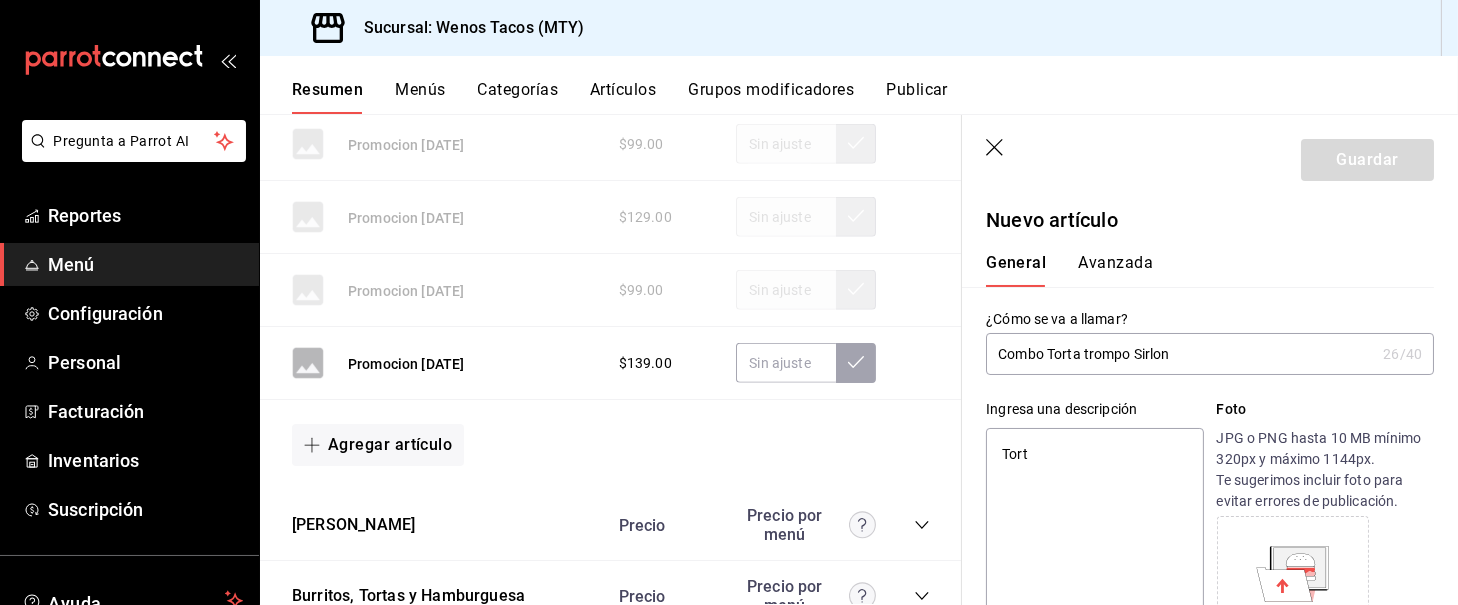 type on "x" 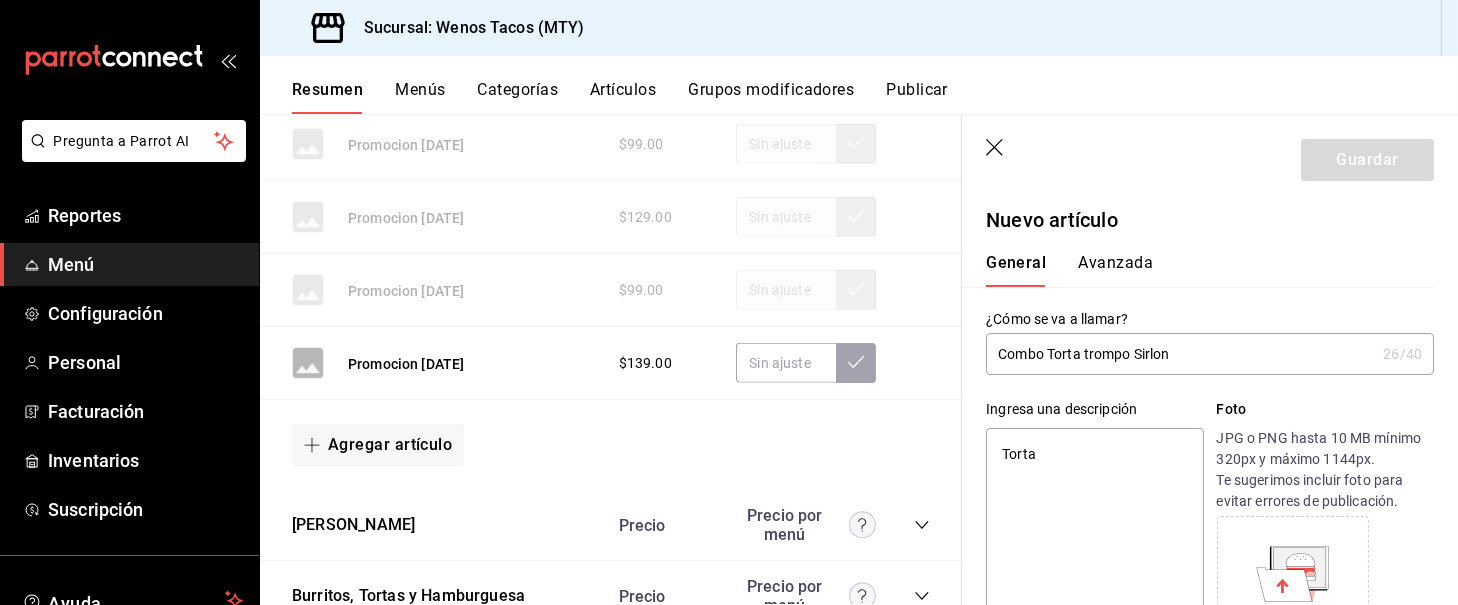 type on "x" 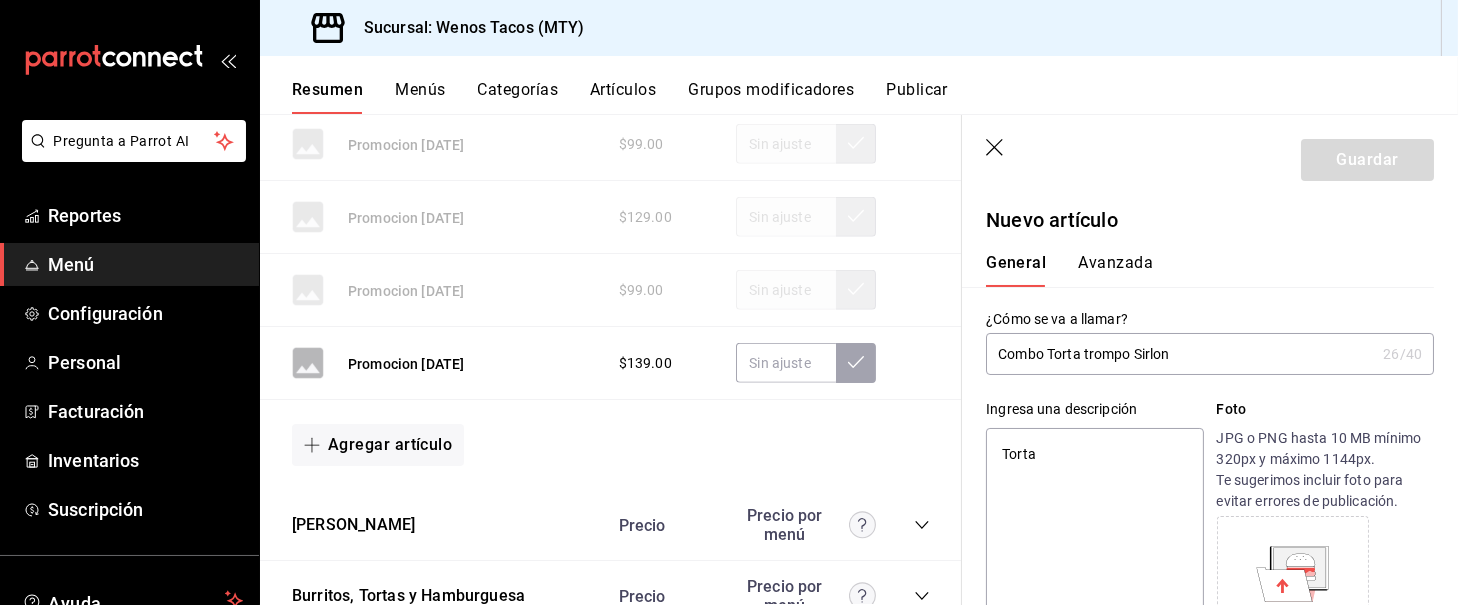 type on "Torta t" 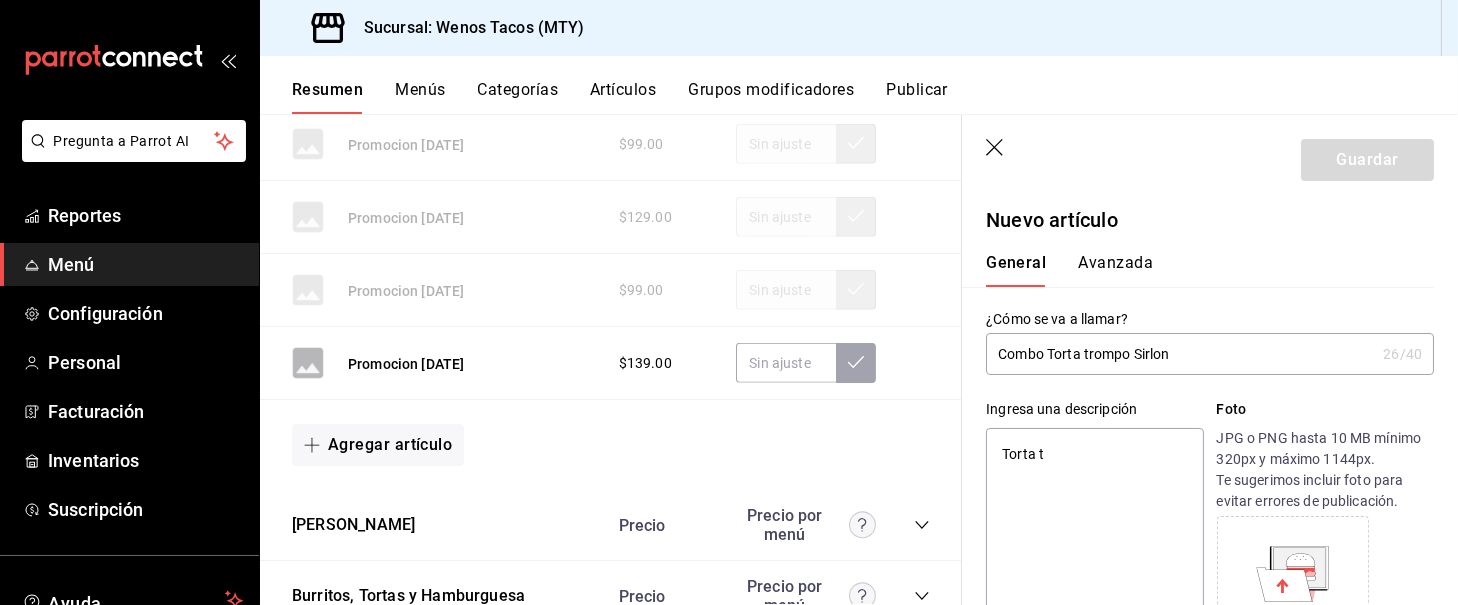 type on "x" 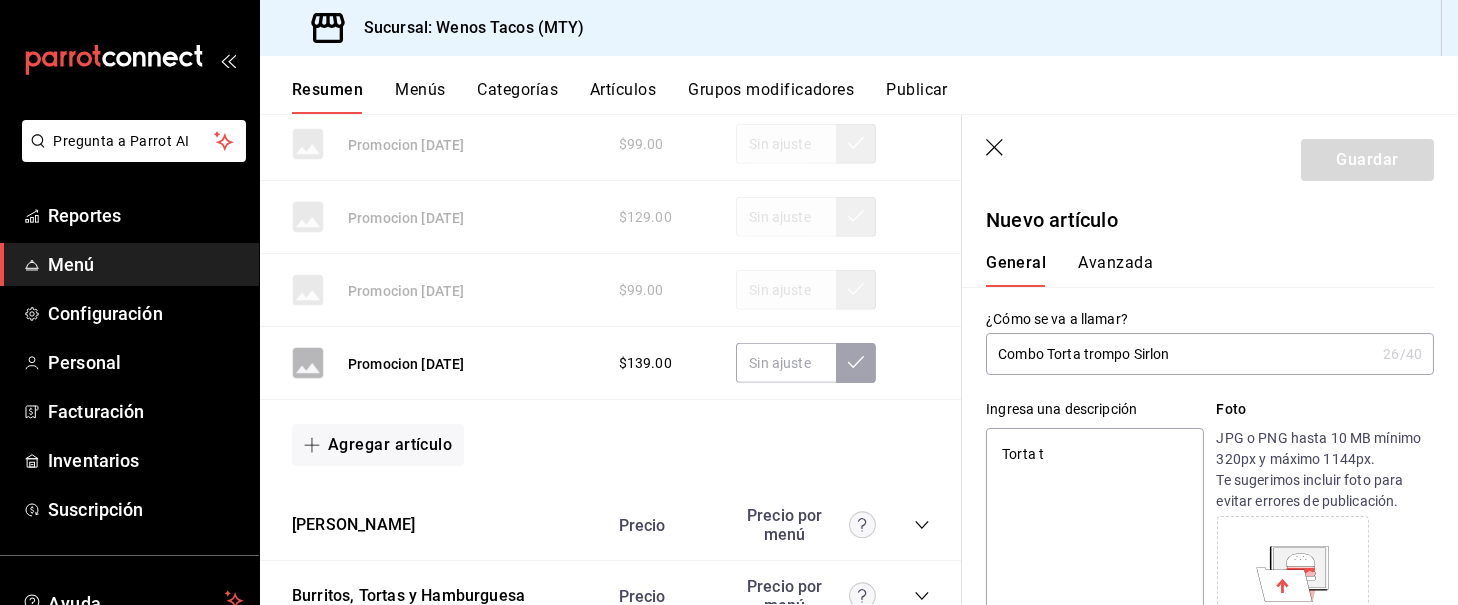 type on "Torta tr" 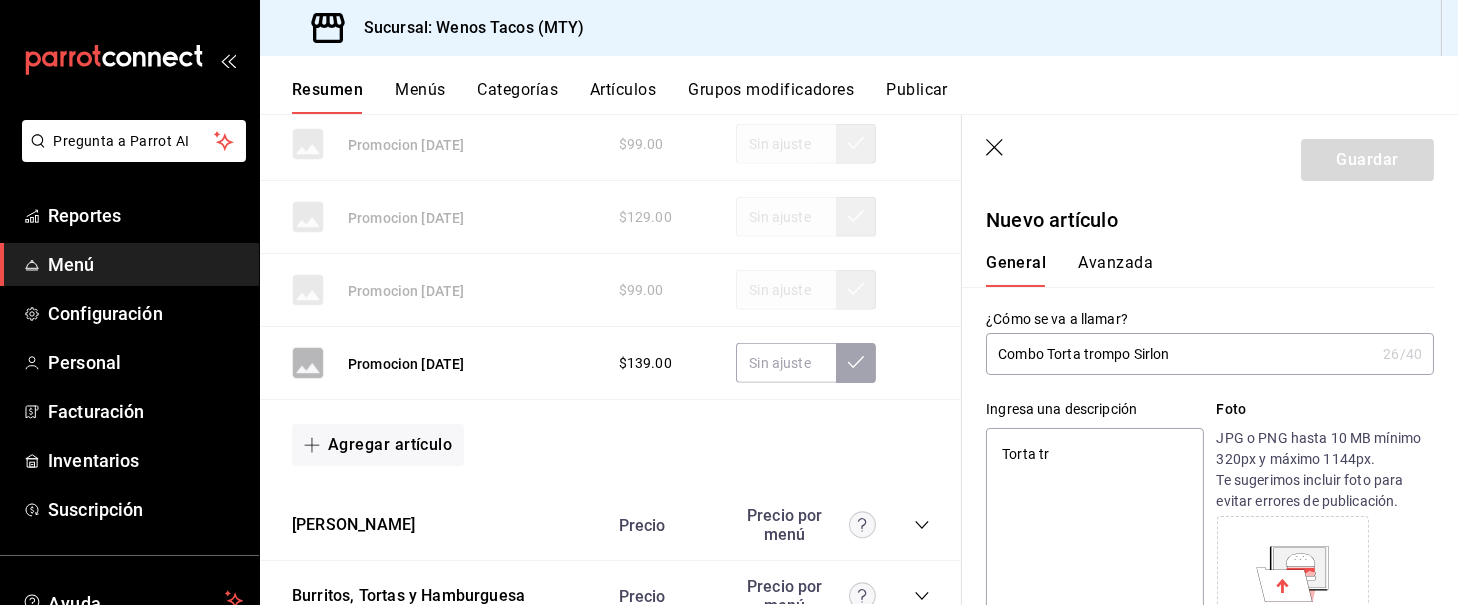 type on "x" 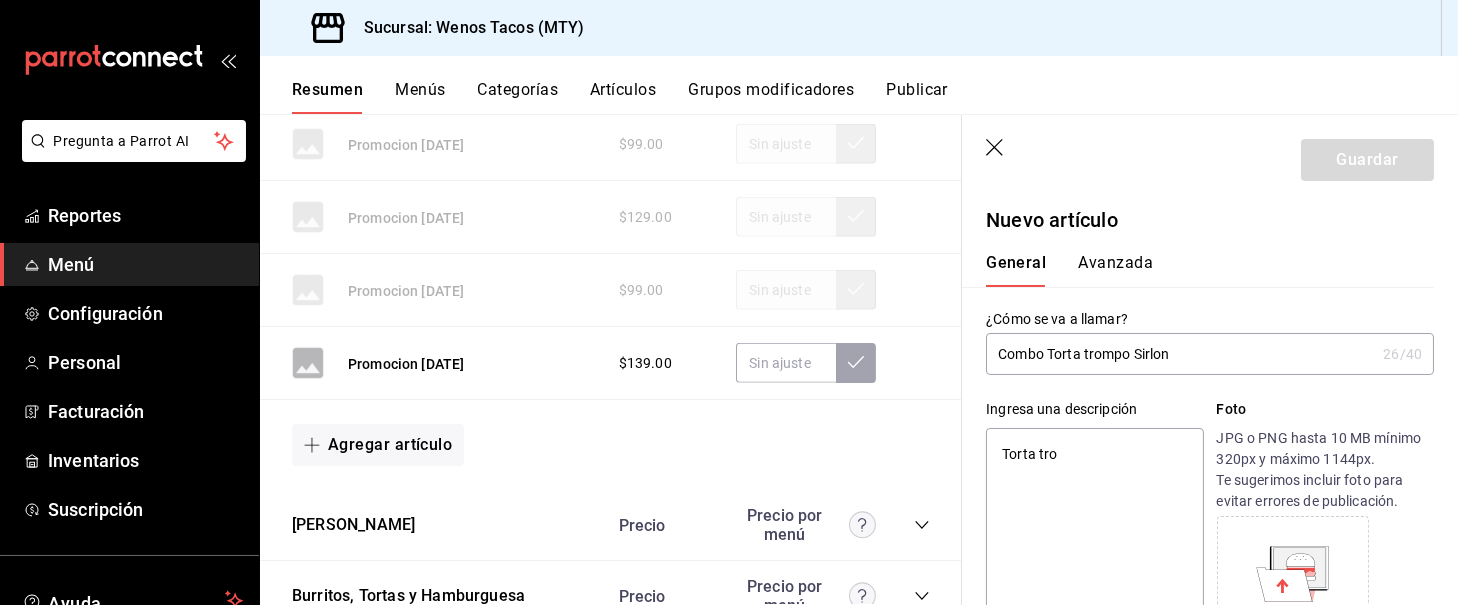 type on "x" 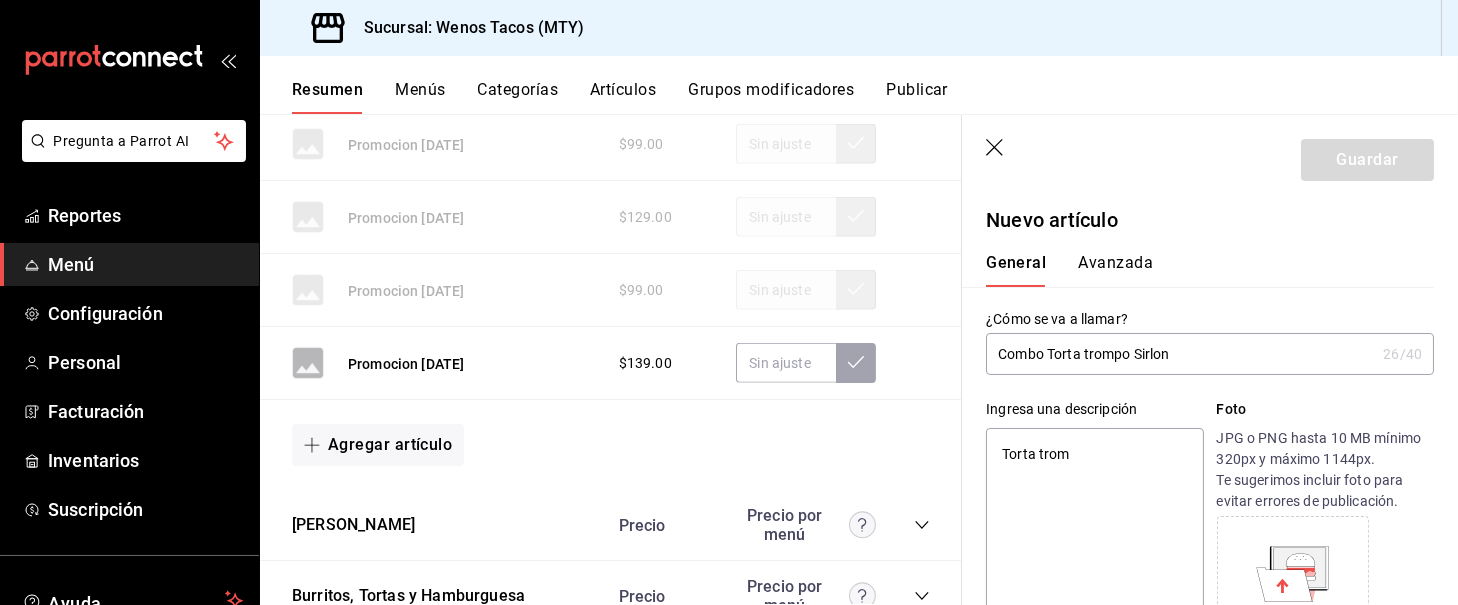 type on "x" 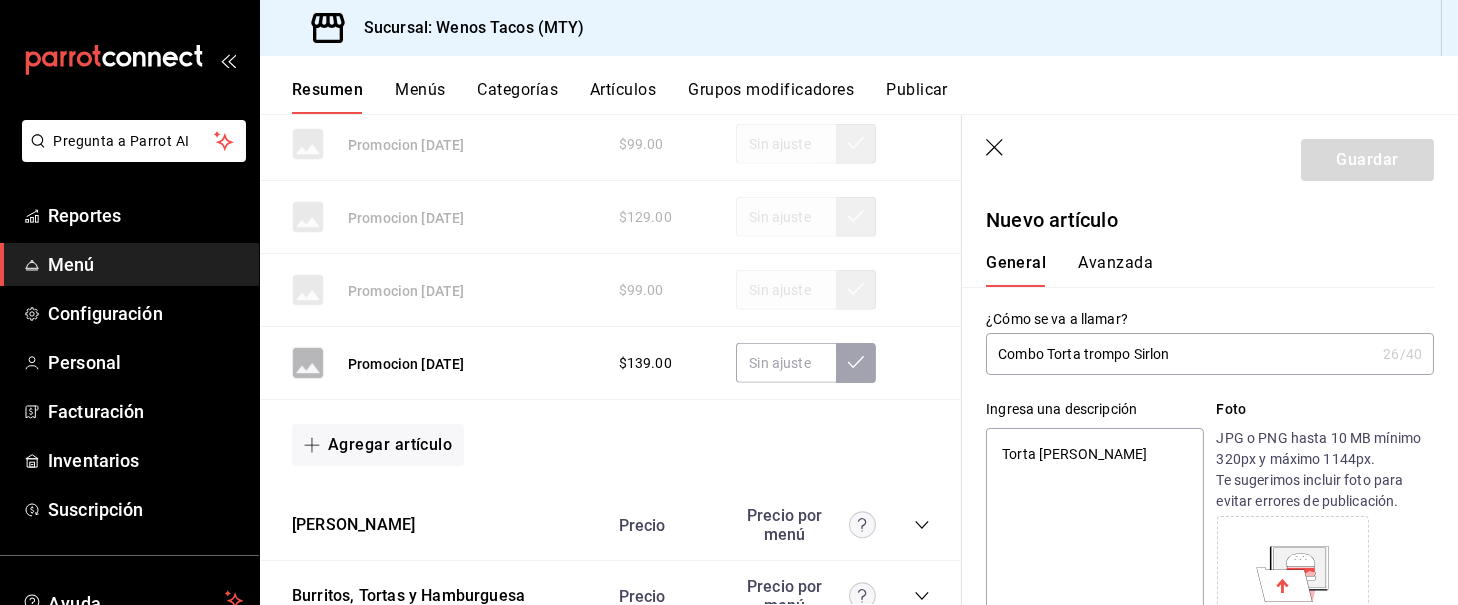 type on "Torta trompo" 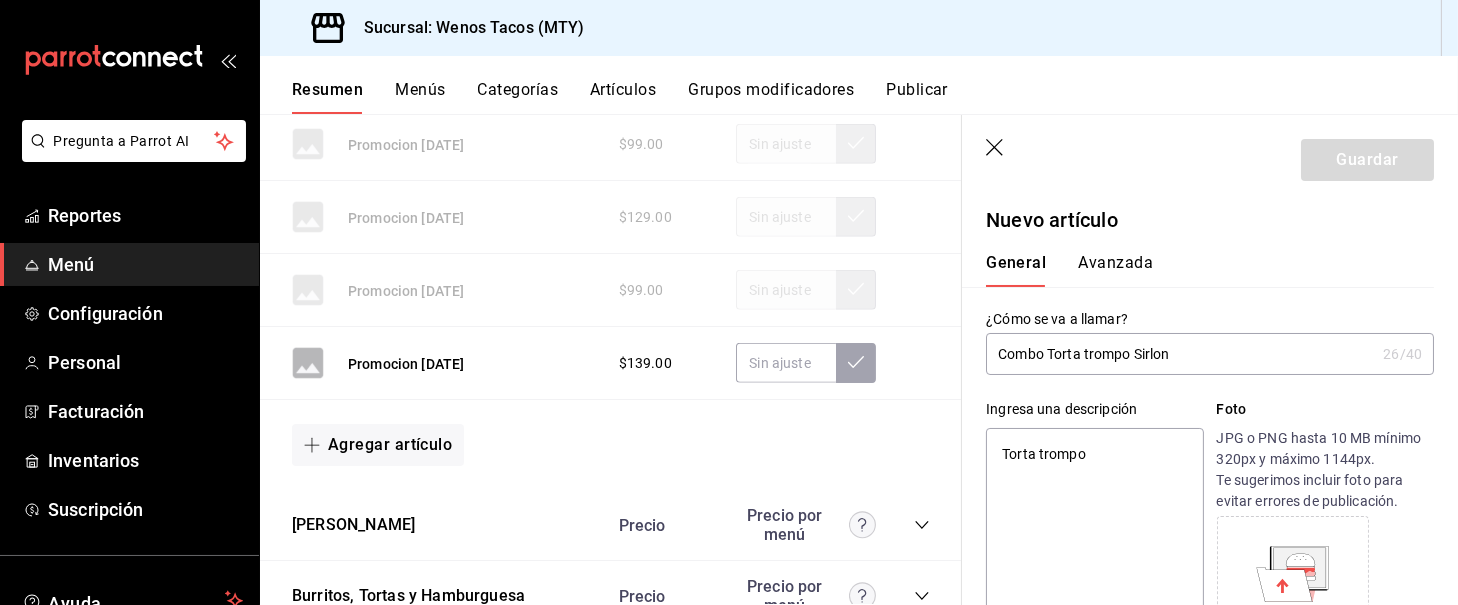 type on "x" 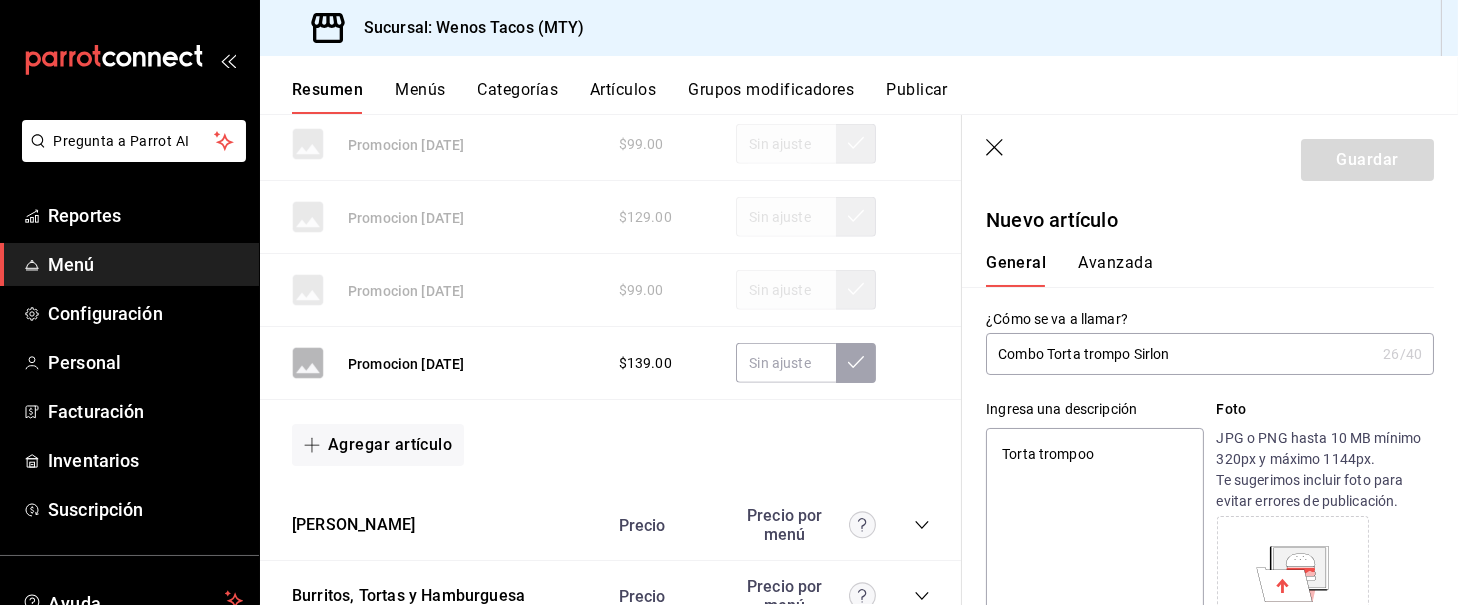 type on "x" 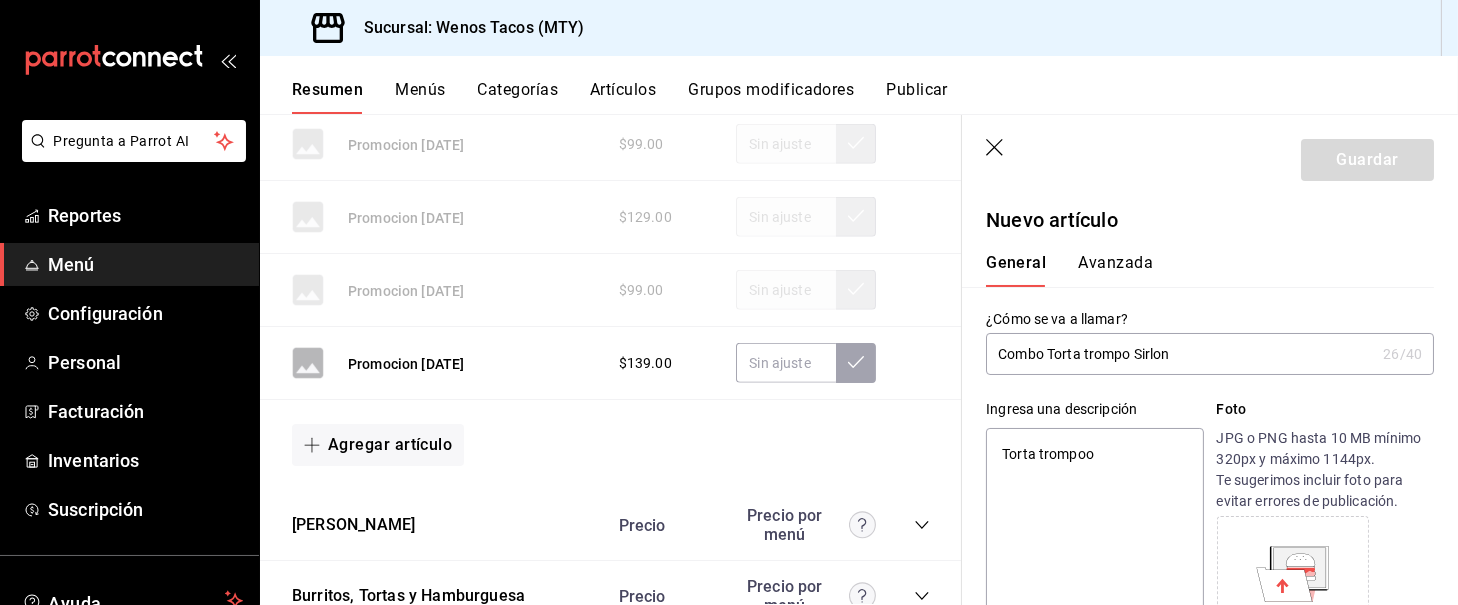 type on "Torta trompo" 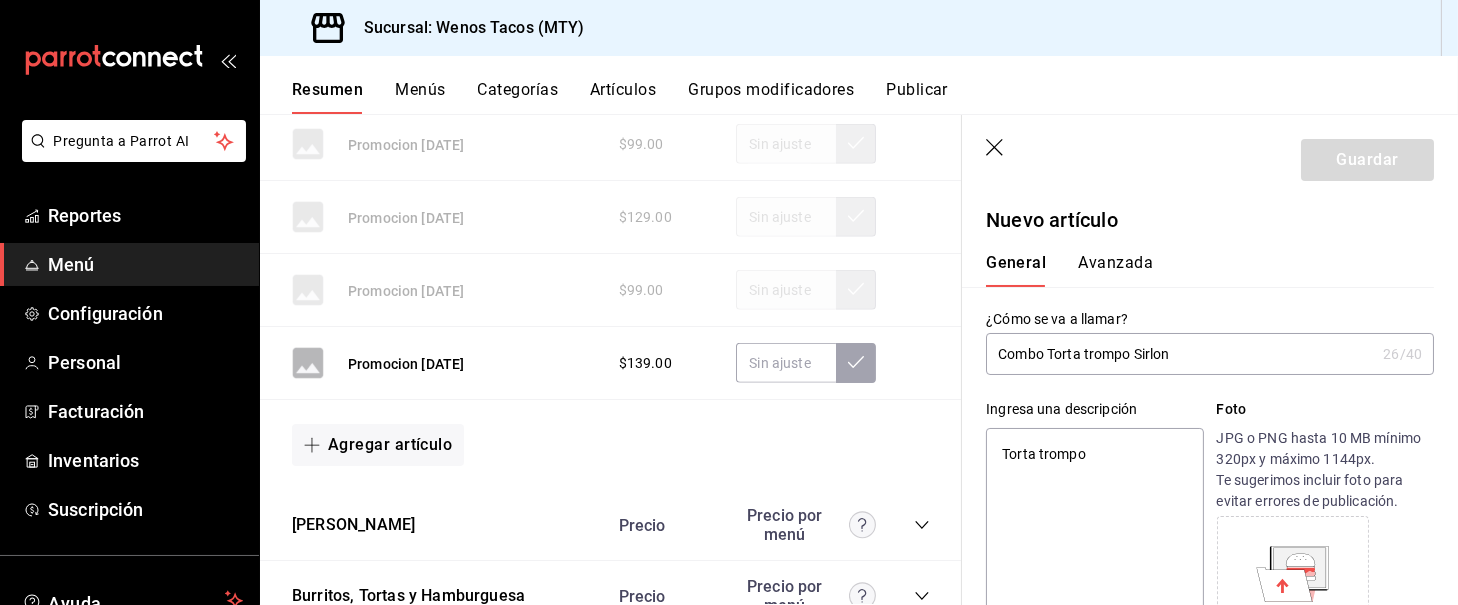type on "x" 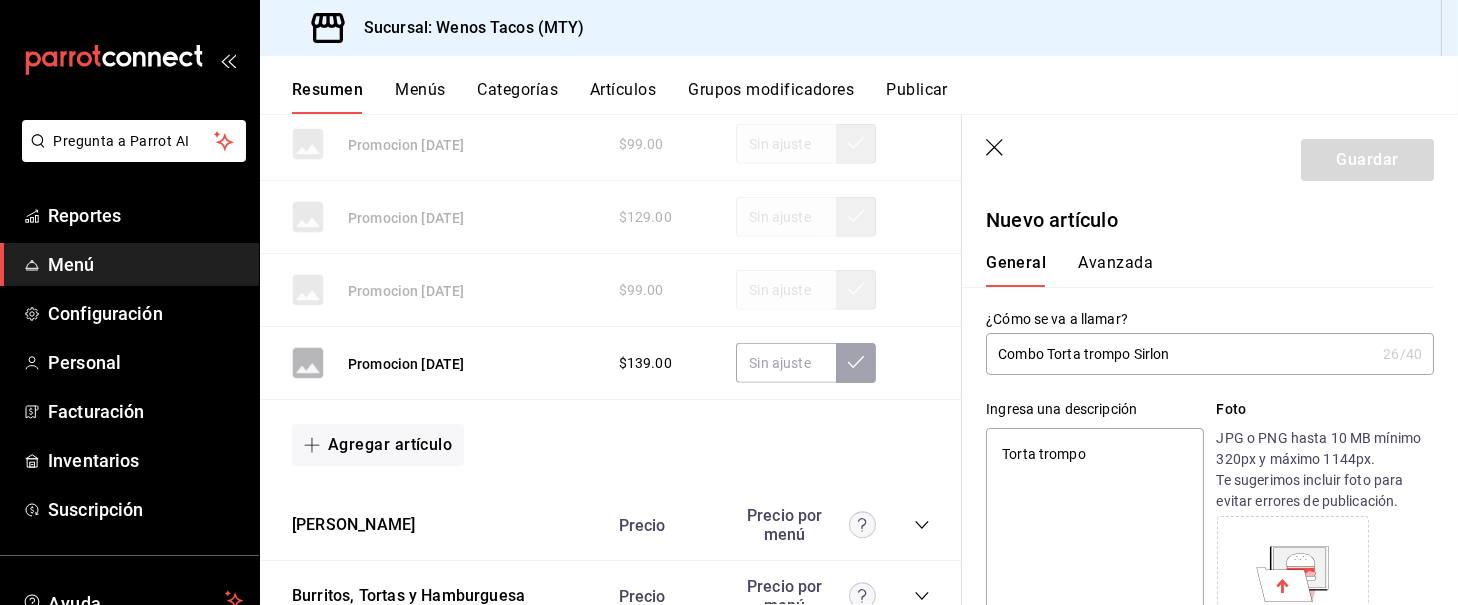 type on "Torta trompo" 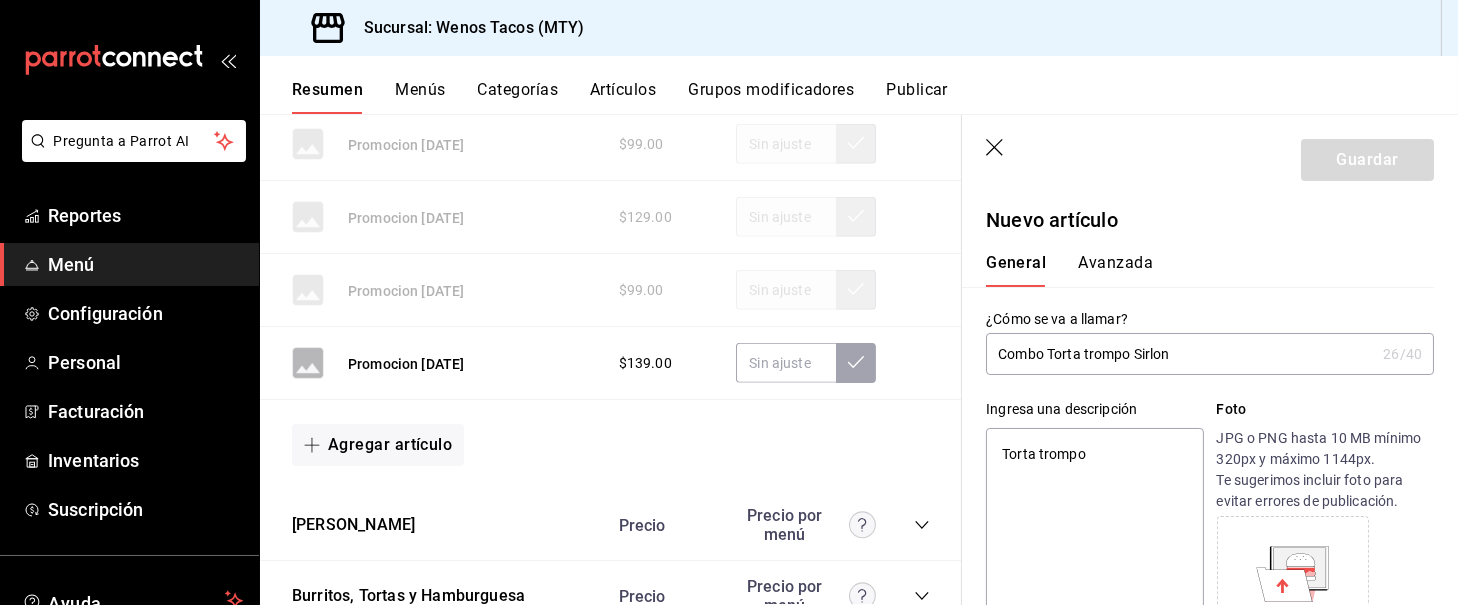 type on "Torta trompo S" 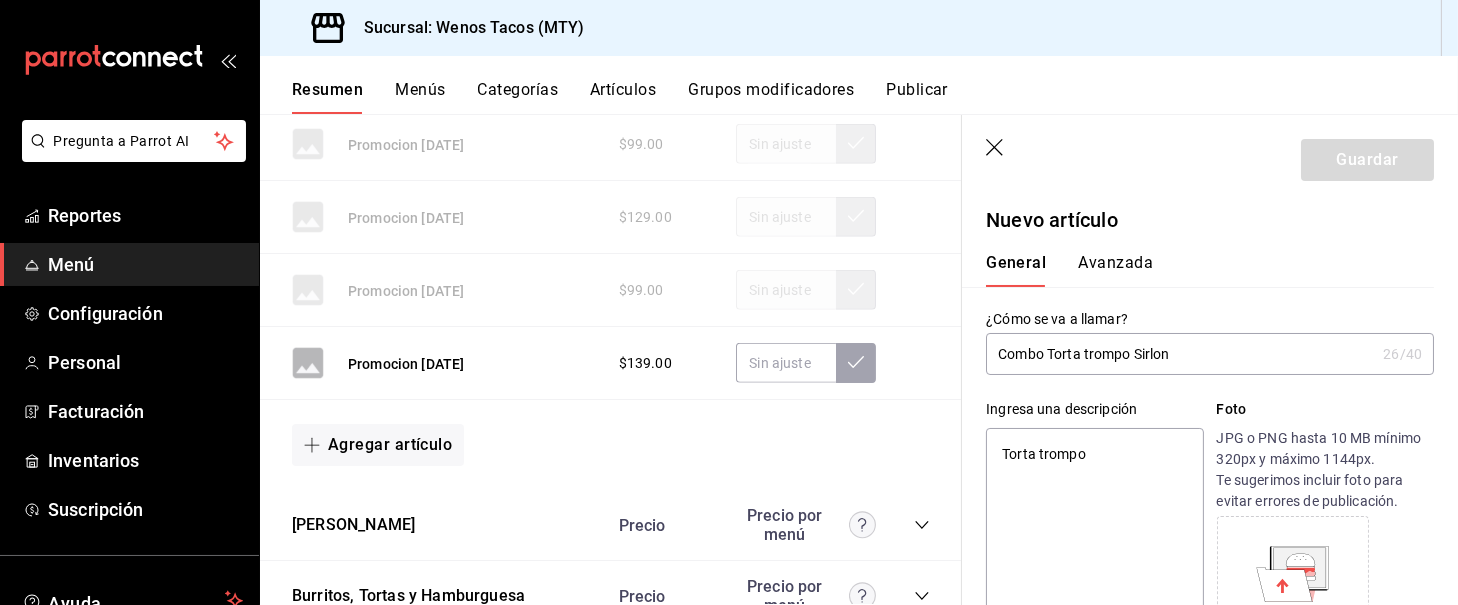 type on "x" 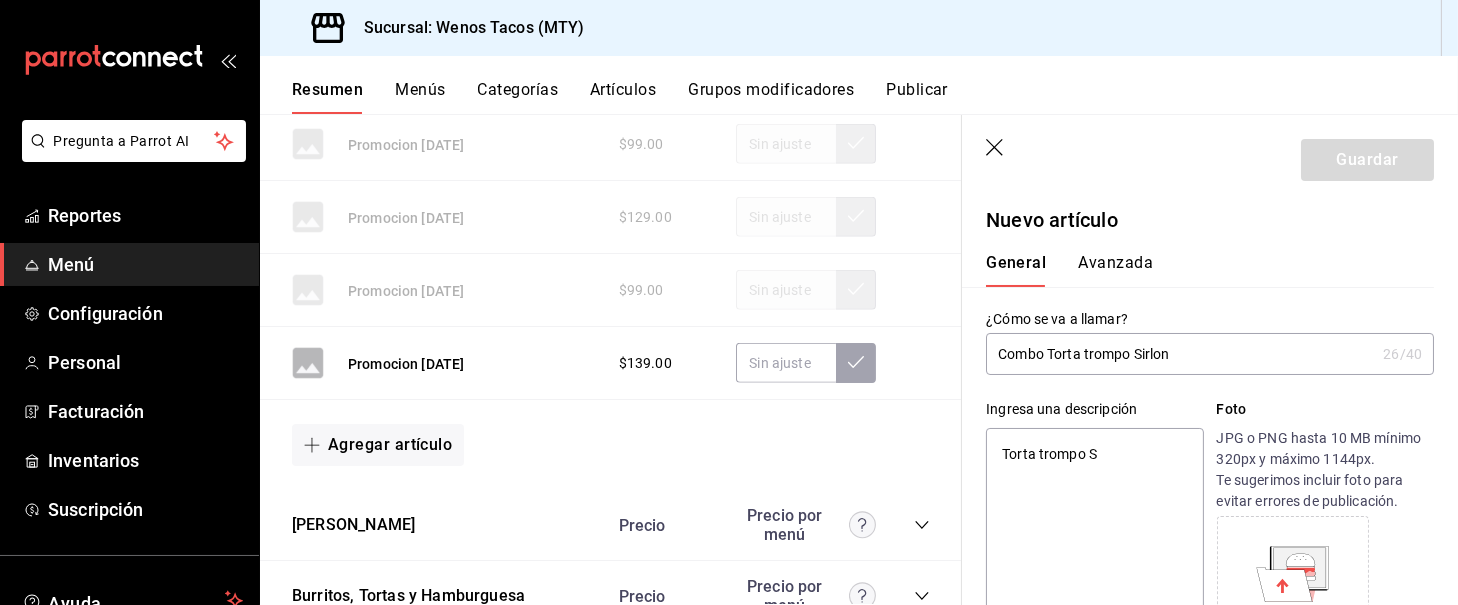 type on "Torta trompo Si" 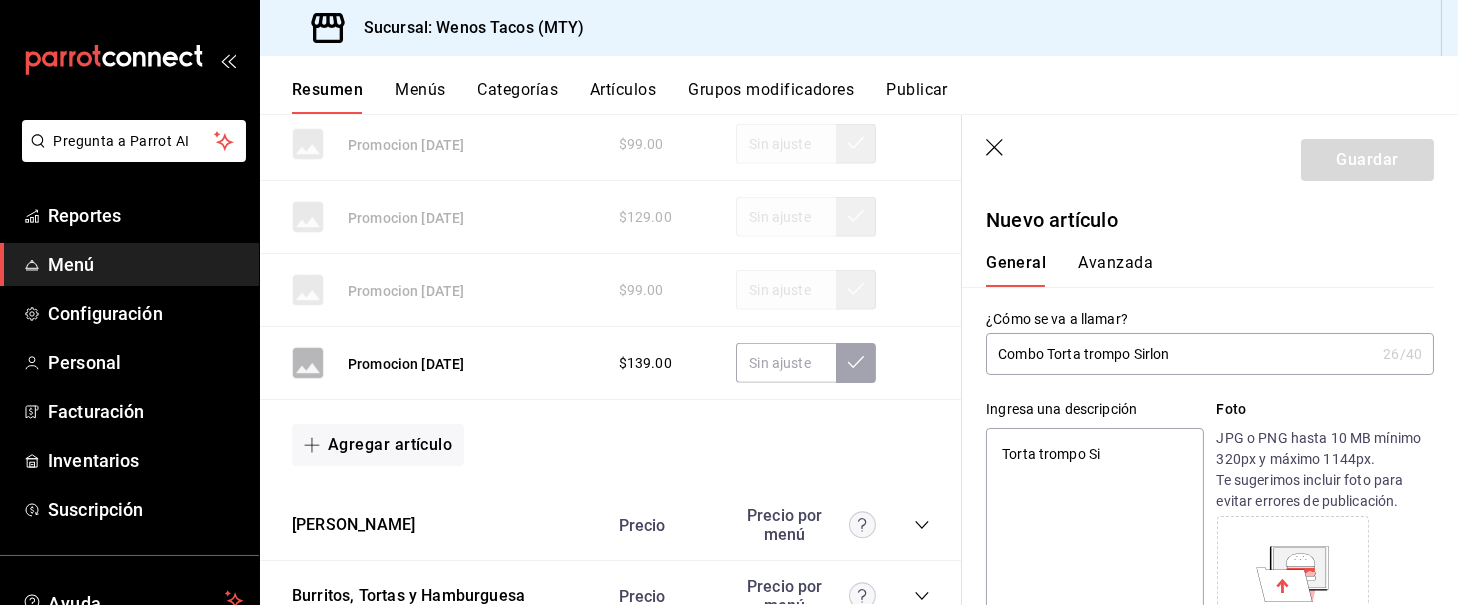 type on "x" 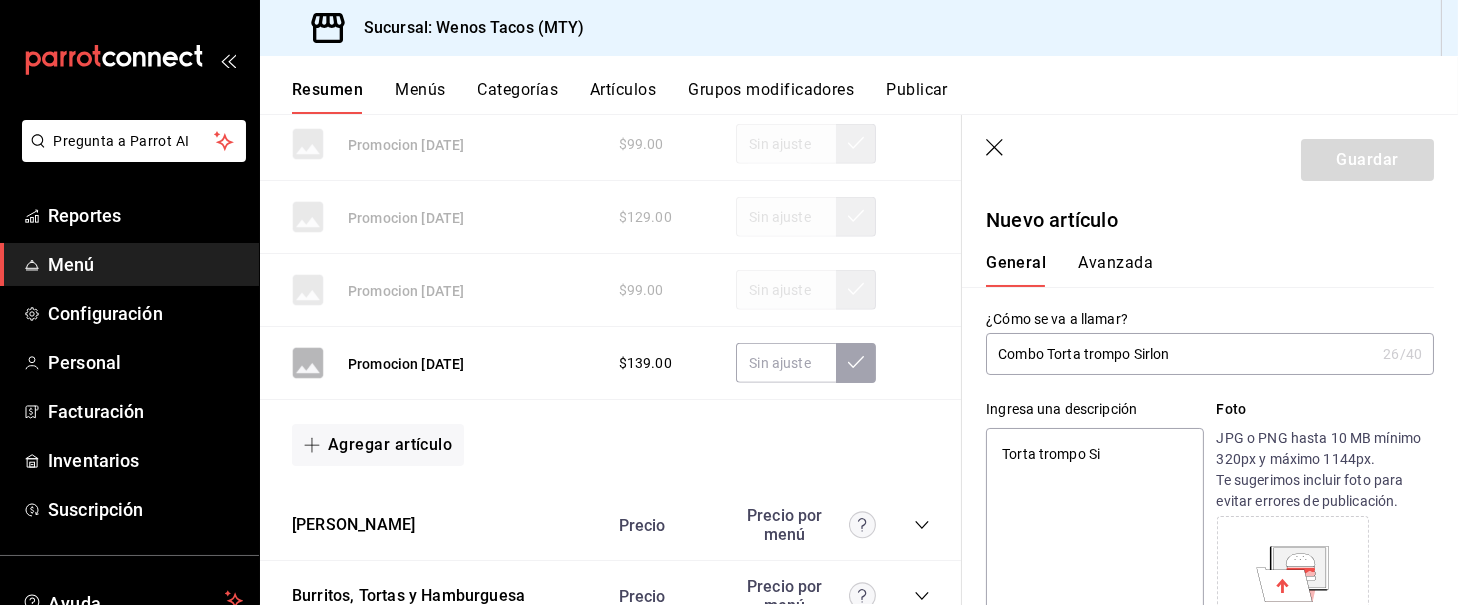 type on "Torta trompo Sir" 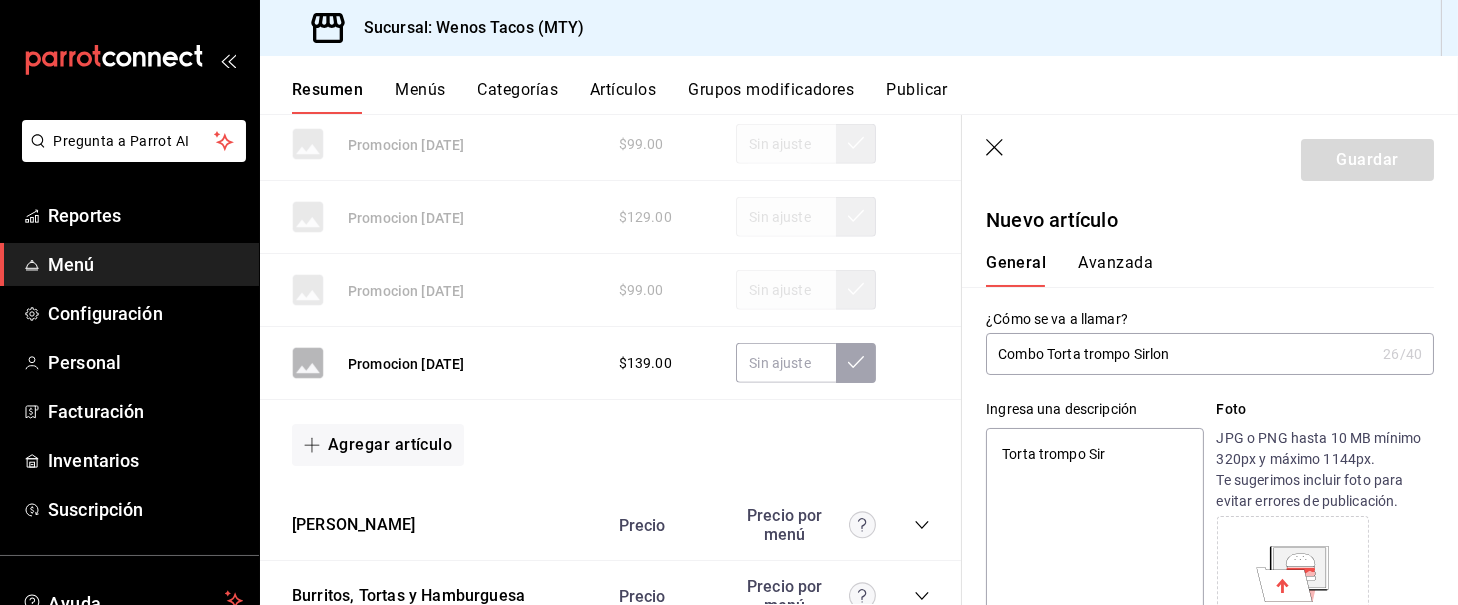 type on "x" 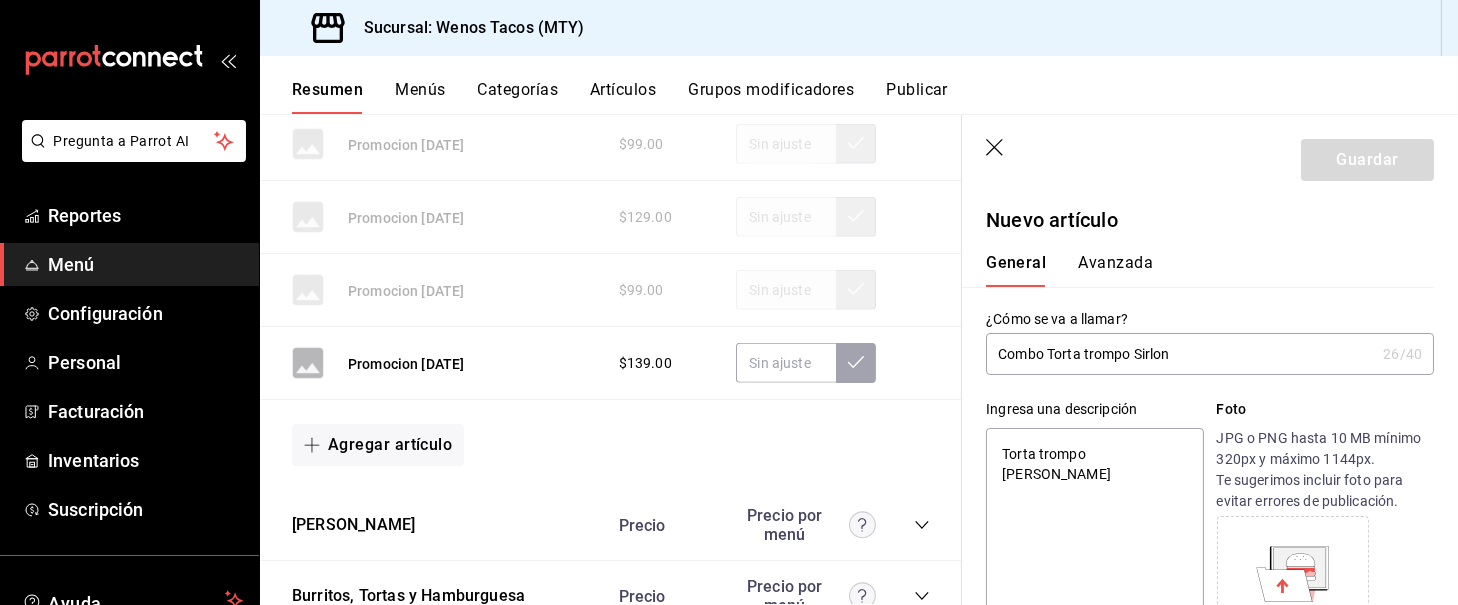 type on "x" 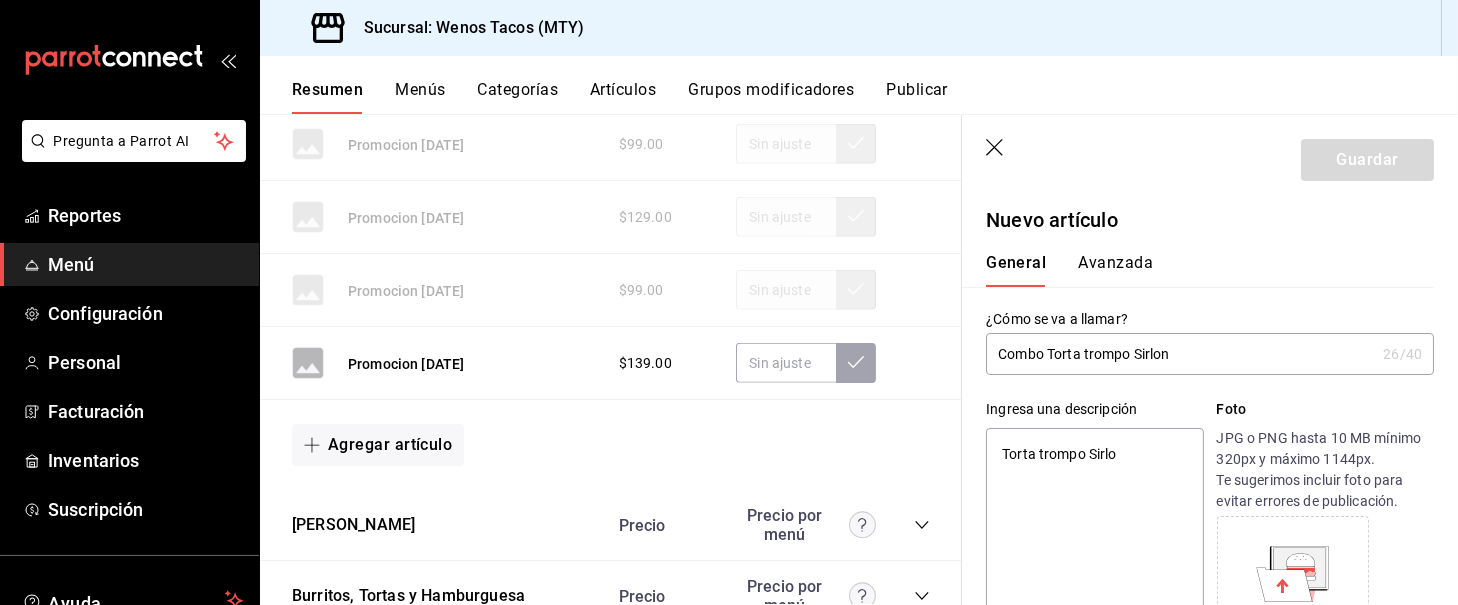 type on "x" 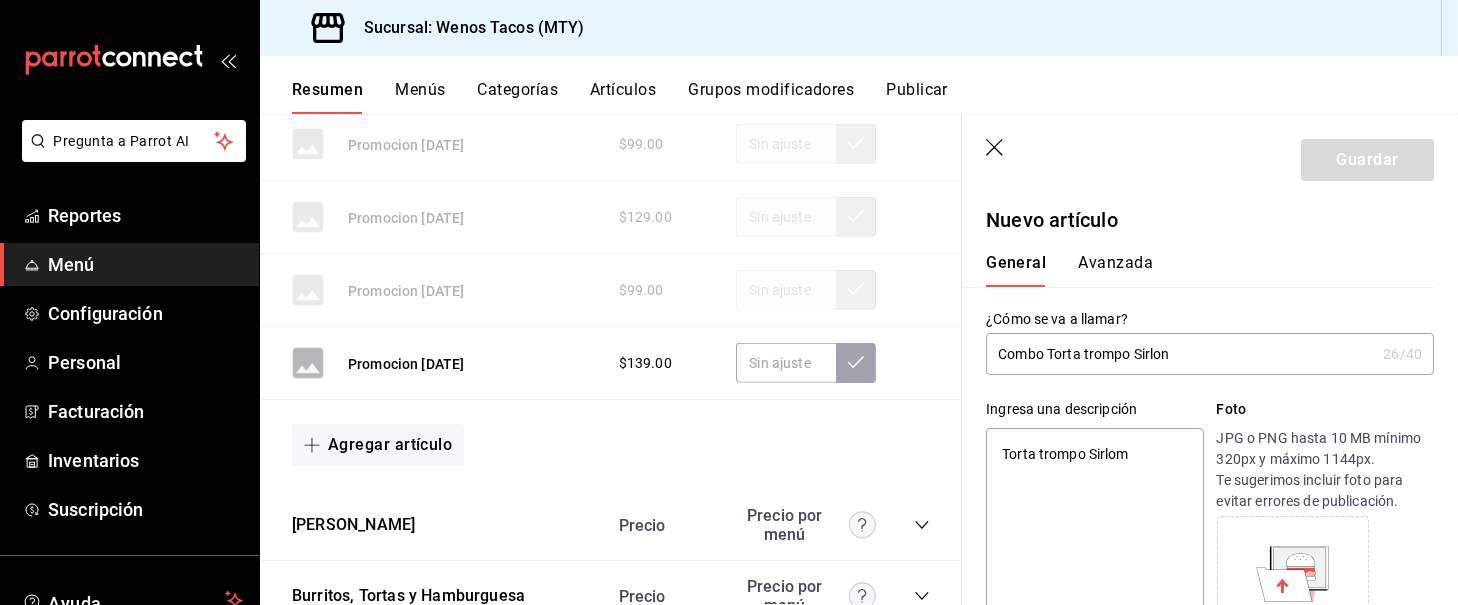 type on "x" 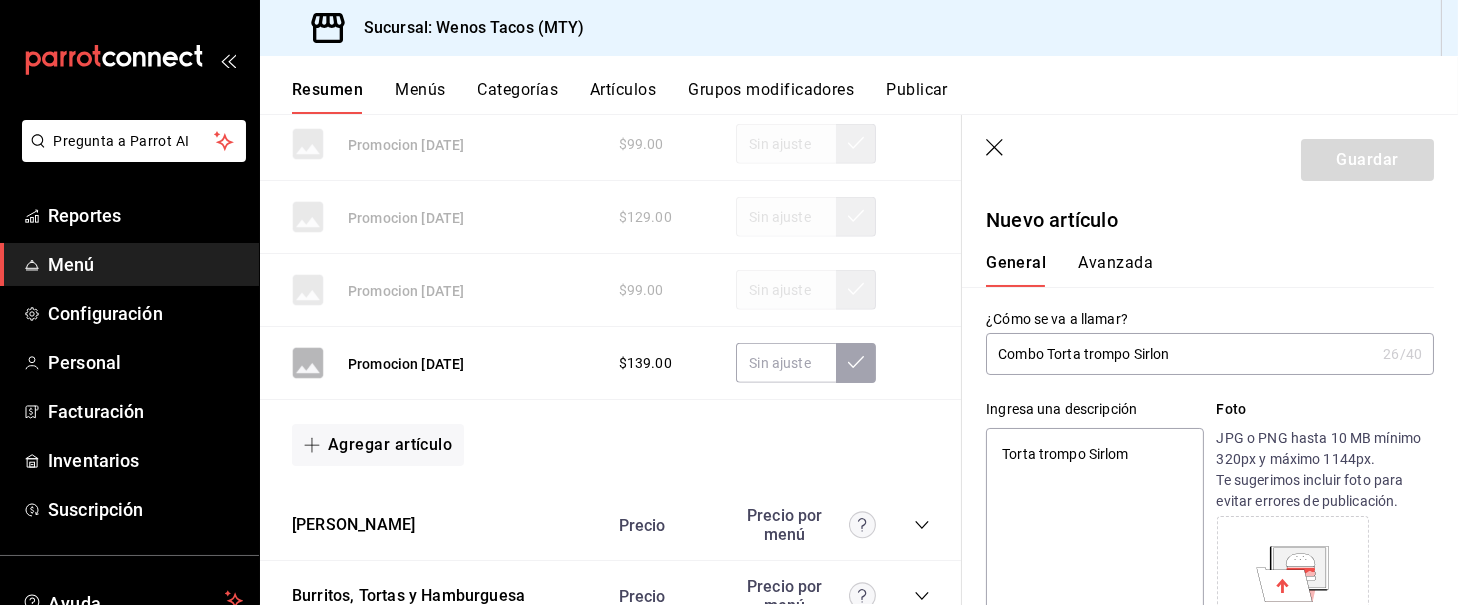 type on "Torta trompo Sirlo" 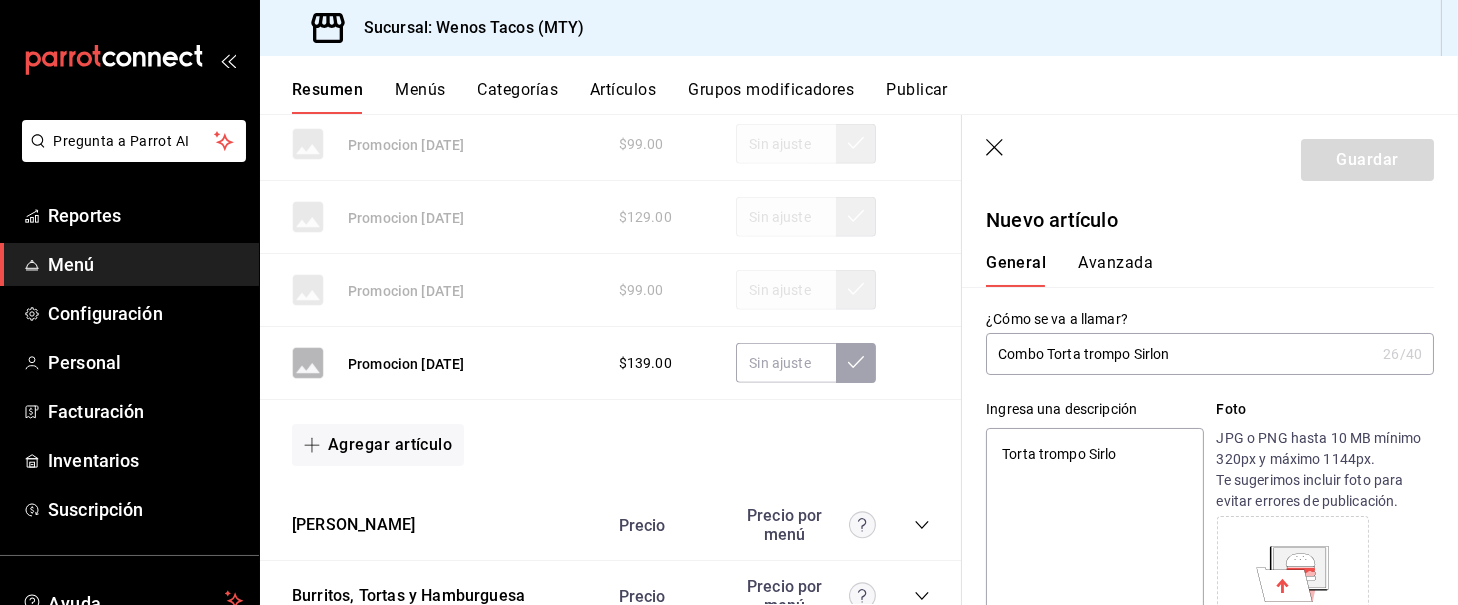 type on "x" 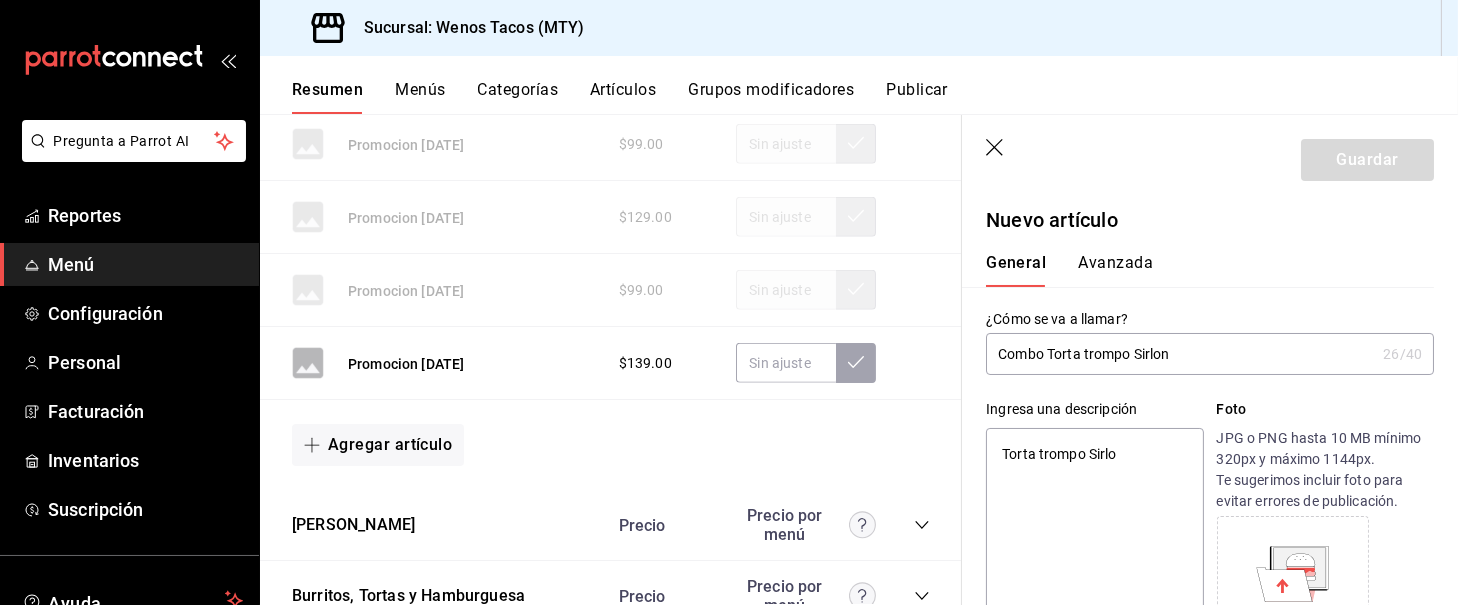 type on "Torta trompo Sirlon" 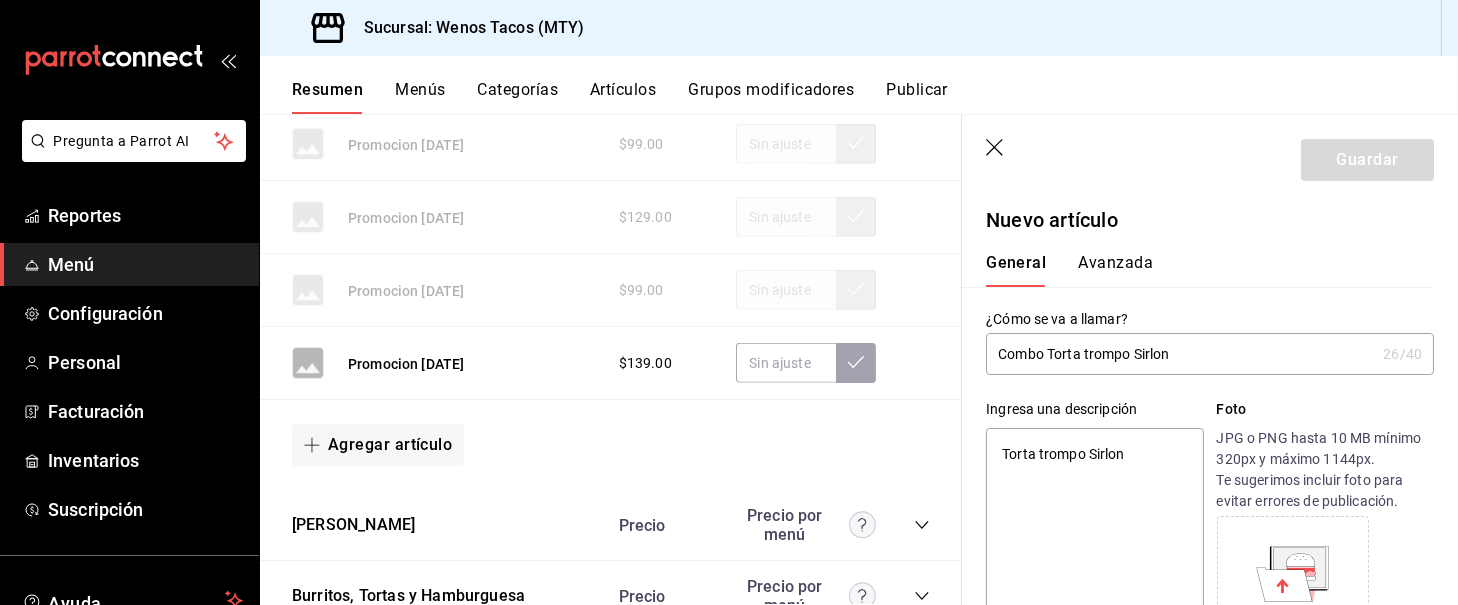 type on "x" 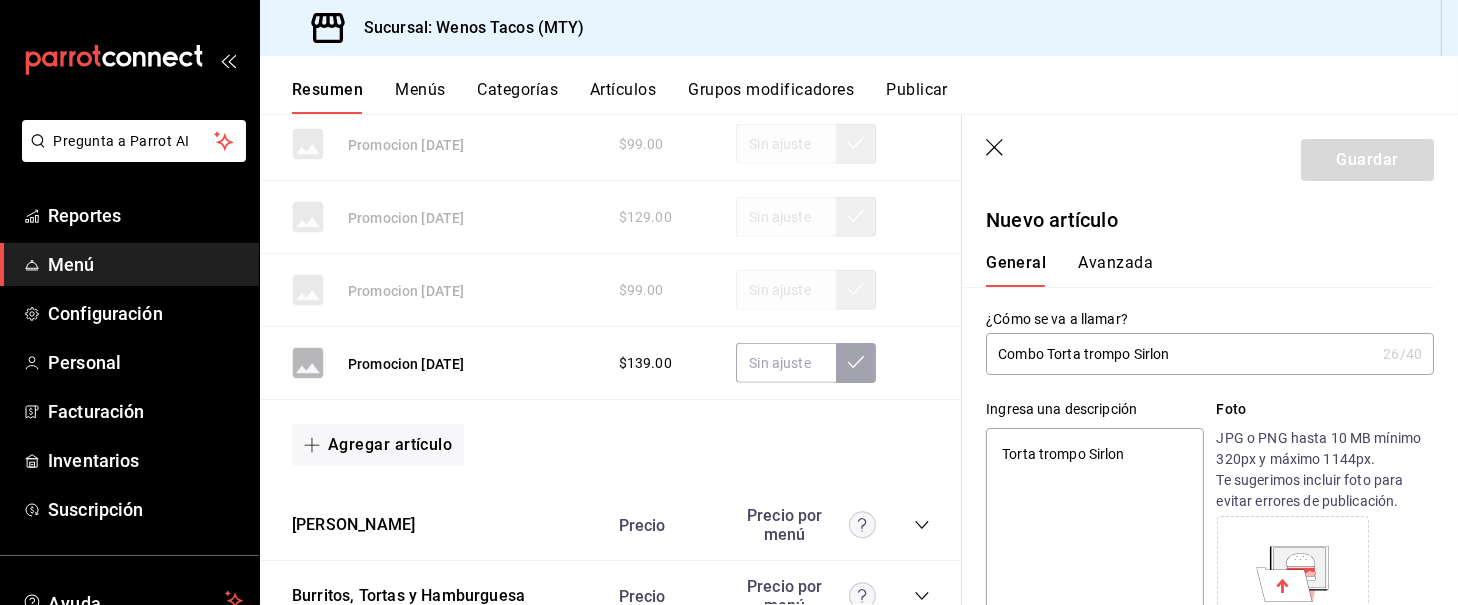 type on "Torta trompo Sirlon" 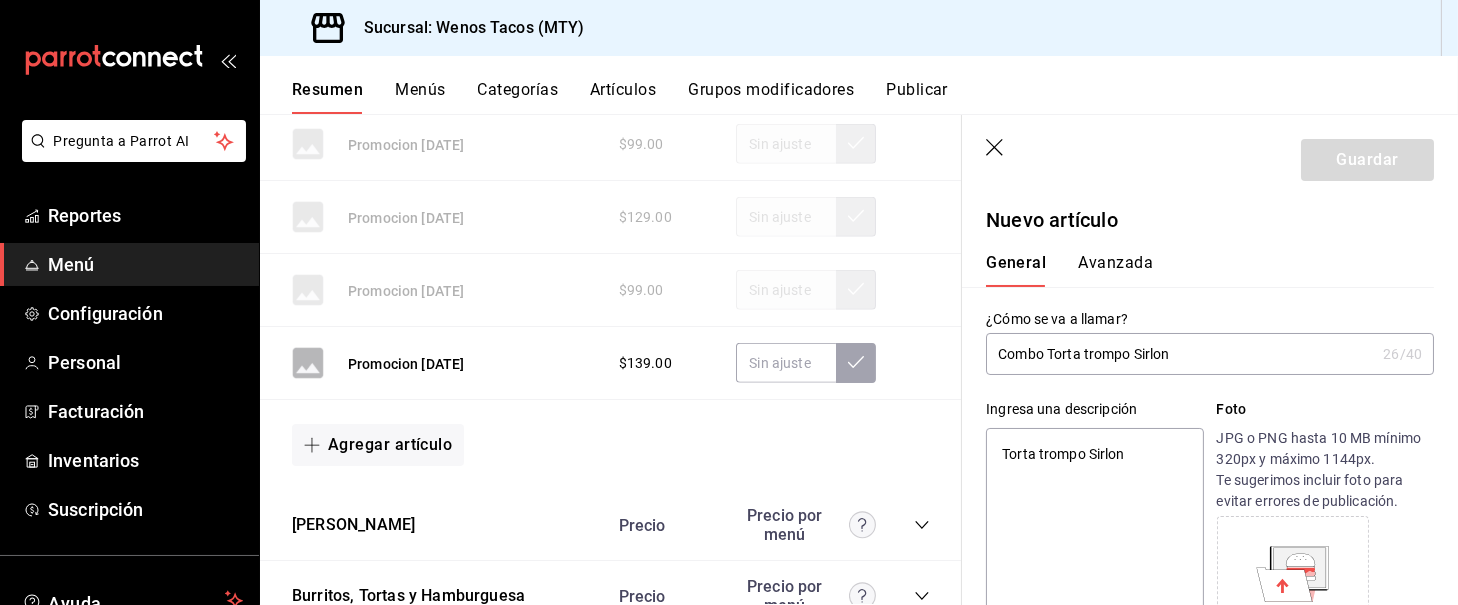 type on "Torta trompo Sirlon" 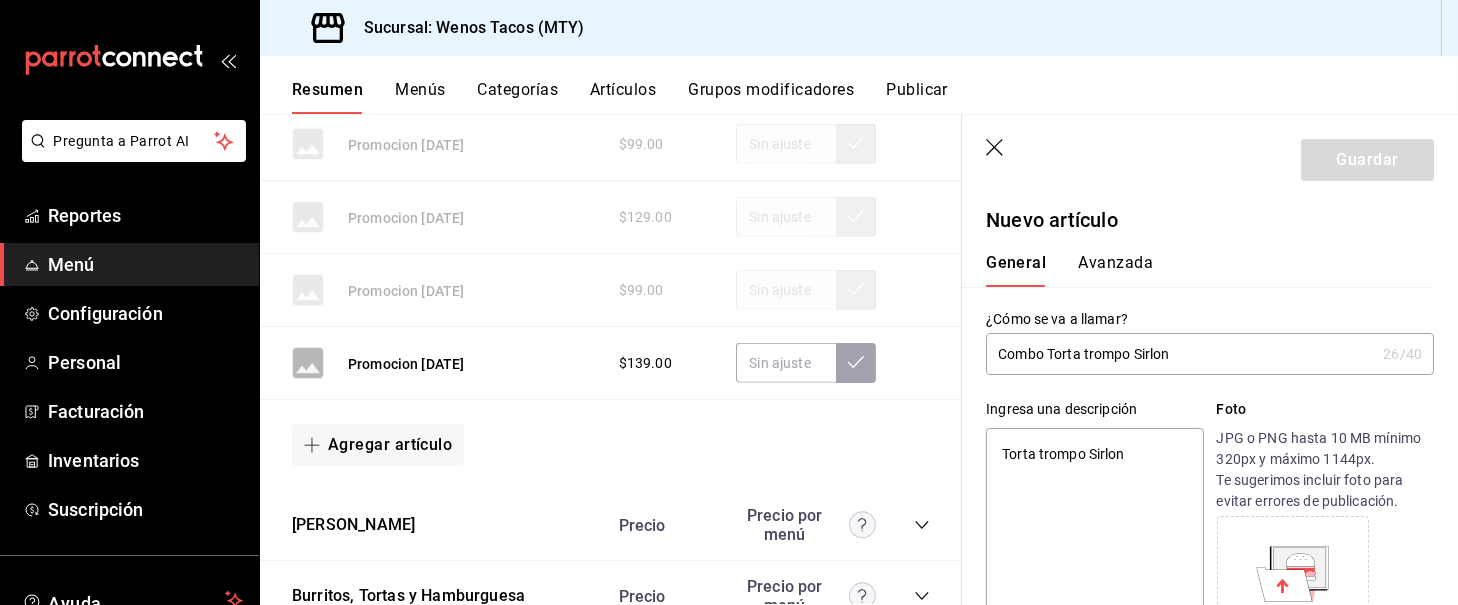 type on "x" 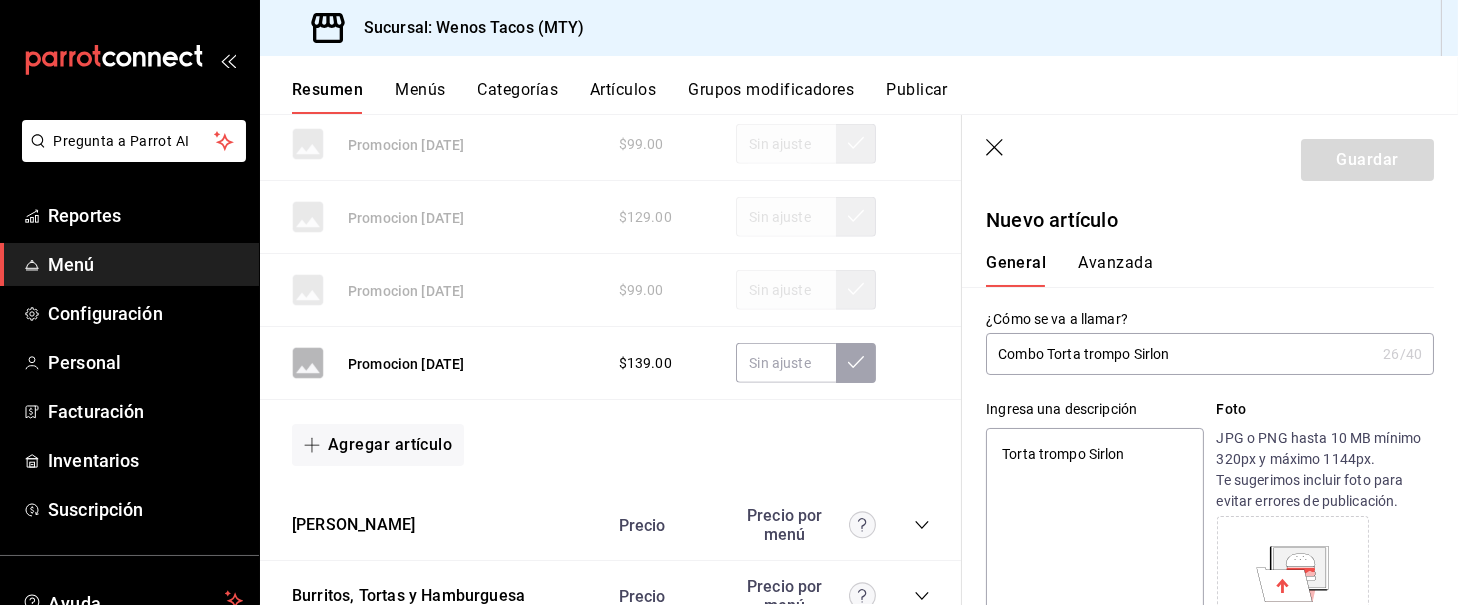 type on "Torta trompo Sirlon," 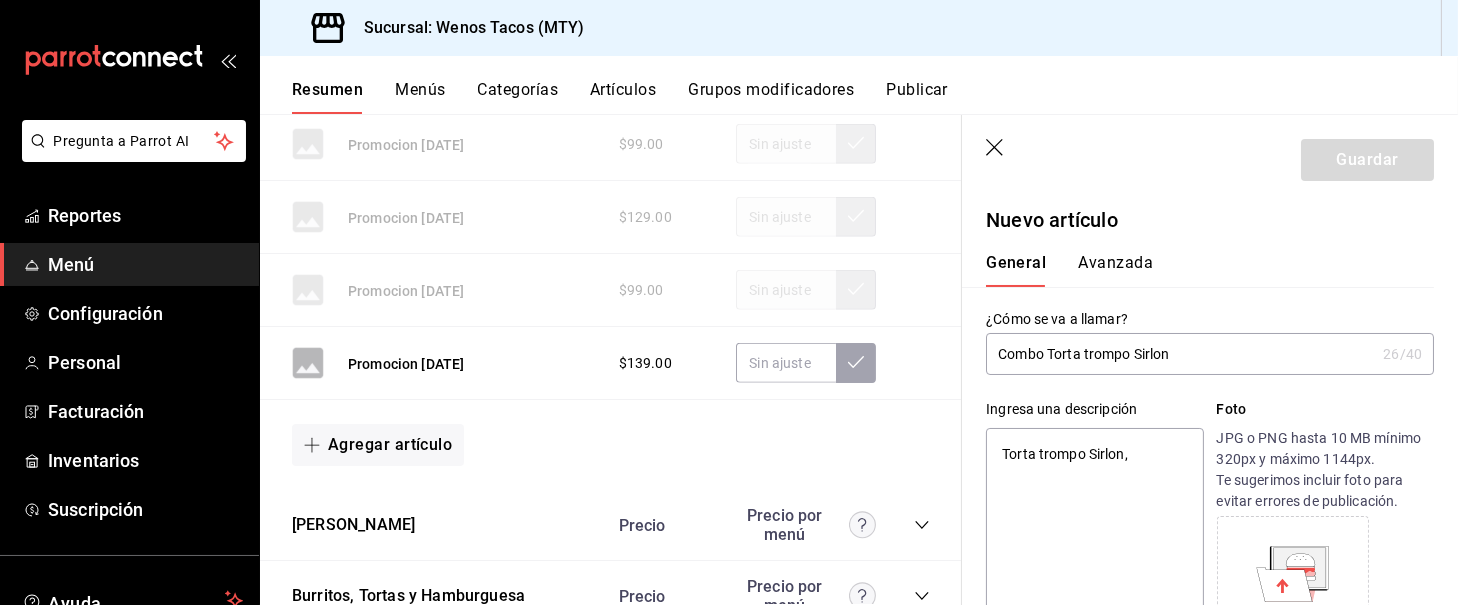 type on "x" 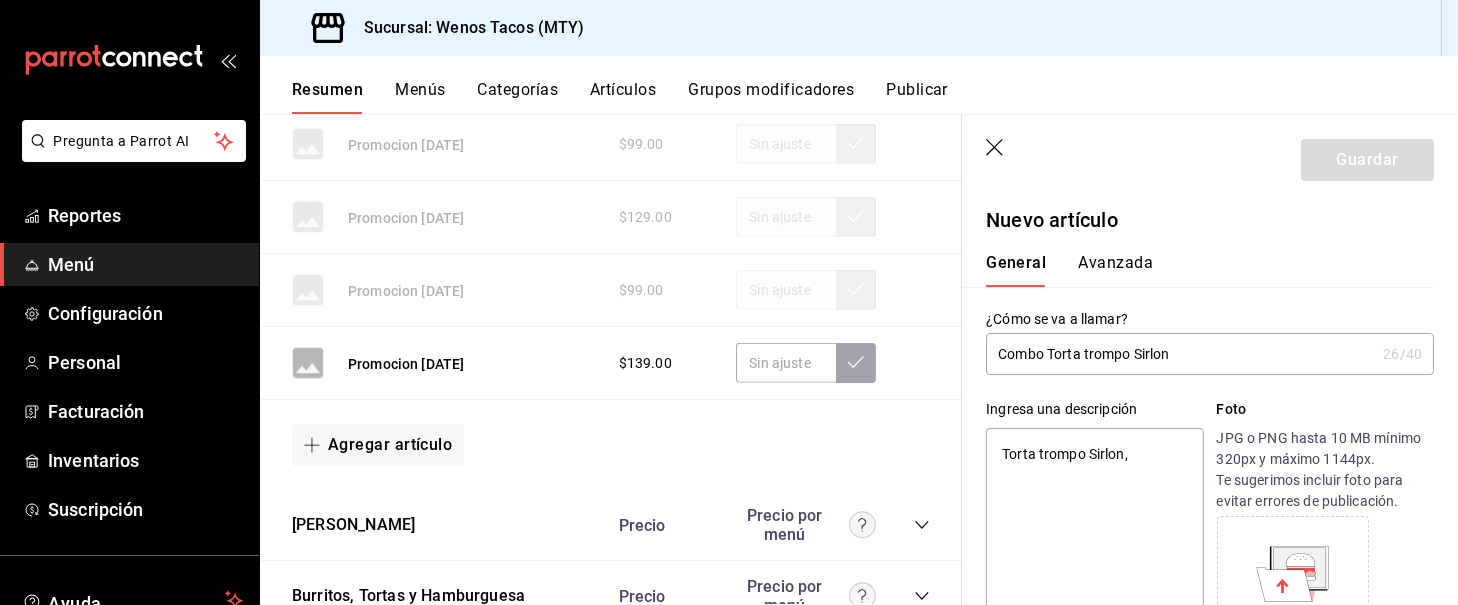type on "Torta trompo Sirlon, p" 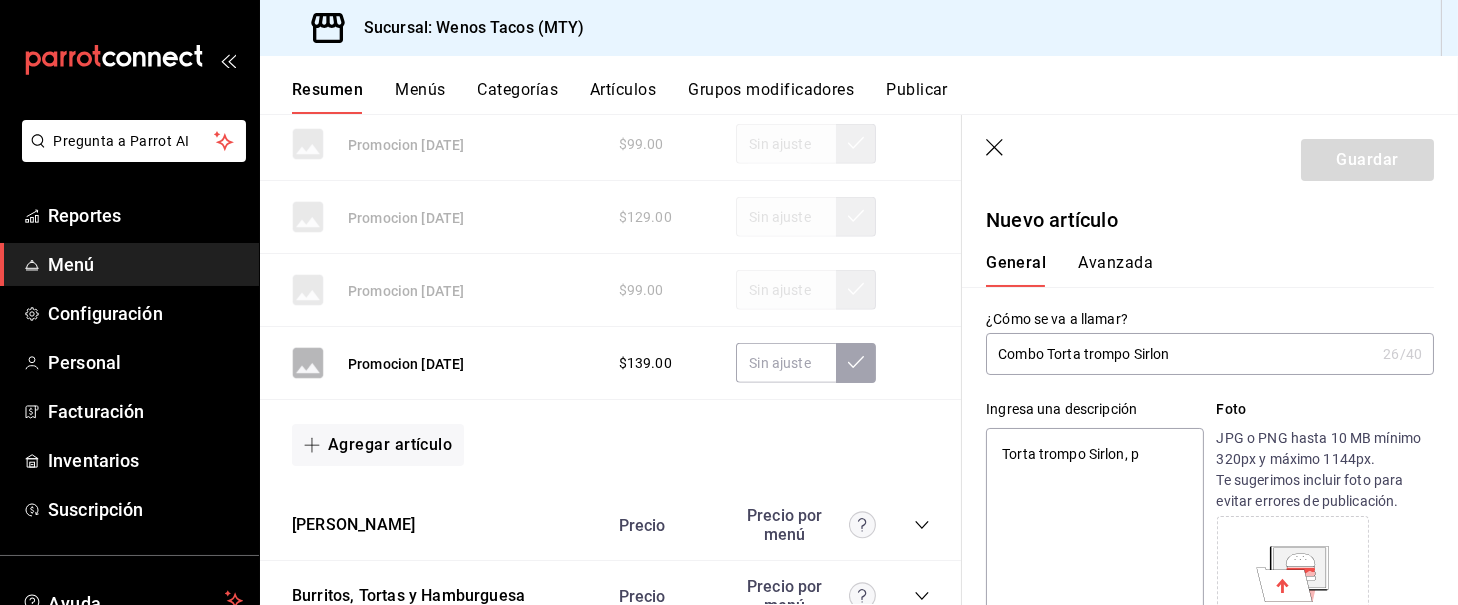 type on "x" 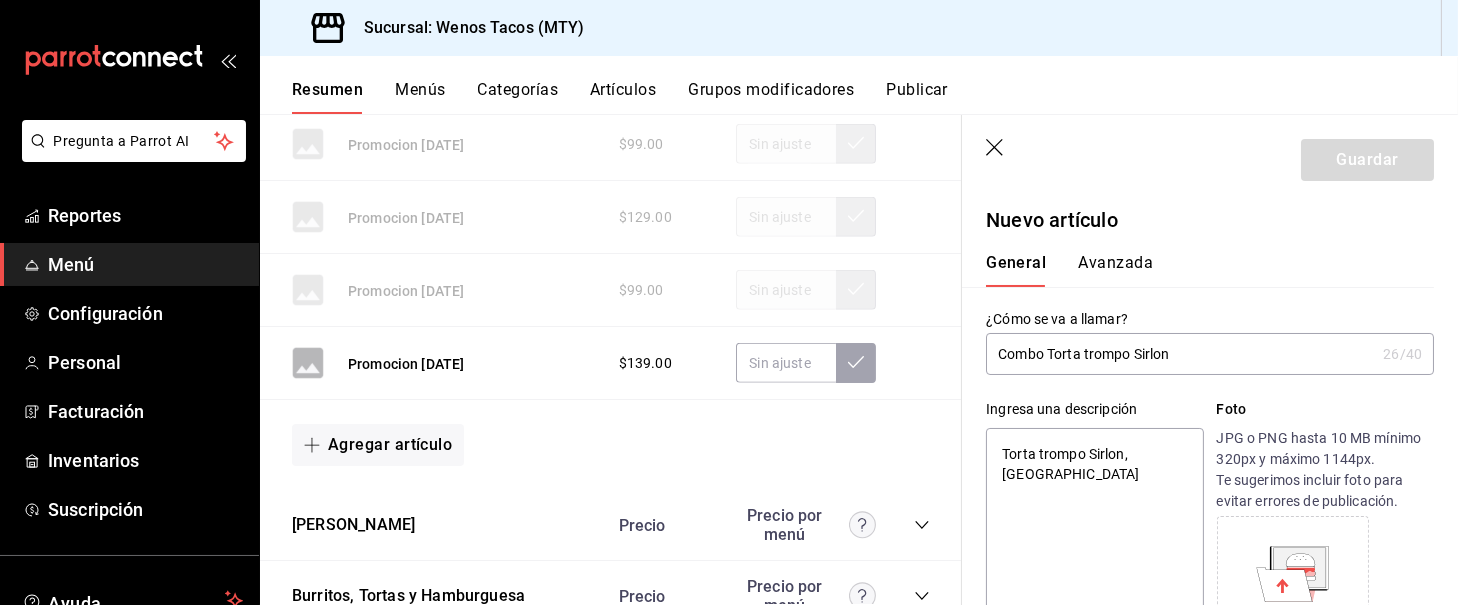 type on "x" 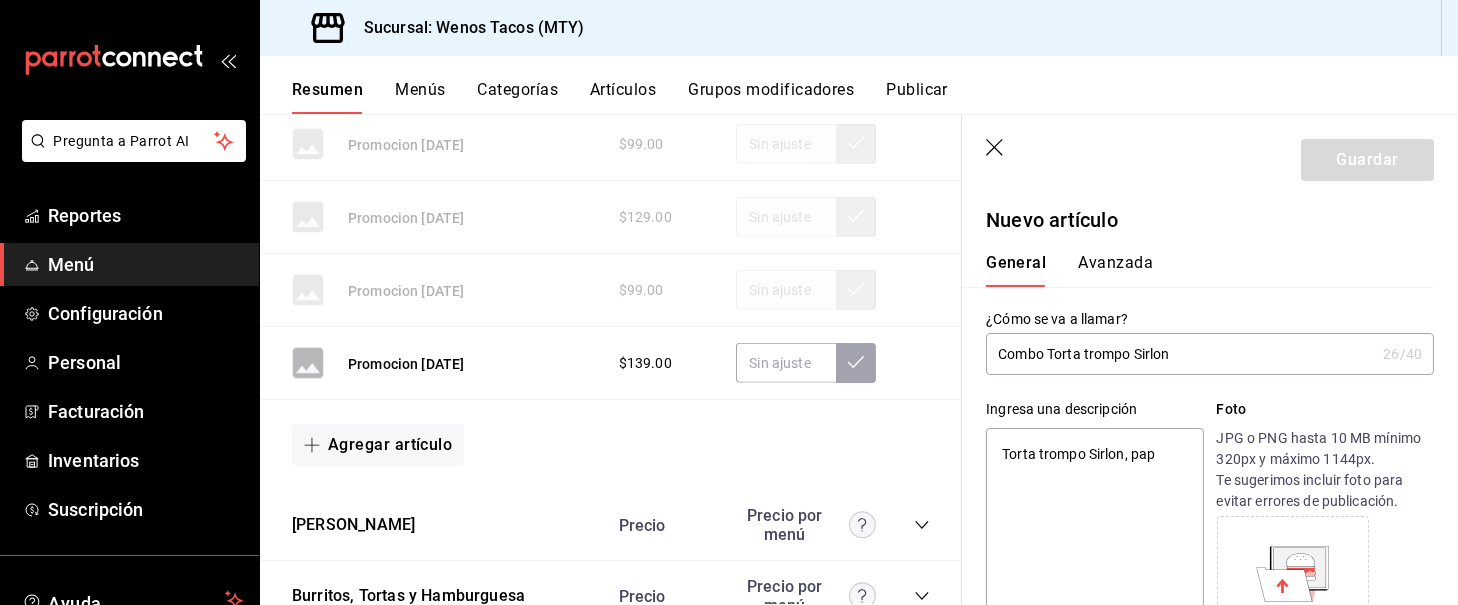 type on "Torta trompo Sirlon, papa" 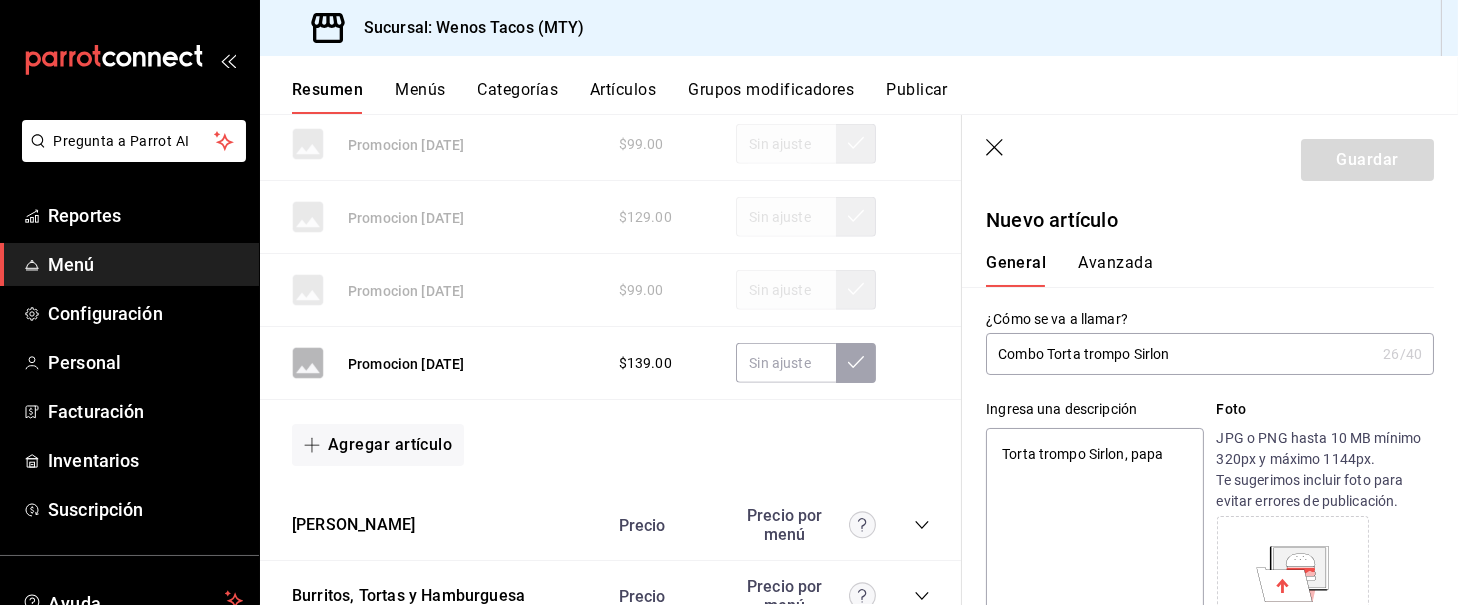 type on "Torta trompo Sirlon, papas" 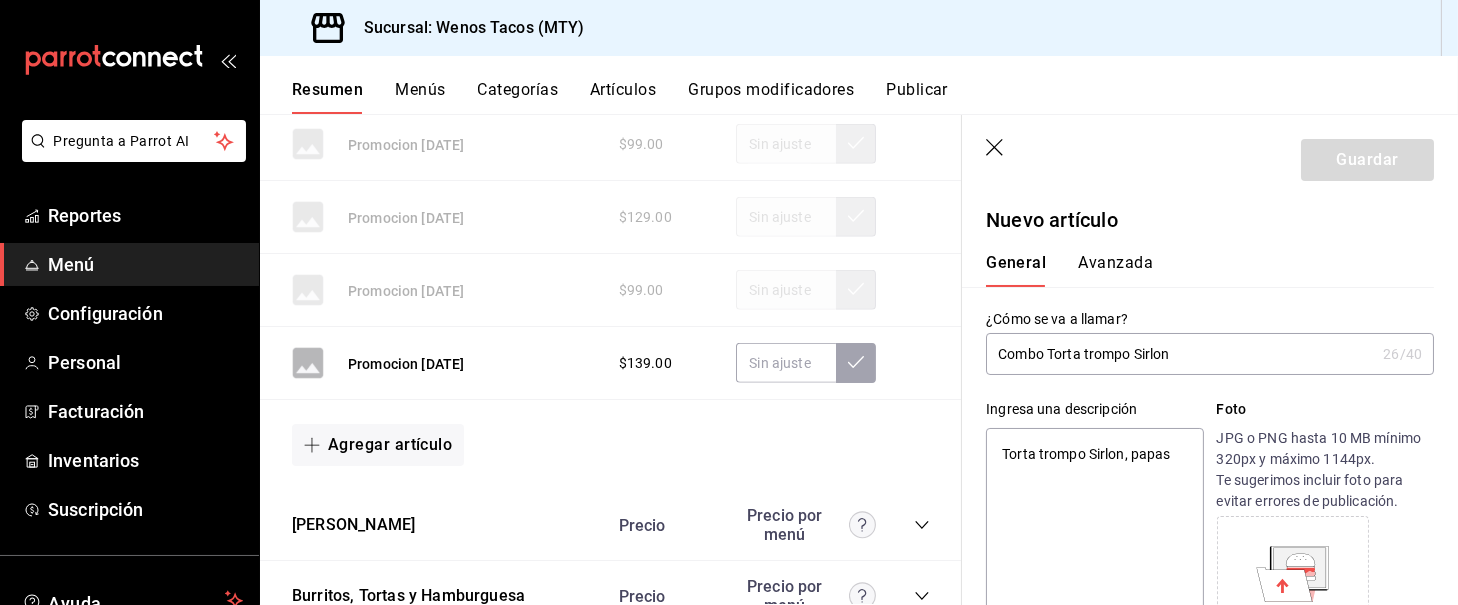 type on "x" 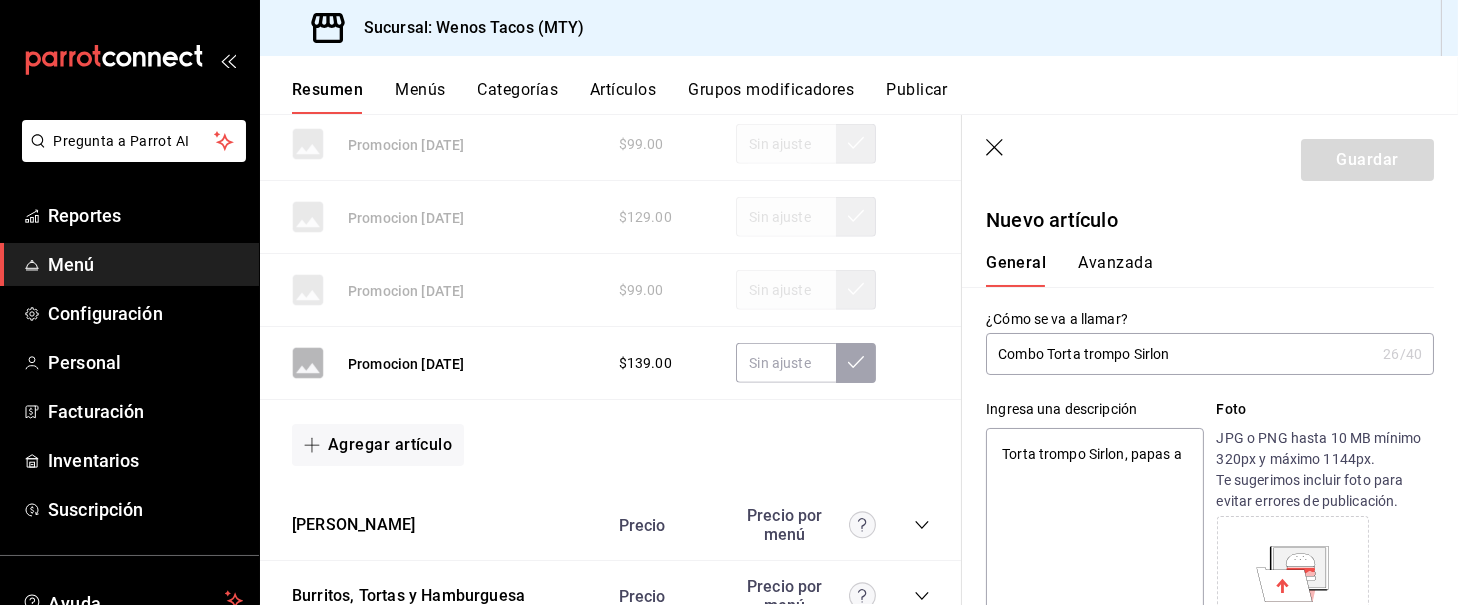 type on "Torta trompo Sirlon, papas a" 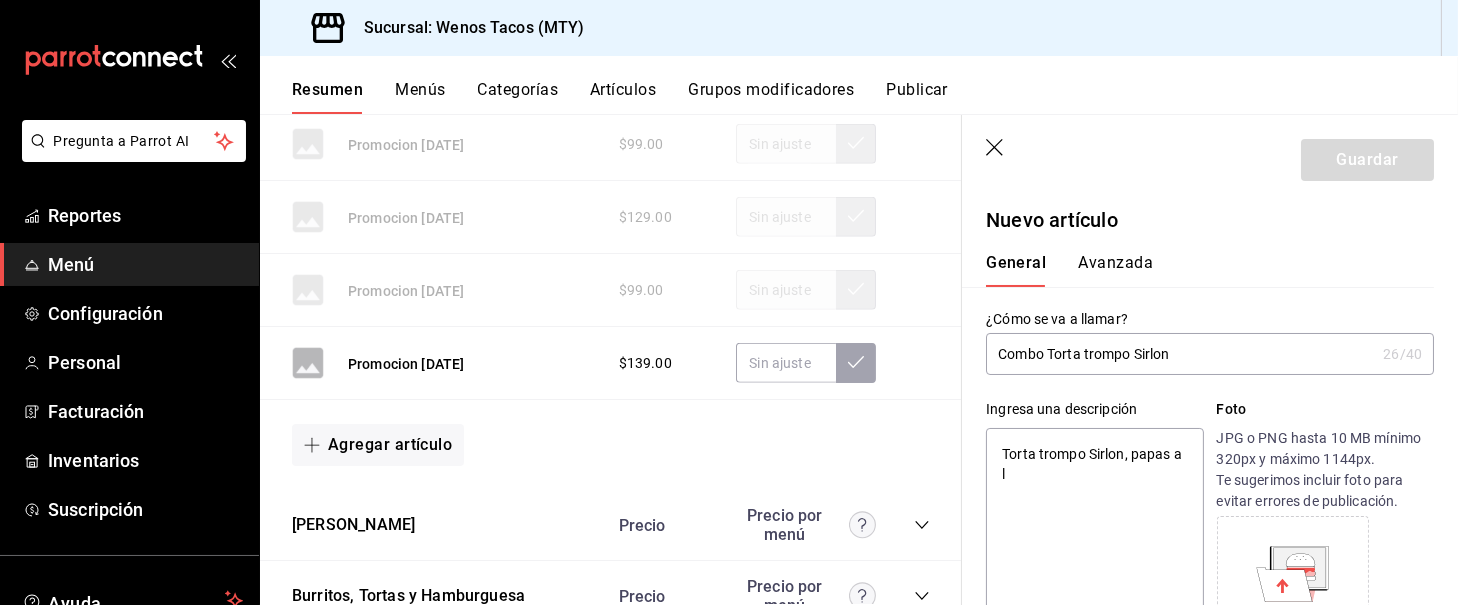 type on "x" 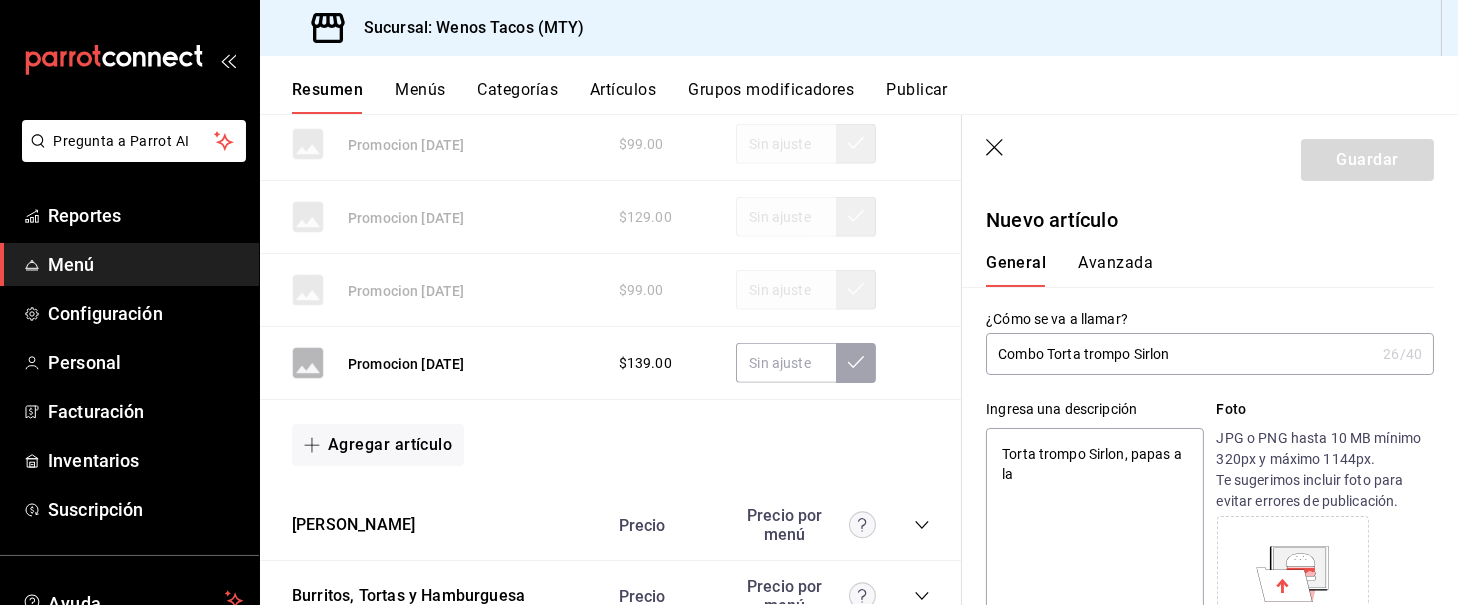 type on "Torta trompo Sirlon, papas a la" 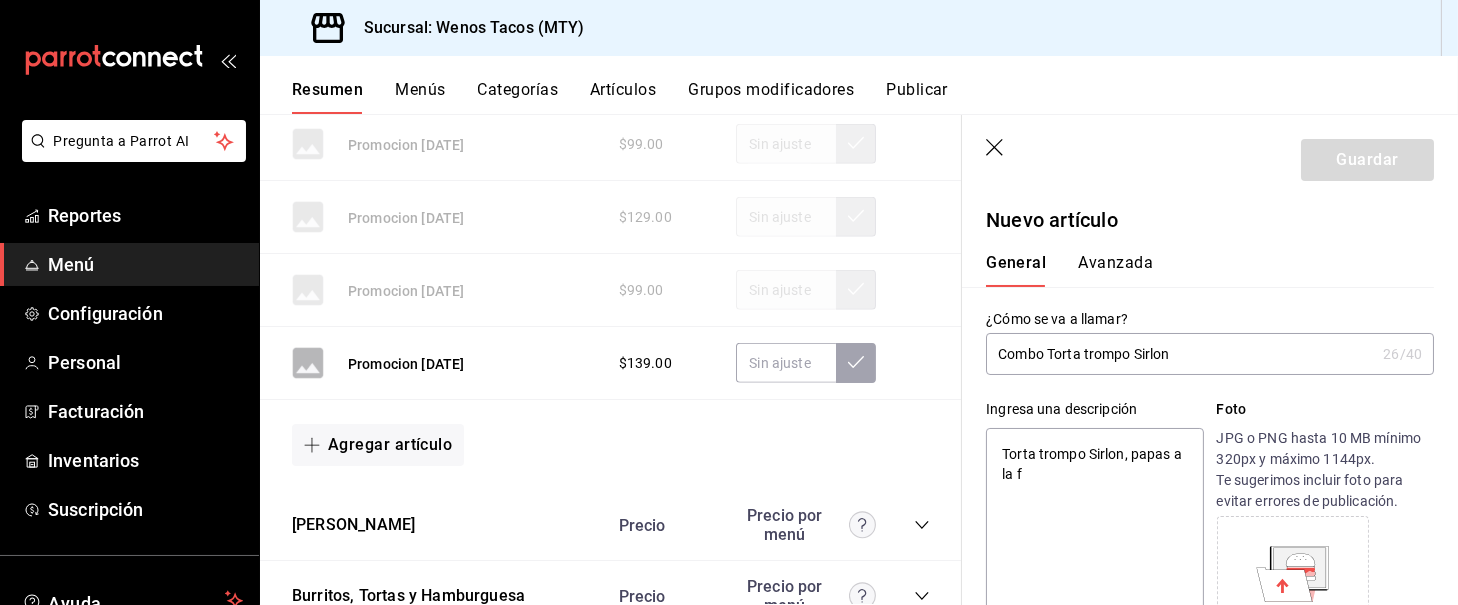 type on "x" 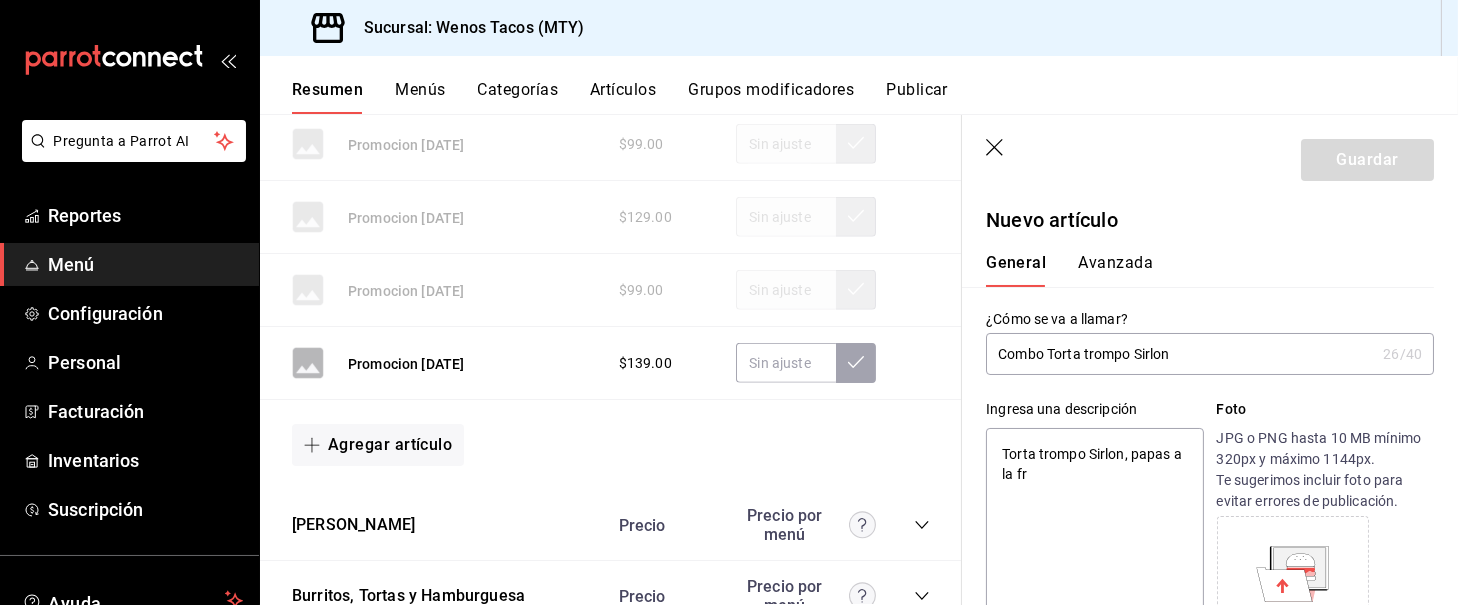 type on "x" 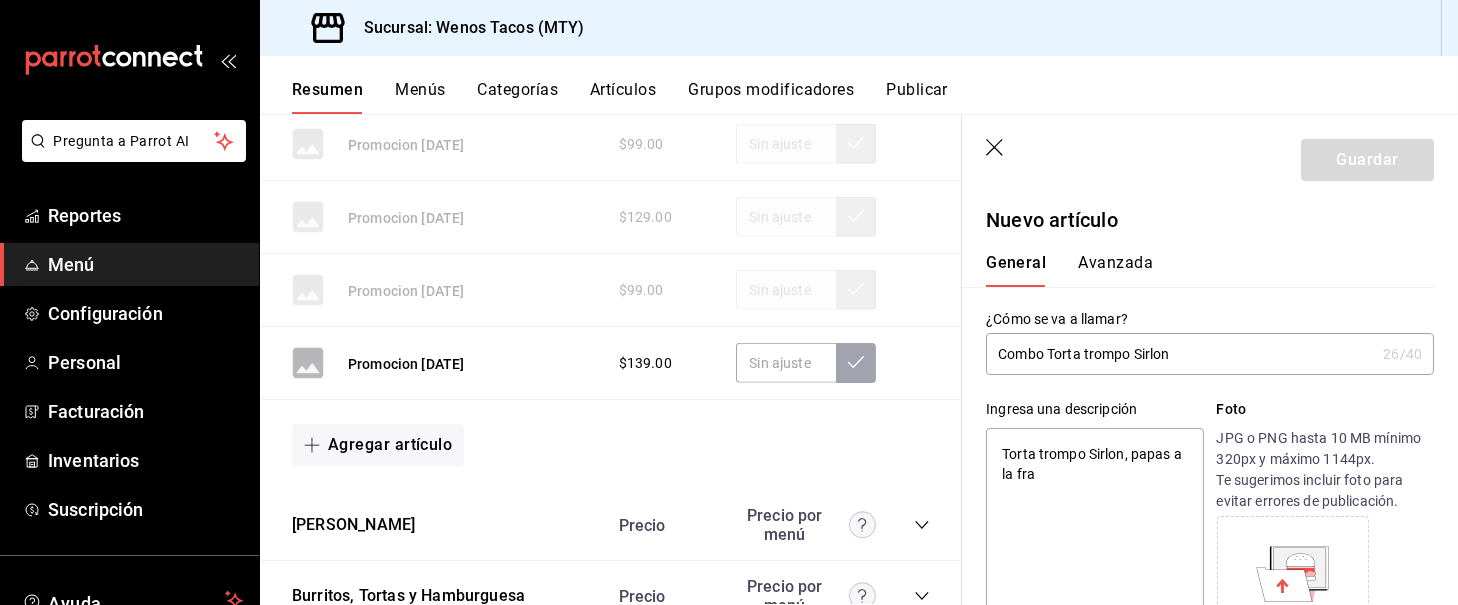 type on "Torta trompo Sirlon, papas a la [PERSON_NAME]" 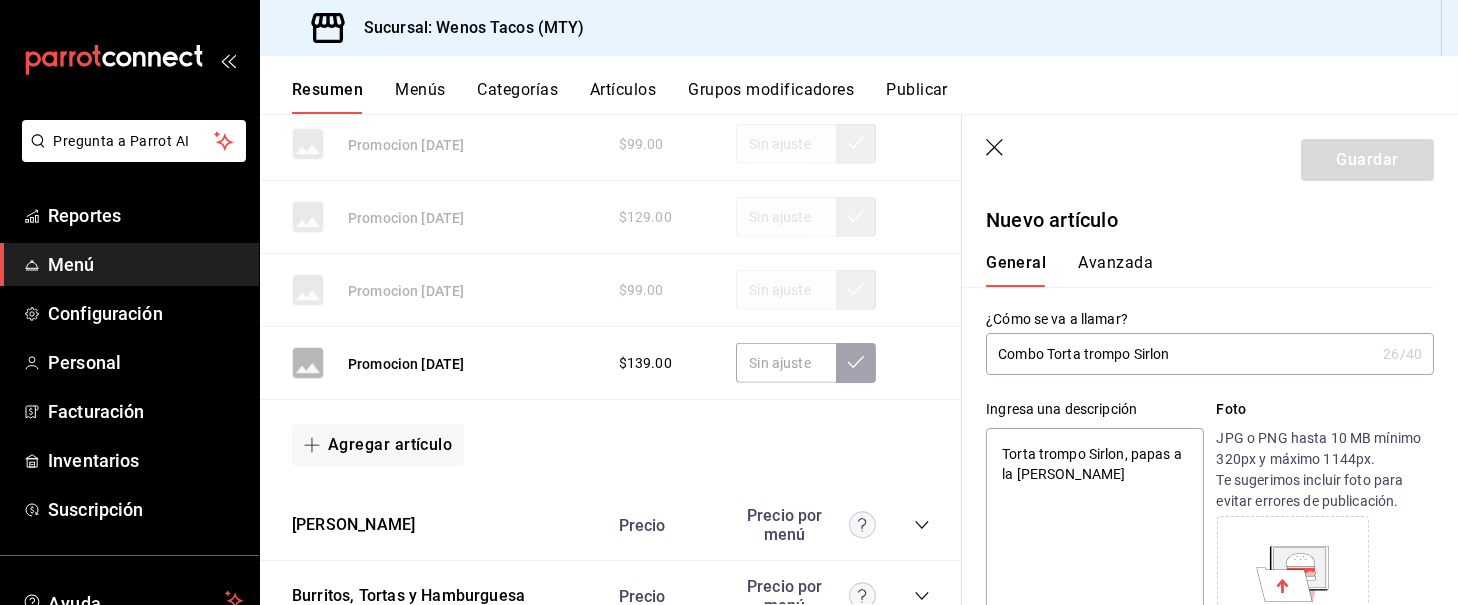 type on "x" 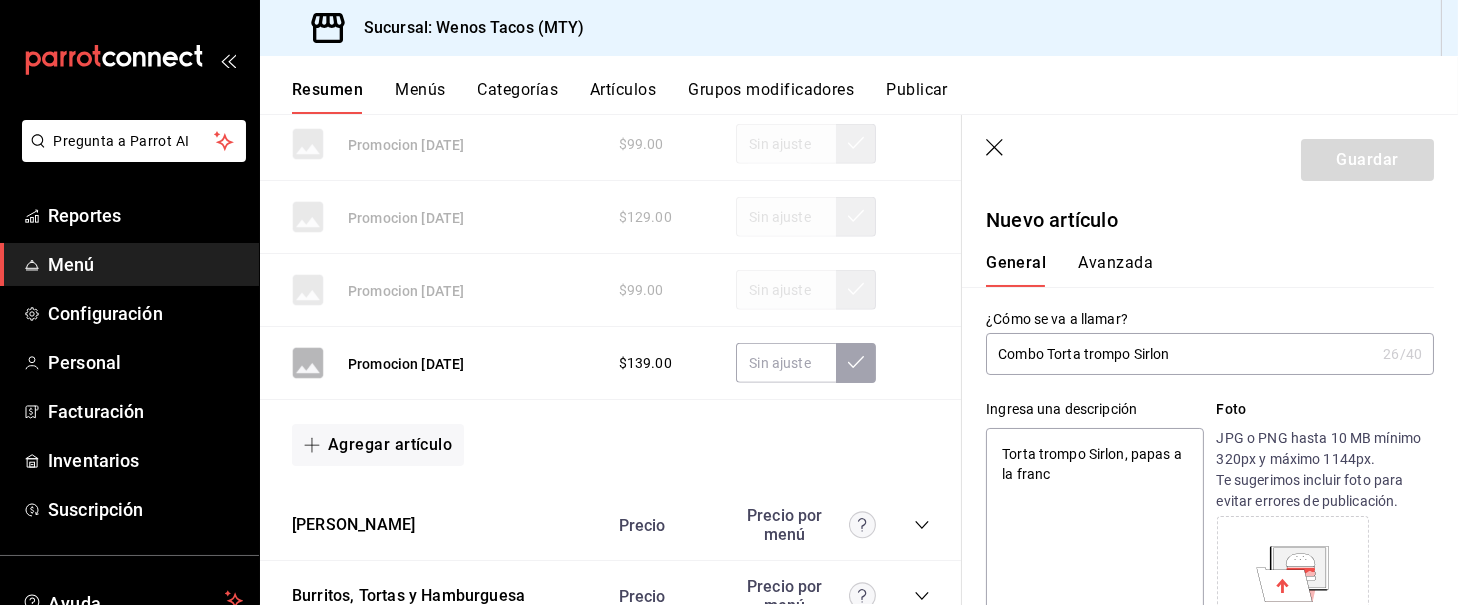 type 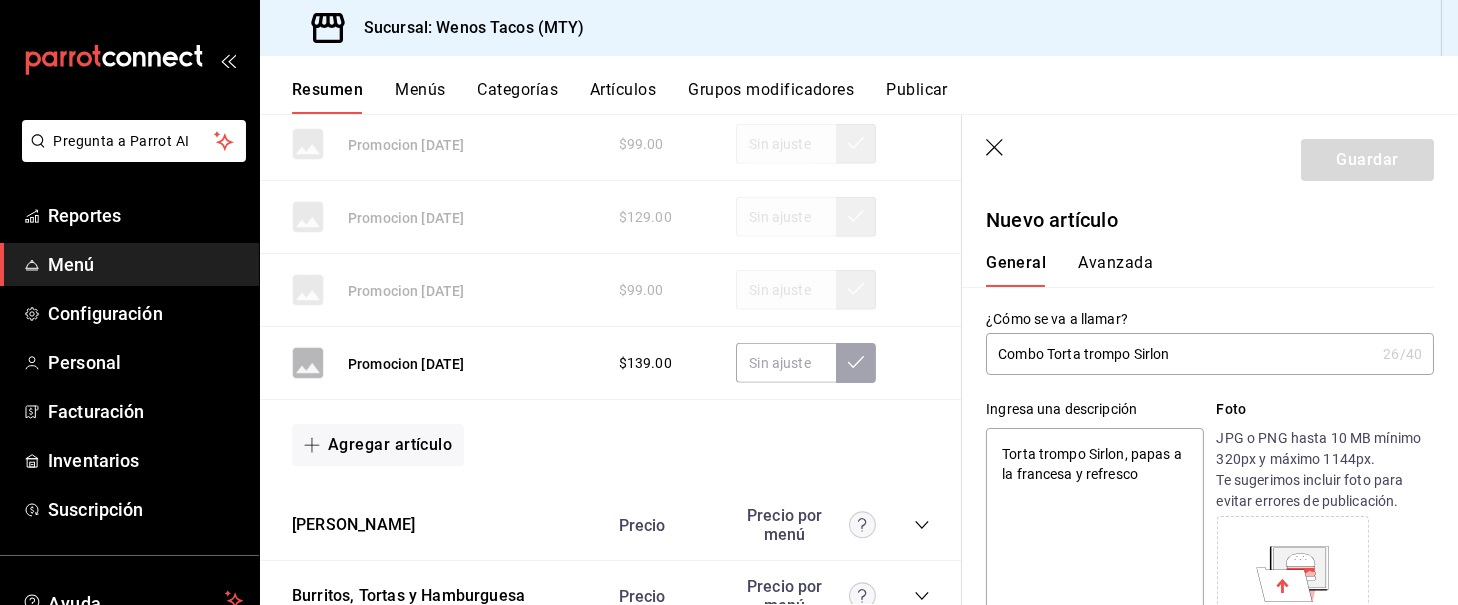click on "Torta trompo Sirlon, papas a la francesa y refresco" at bounding box center (1094, 548) 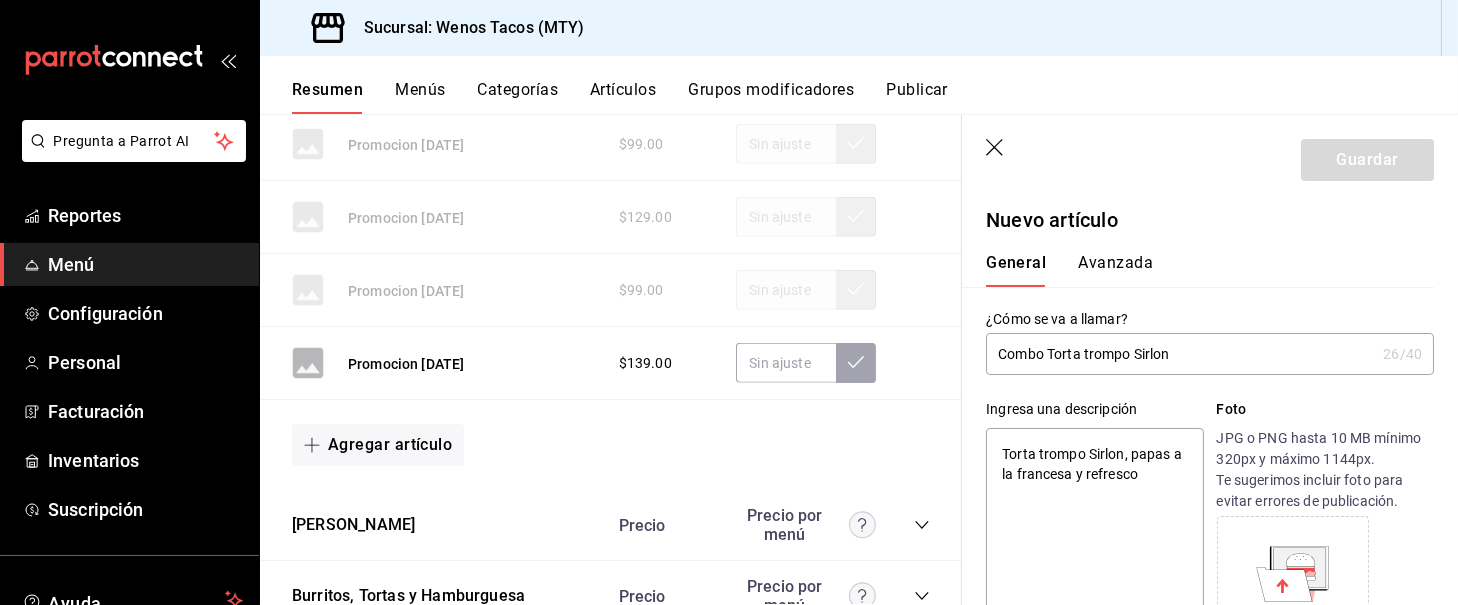 drag, startPoint x: 1102, startPoint y: 504, endPoint x: 1059, endPoint y: 479, distance: 49.73932 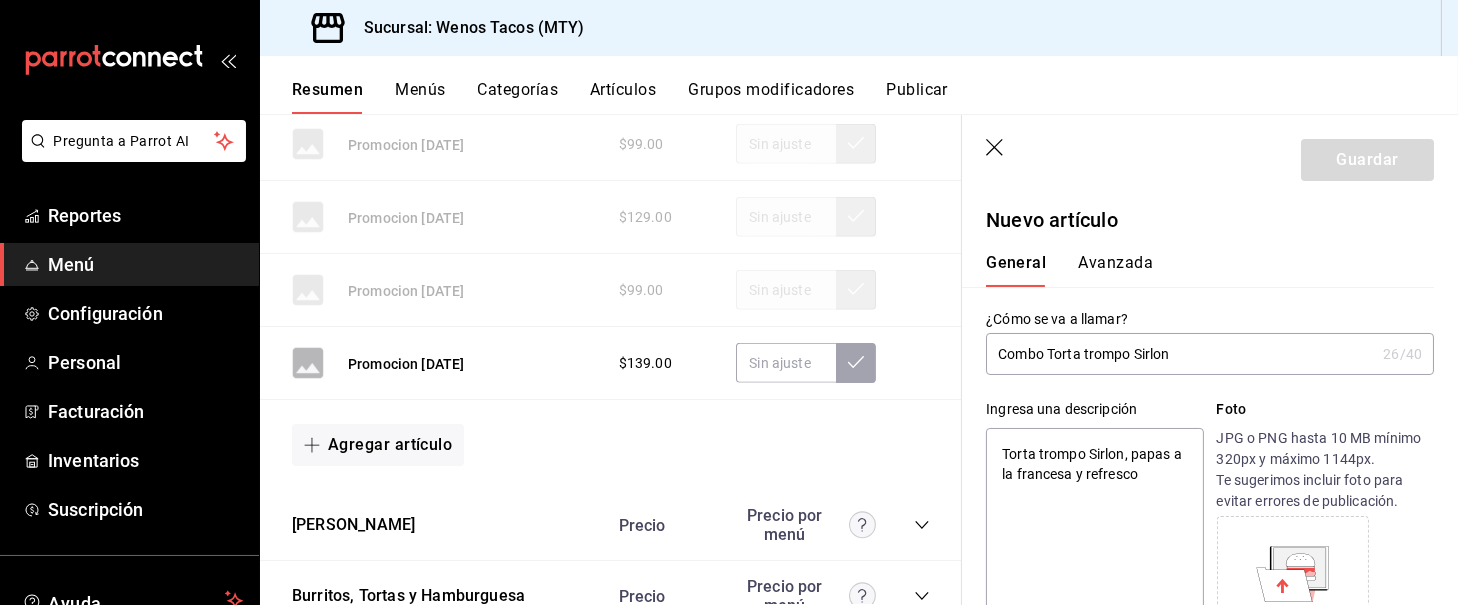 drag, startPoint x: 1059, startPoint y: 479, endPoint x: 1018, endPoint y: 494, distance: 43.65776 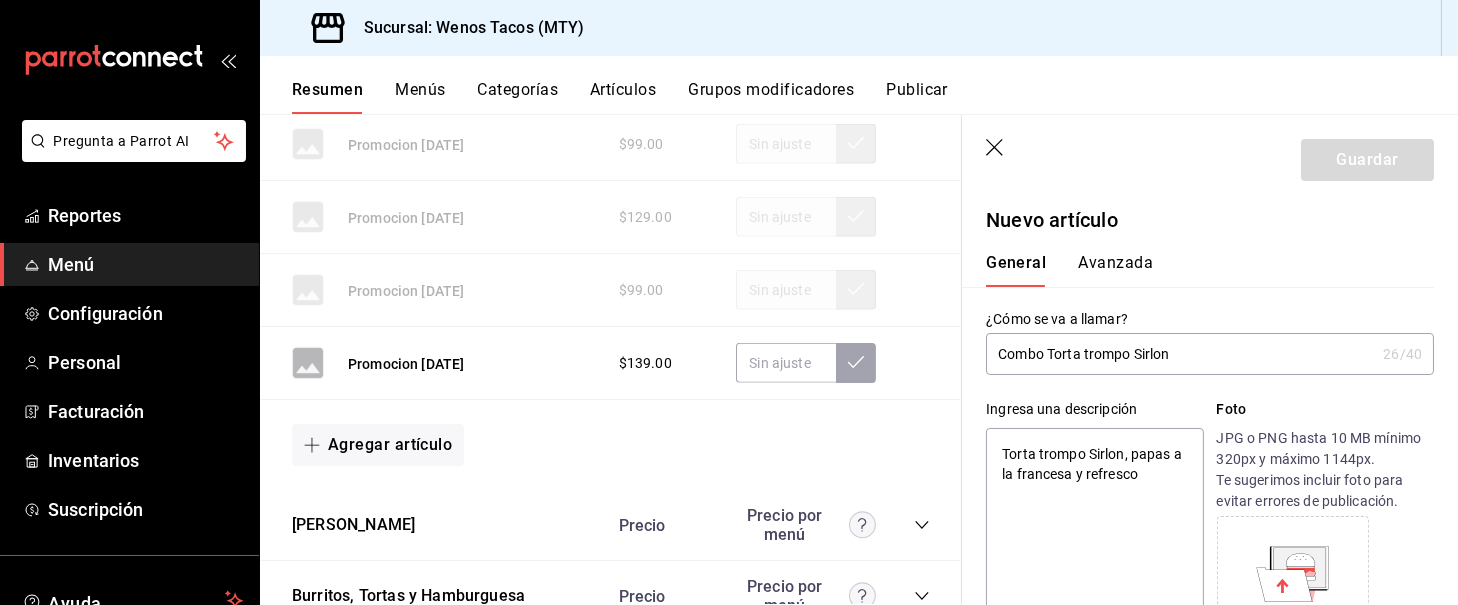drag, startPoint x: 1101, startPoint y: 456, endPoint x: 1069, endPoint y: 529, distance: 79.70571 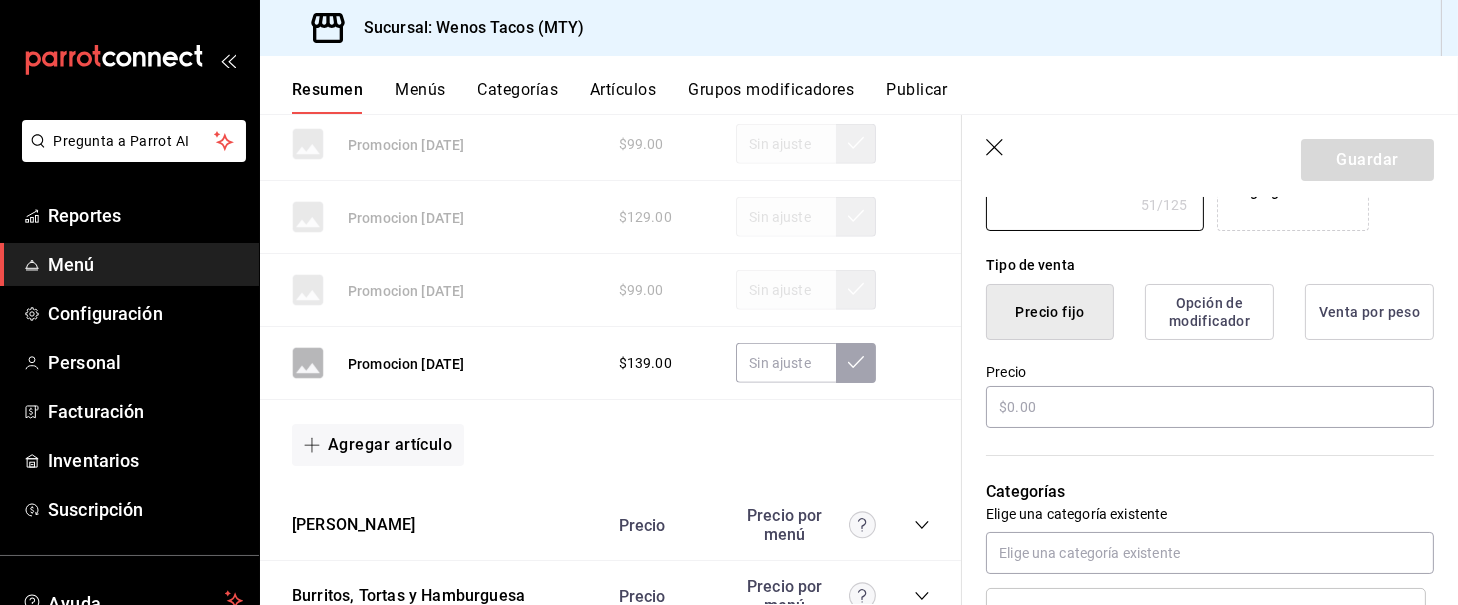 scroll, scrollTop: 445, scrollLeft: 0, axis: vertical 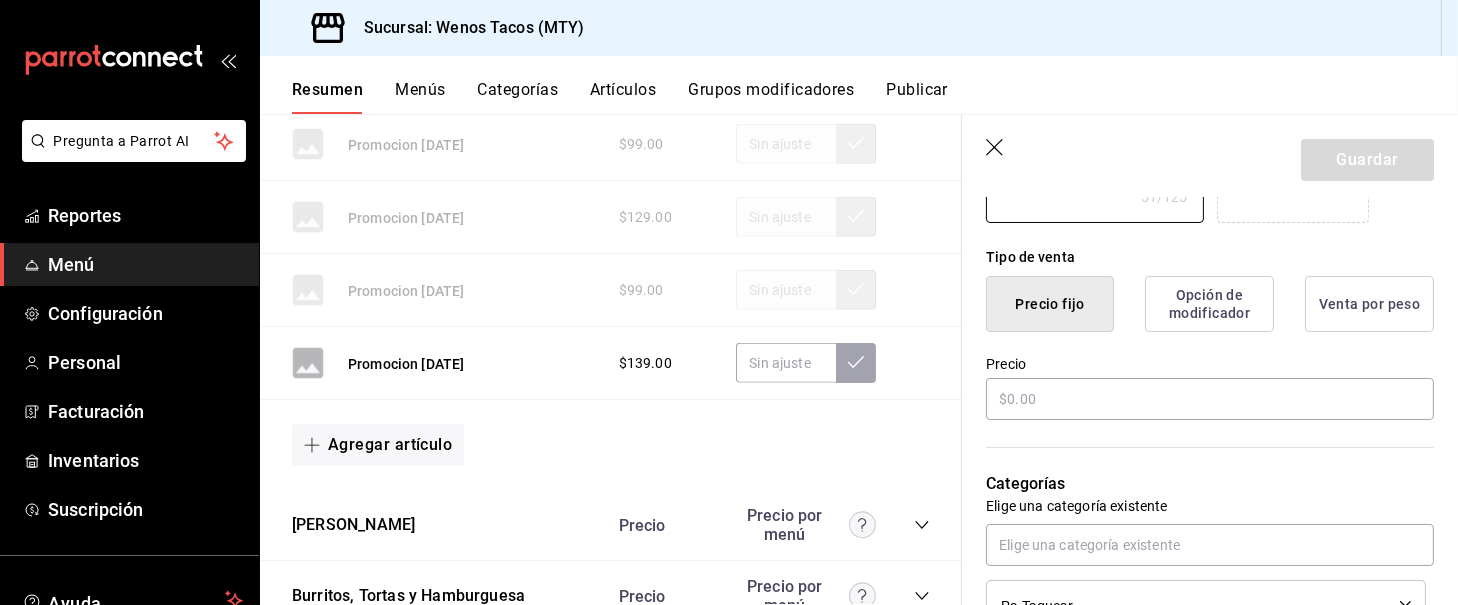 click on "Nuevo artículo General Avanzada ¿Cómo se va a llamar? Combo Torta trompo Sirlon 26 /40 ¿Cómo se va a llamar? Ingresa una descripción Torta trompo Sirlon, papas a la francesa y refresco x 51 /125 ​ Foto JPG o PNG hasta 10 MB mínimo 320px y máximo 1144px. Te sugerimos incluir foto para evitar errores de publicación. Agrega una foto Tipo de venta Precio fijo Opción de modificador Venta por peso Precio Categorías Elige una categoría existente Pa Taquear Grupos modificadores Agrega opciones de personalización a tu artículo Color Elige un color para resaltar la casilla del artículo, esto solo se verá reflejado en el punto de venta. SKU Asigna un SKU a tu artículo y así agruparlo con otros artículos dentro de tu organización. AR-1752714783802 16 / 20 ​ Asignar SKU Nombre en el Punto de venta 0 /70 Nombre en el Punto de venta Código [PERSON_NAME] 0 /30 Código [PERSON_NAME] SAT  (Opcional) Unidad de medida Elige una opción Catálogo de producto Elige una opción Impuestos Exento IVA IVA - 16% Cocina" at bounding box center (1210, 486) 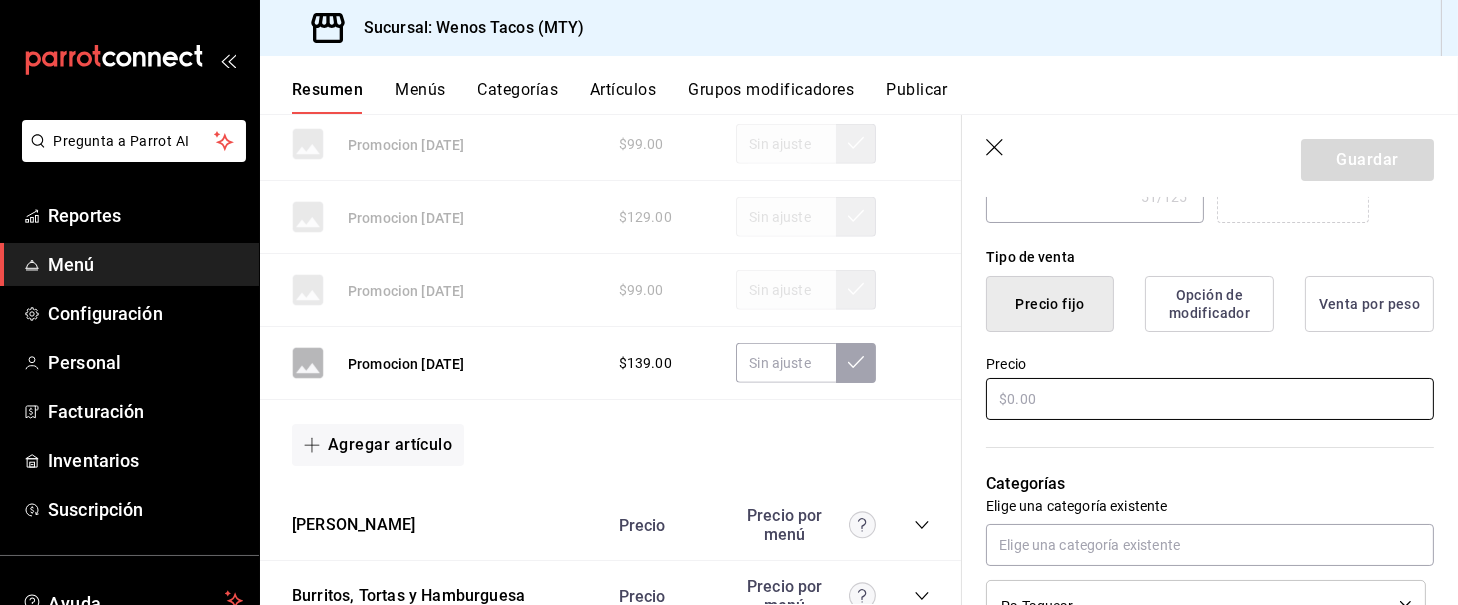 click at bounding box center [1210, 399] 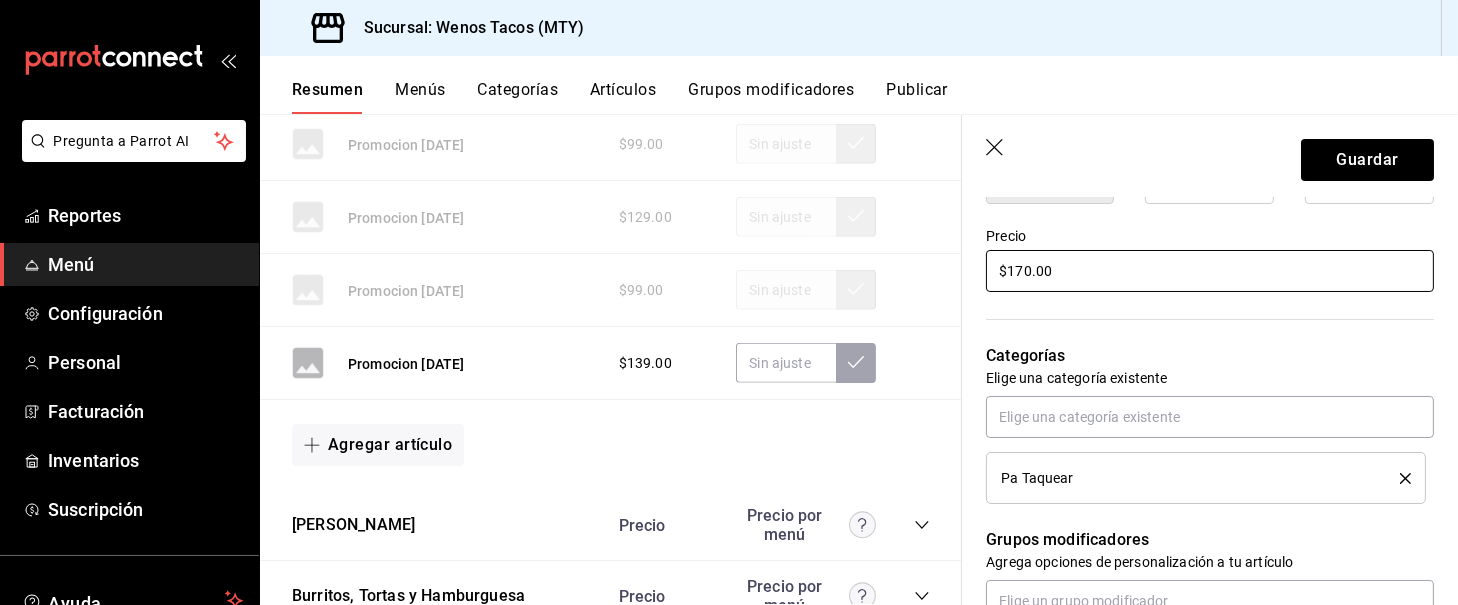 scroll, scrollTop: 592, scrollLeft: 0, axis: vertical 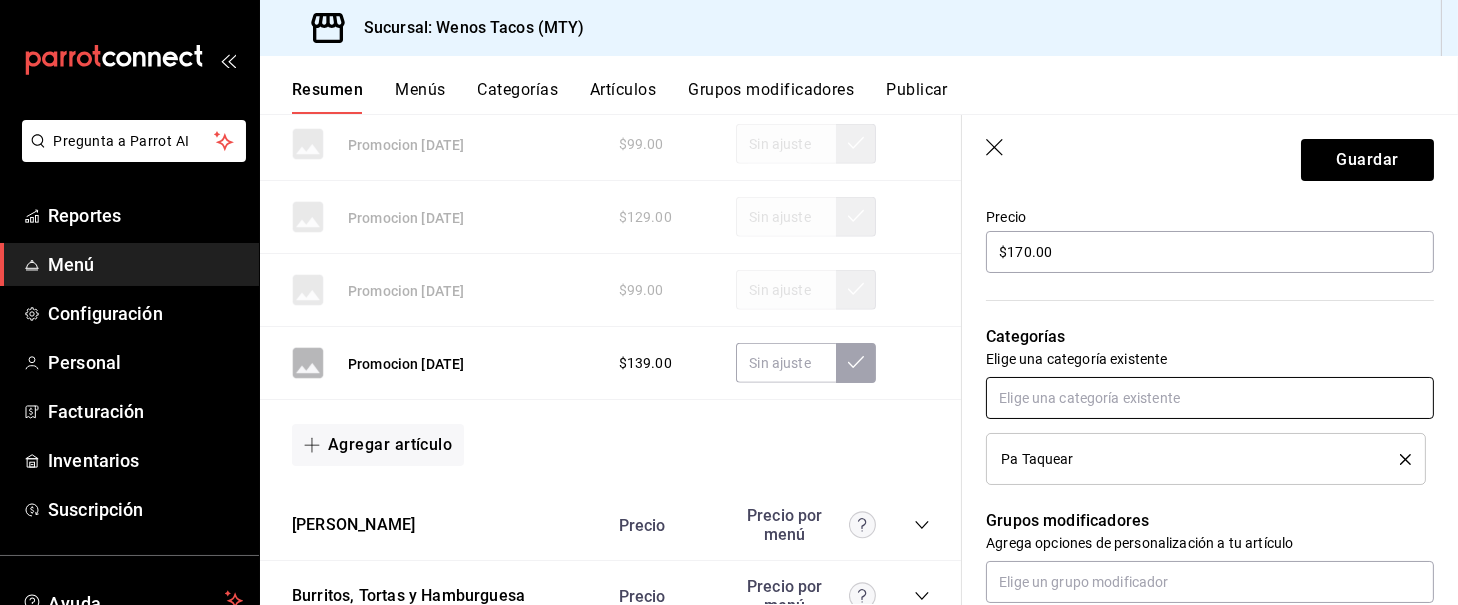 click at bounding box center [1210, 398] 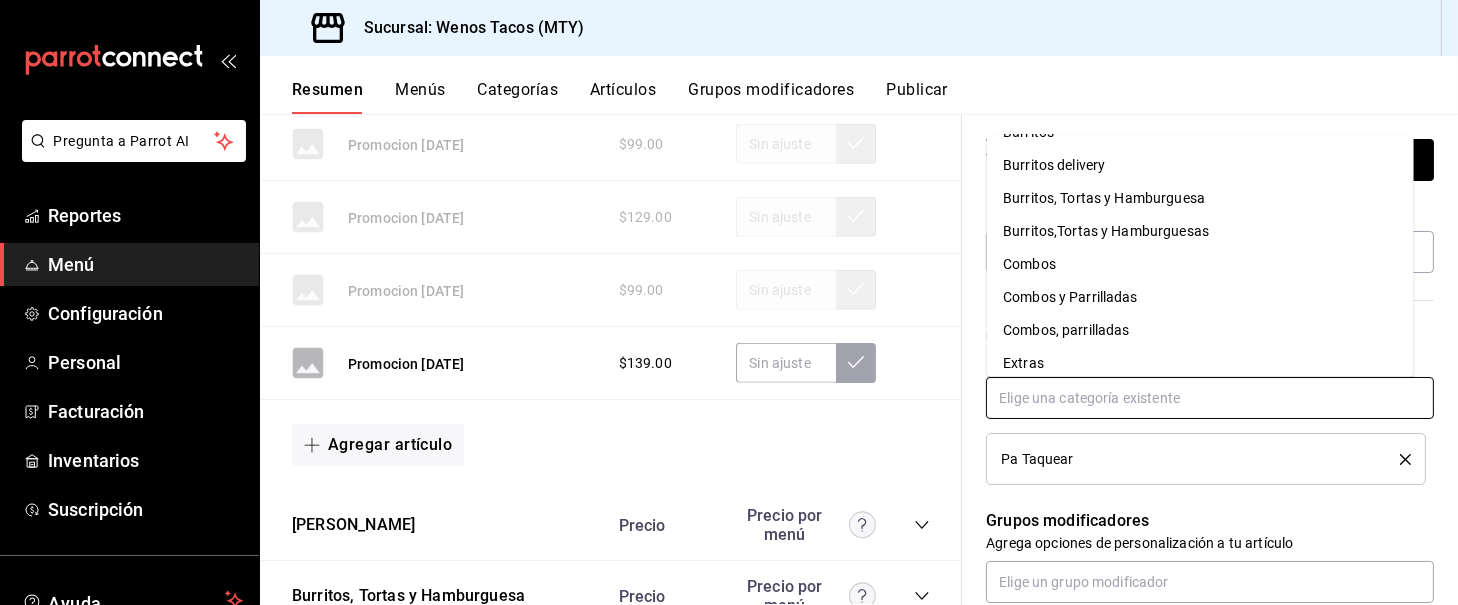 scroll, scrollTop: 102, scrollLeft: 0, axis: vertical 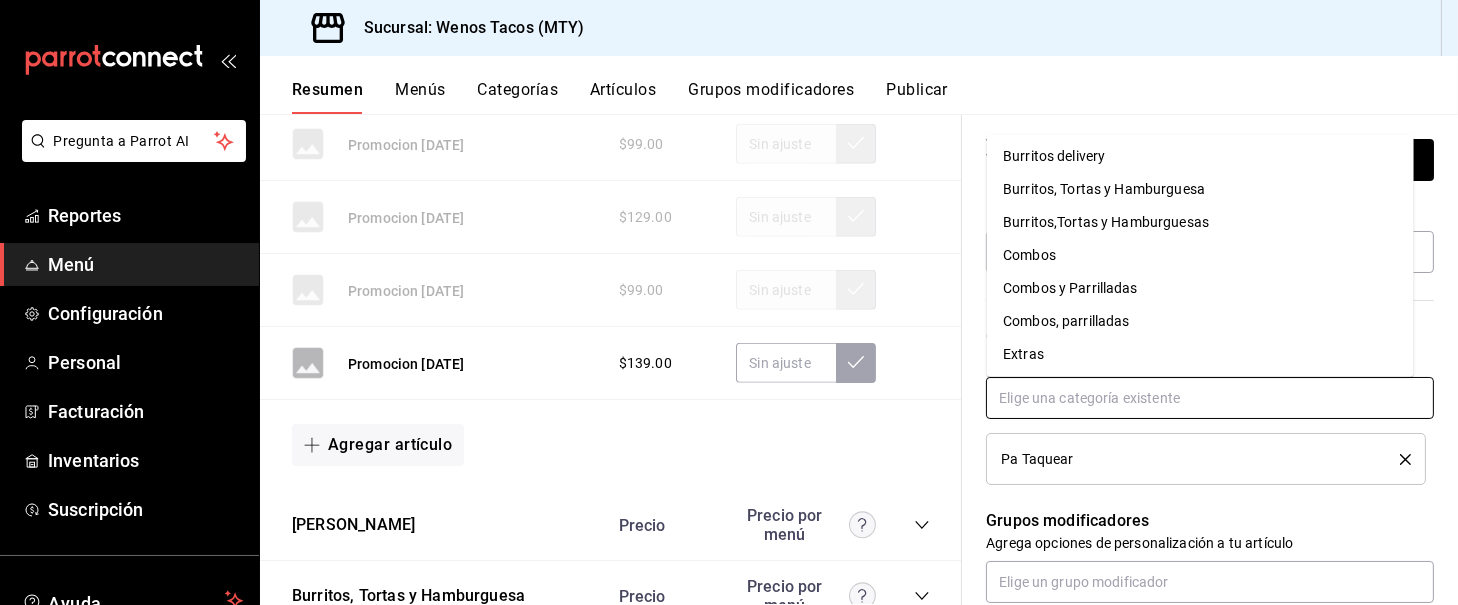 click on "Combos, parrilladas" at bounding box center [1200, 321] 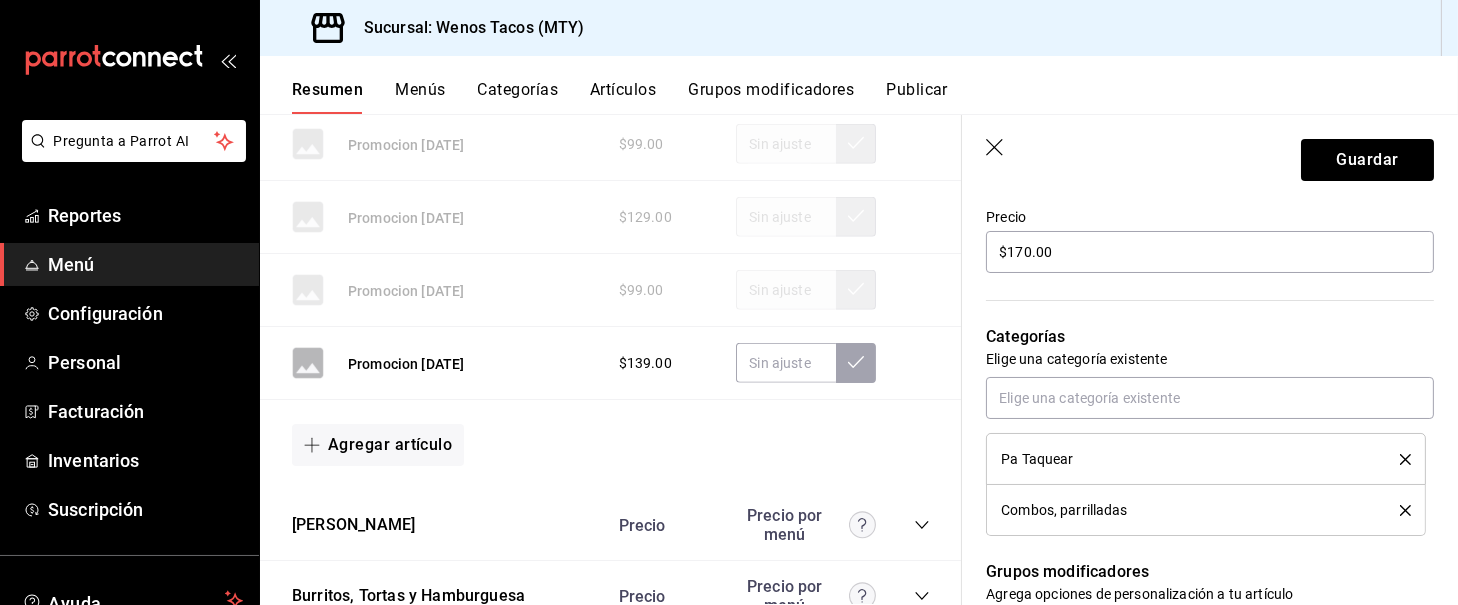 click 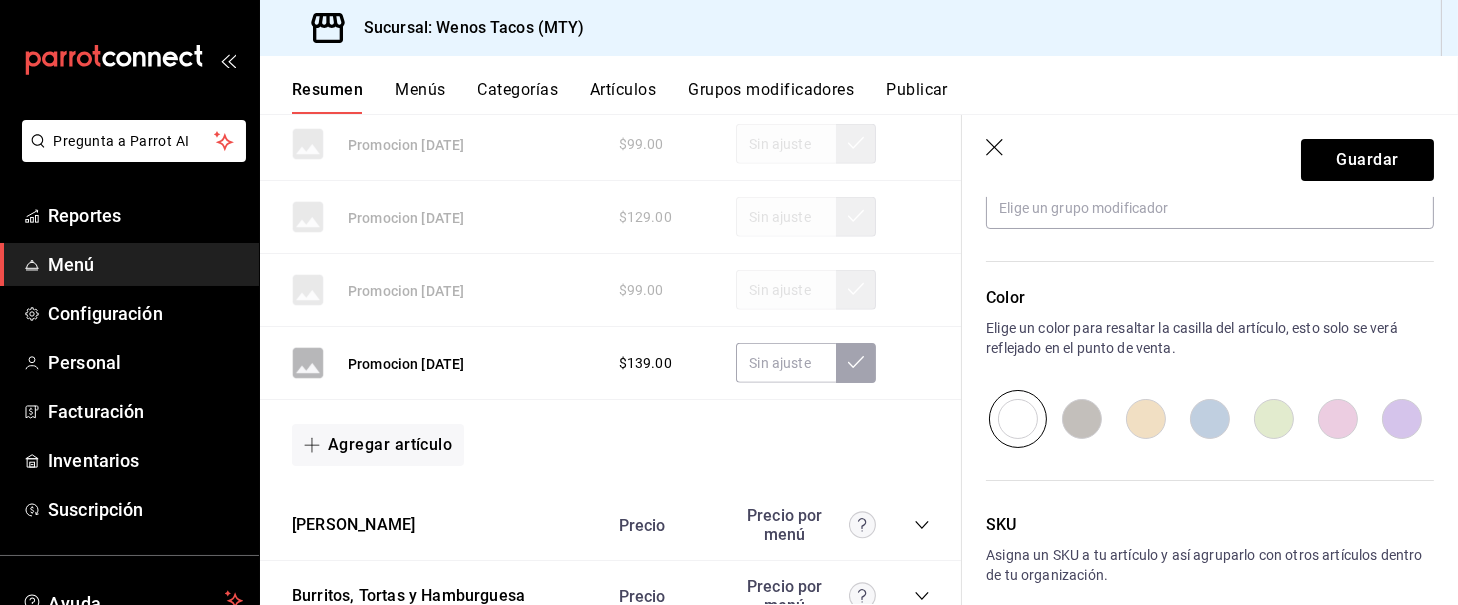 scroll, scrollTop: 944, scrollLeft: 0, axis: vertical 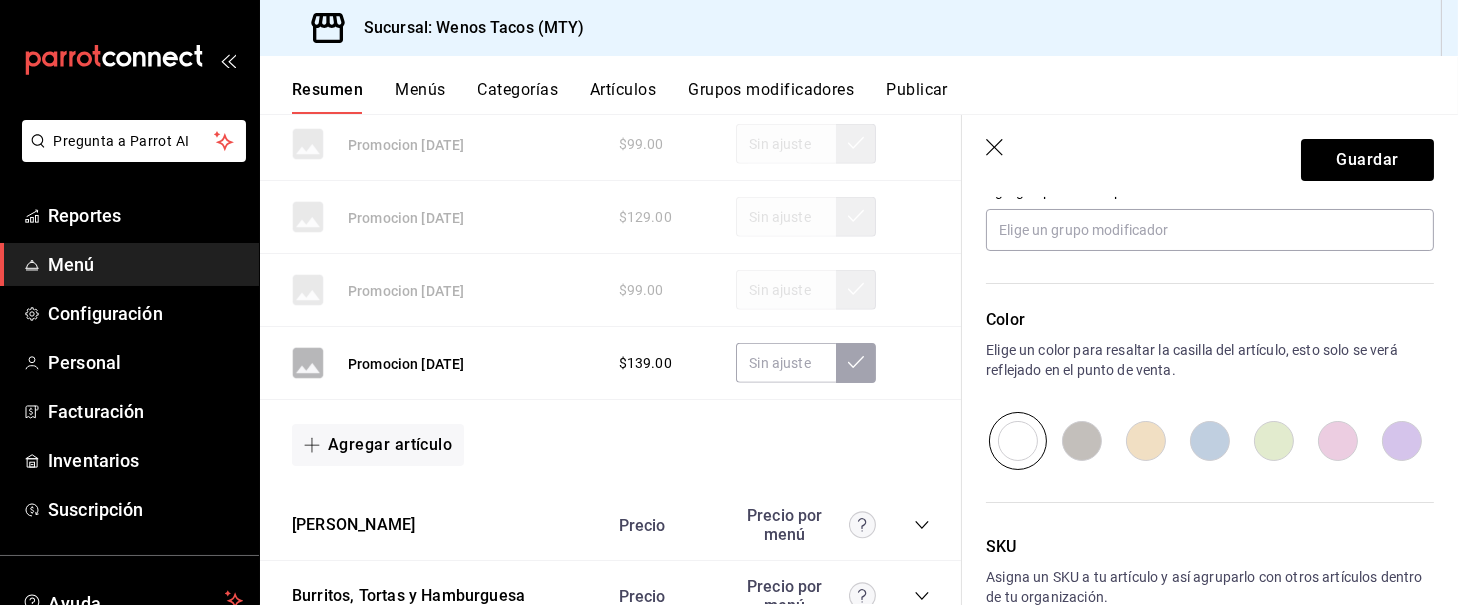 click at bounding box center [1338, 441] 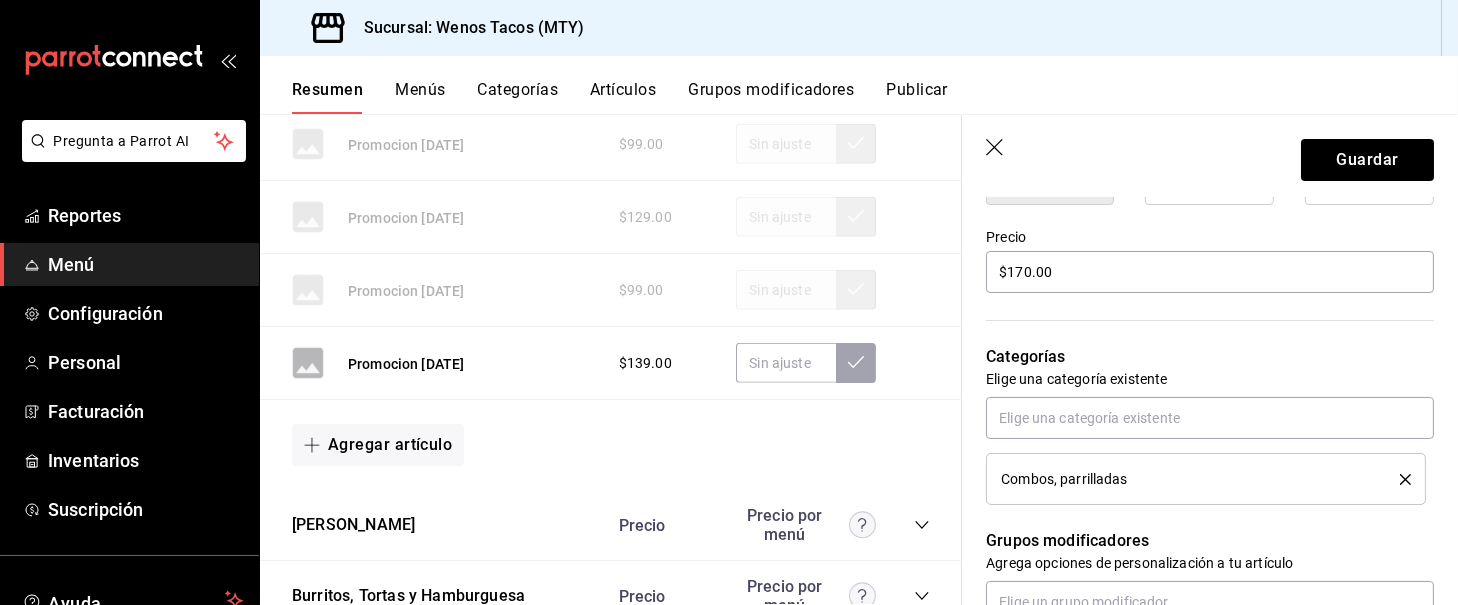 scroll, scrollTop: 557, scrollLeft: 0, axis: vertical 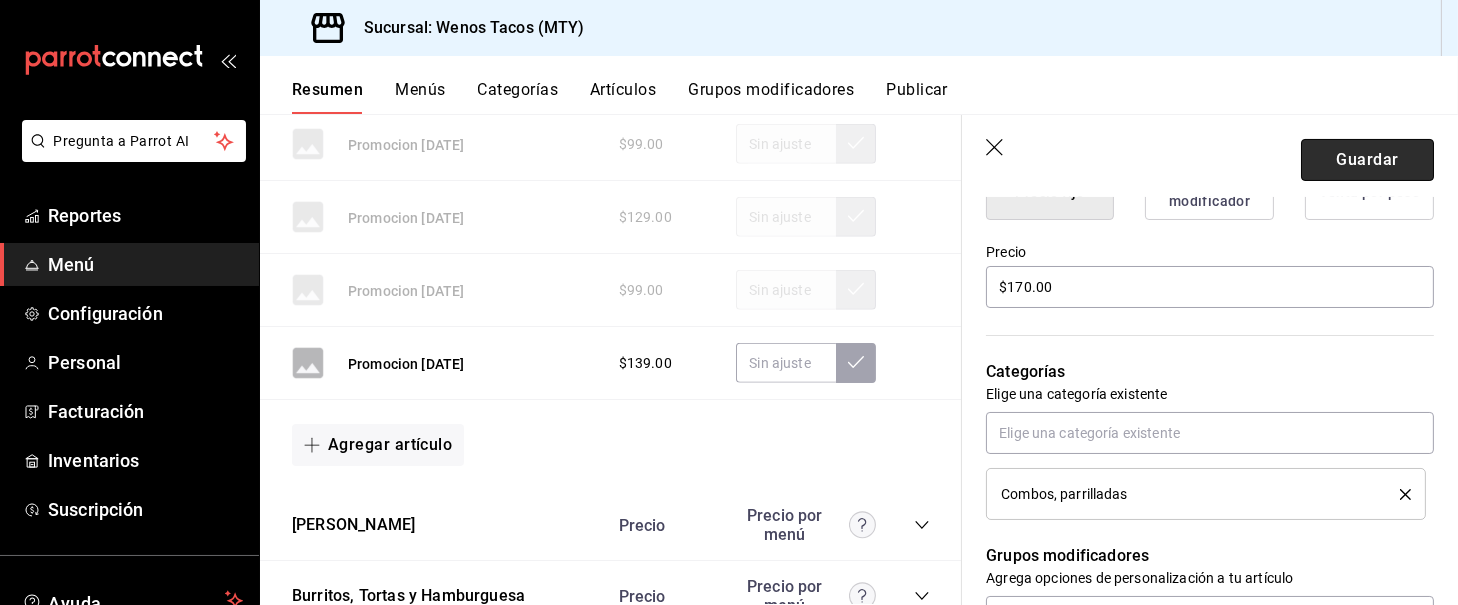 click on "Guardar" at bounding box center [1367, 160] 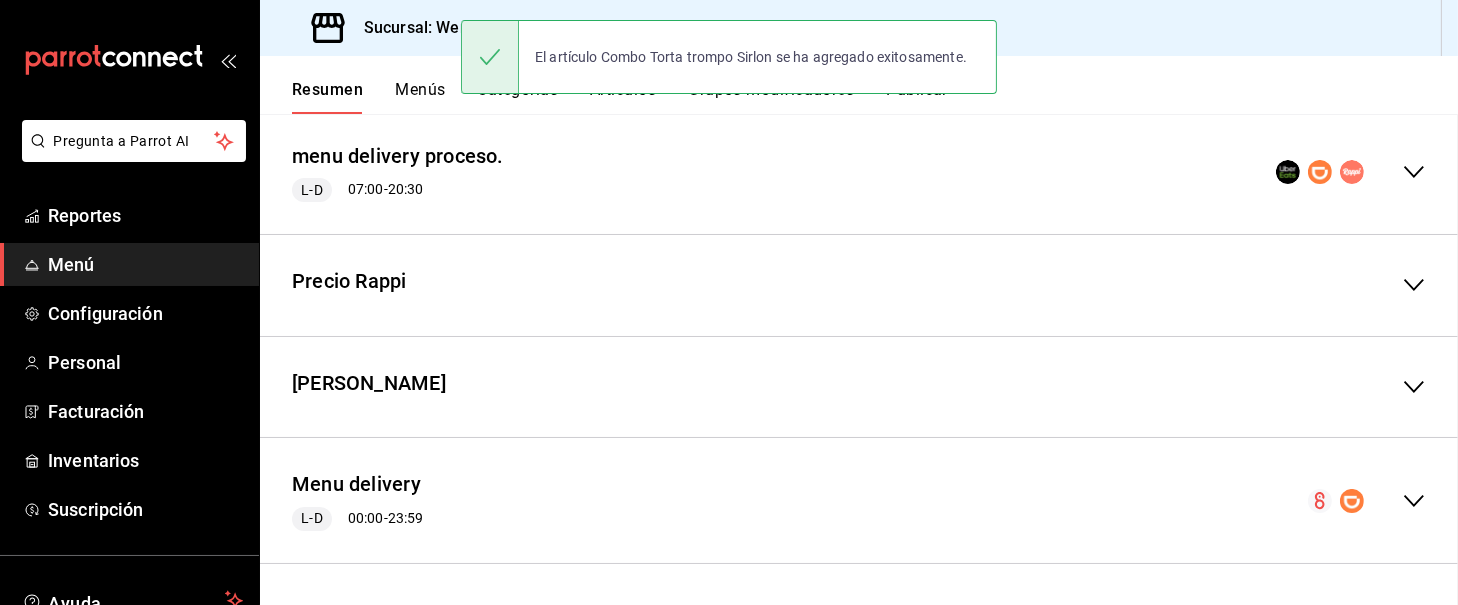 scroll, scrollTop: 1079, scrollLeft: 0, axis: vertical 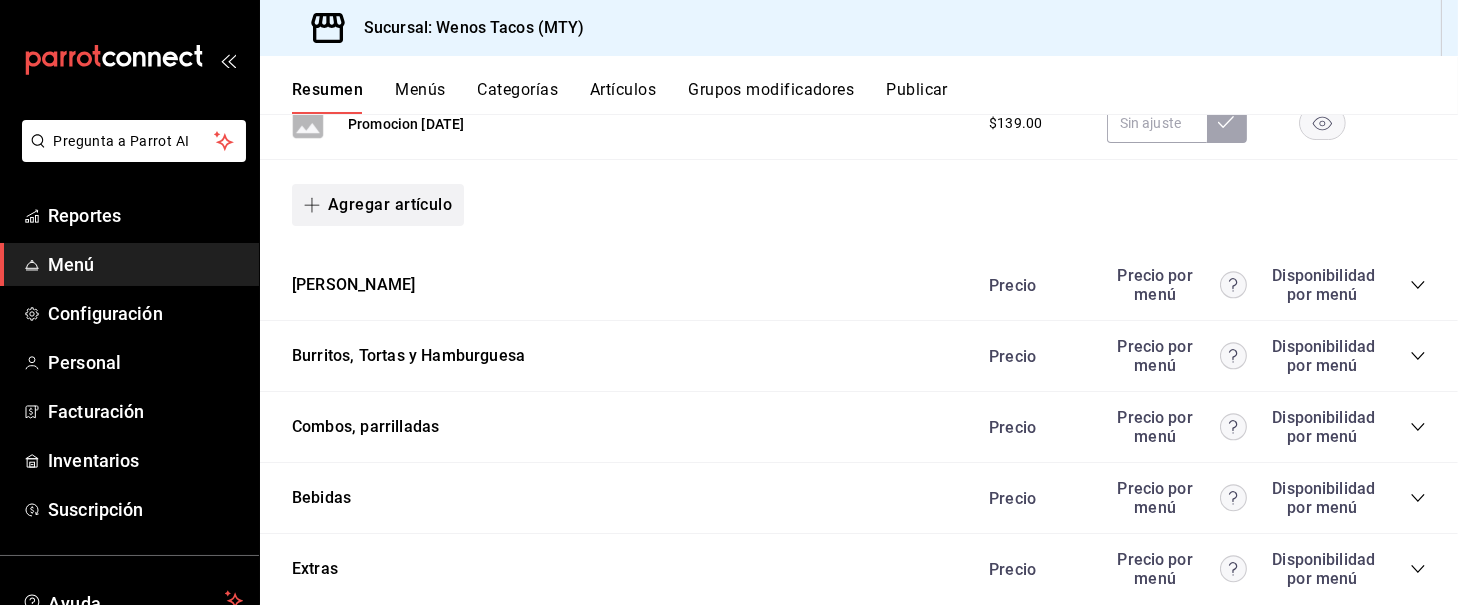 click on "Agregar artículo" at bounding box center [378, 205] 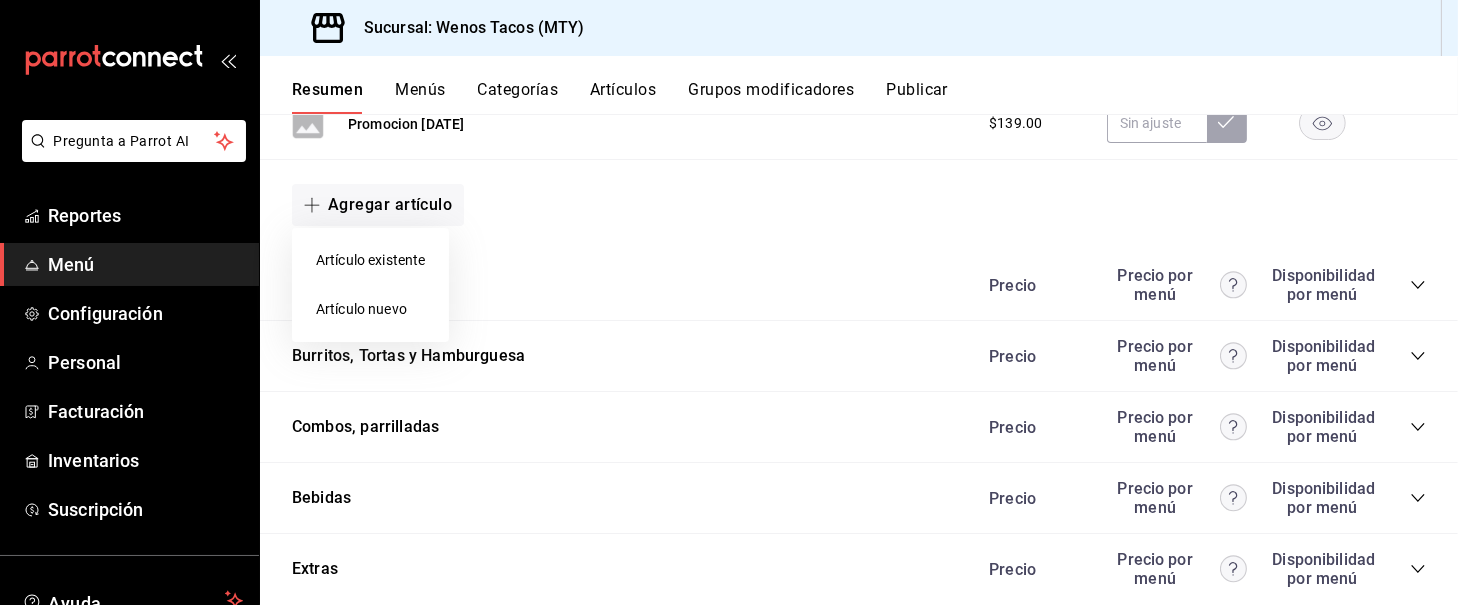 click on "Artículo nuevo" at bounding box center (370, 309) 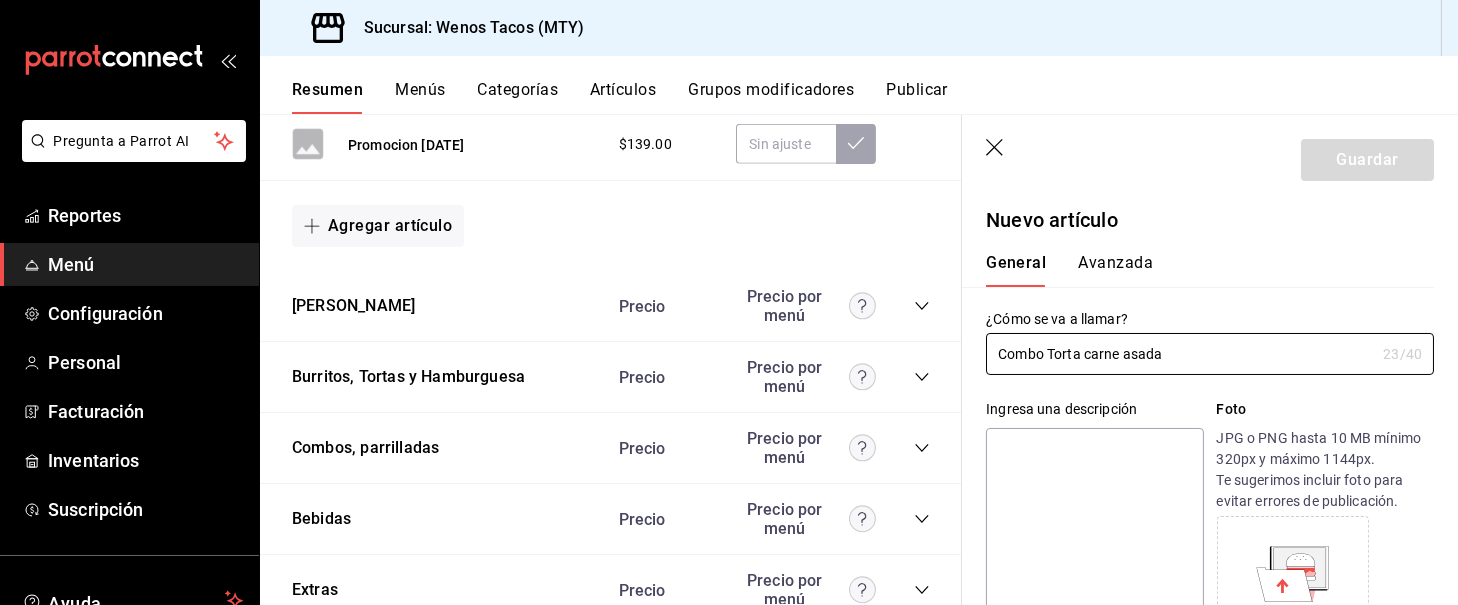 click at bounding box center (1094, 548) 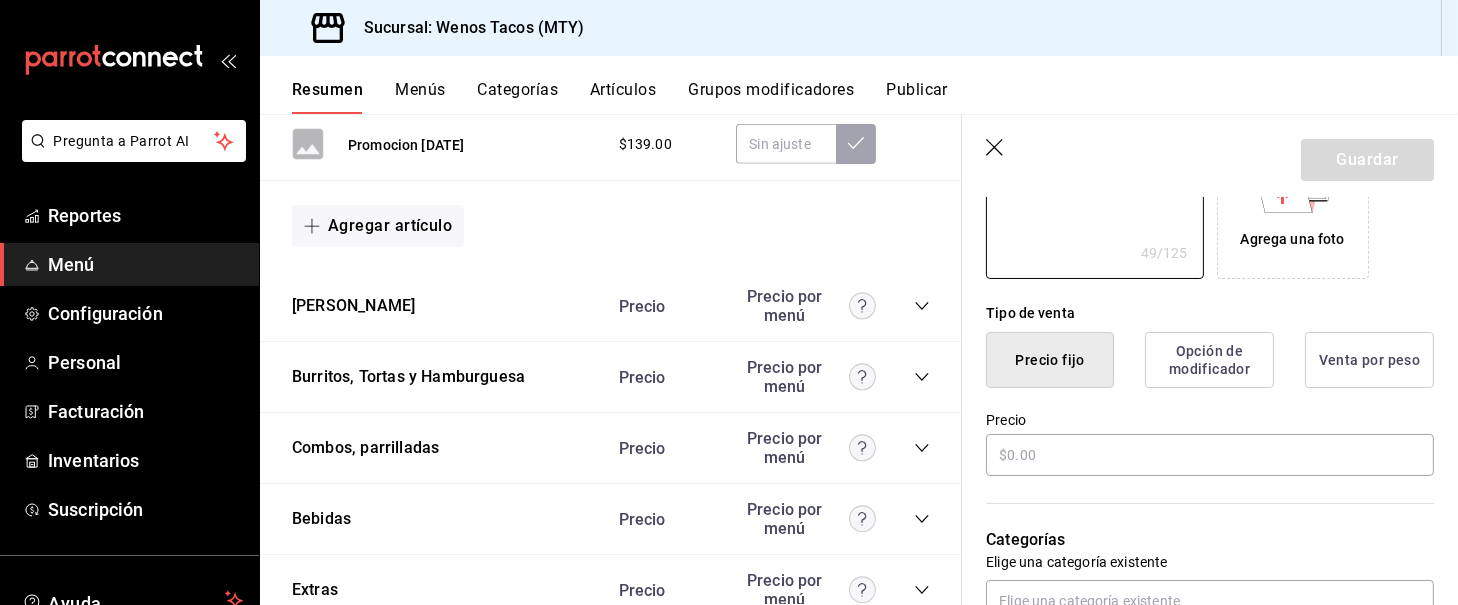 scroll, scrollTop: 396, scrollLeft: 0, axis: vertical 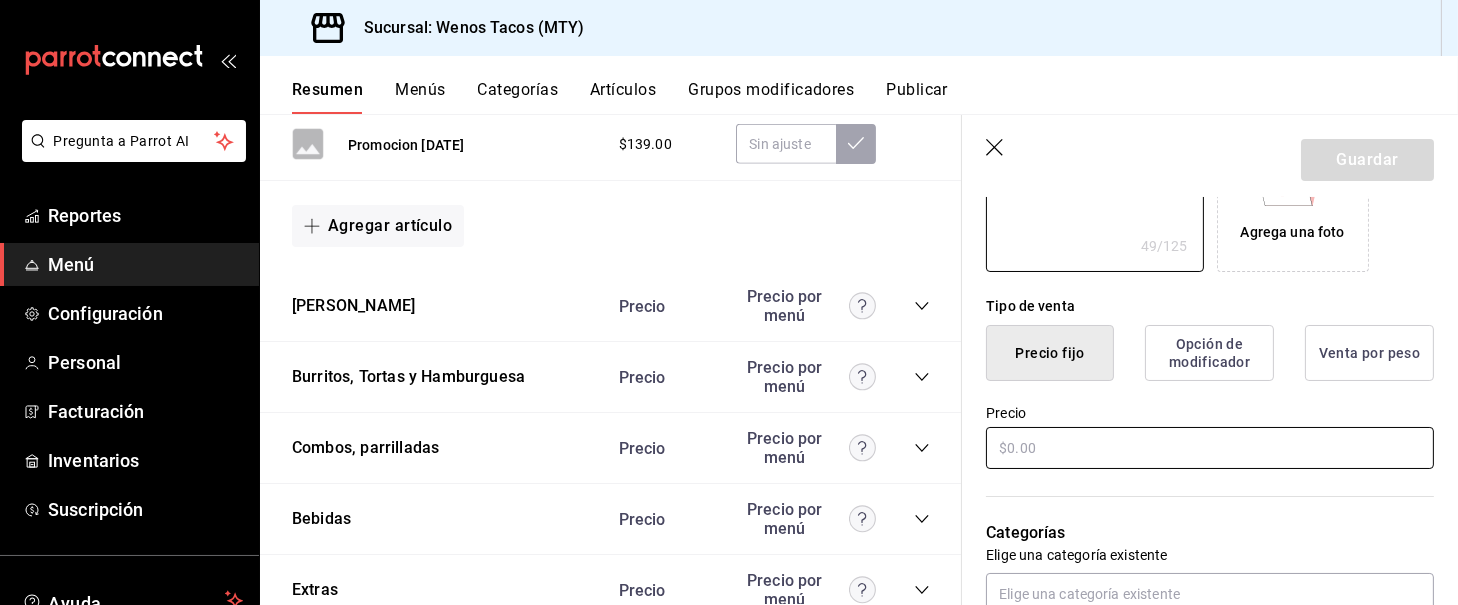 click at bounding box center [1210, 448] 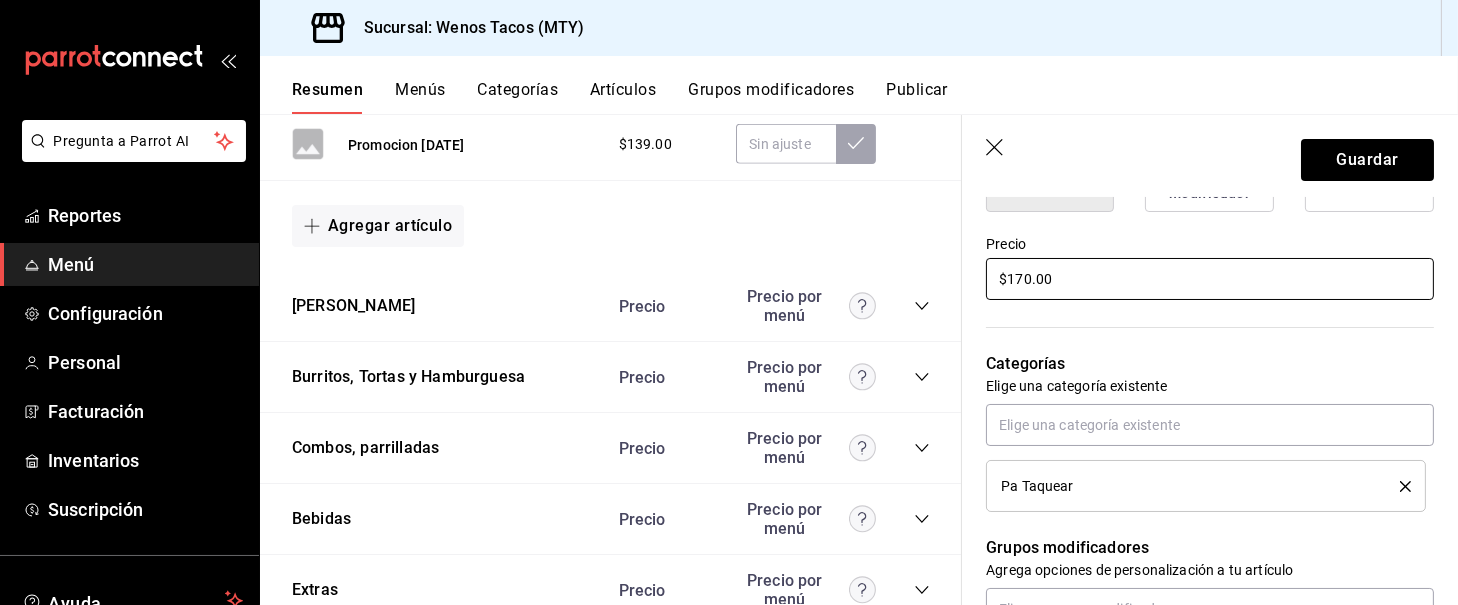 scroll, scrollTop: 618, scrollLeft: 0, axis: vertical 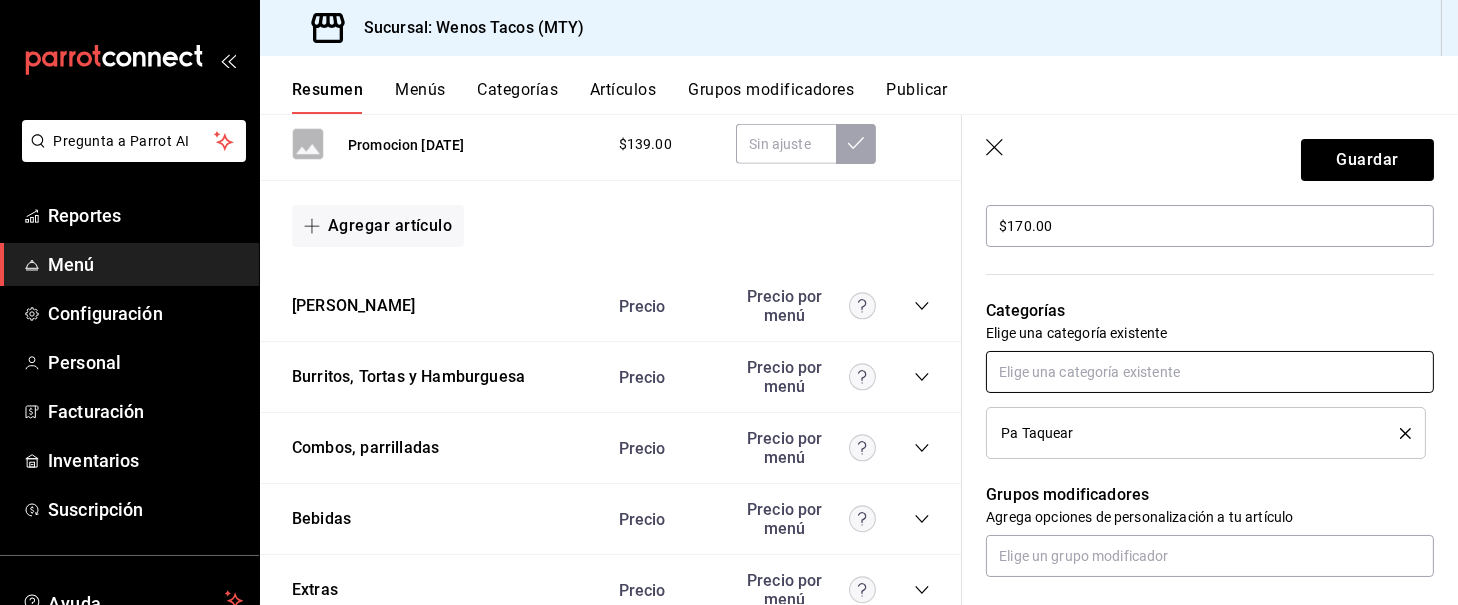 click at bounding box center [1210, 372] 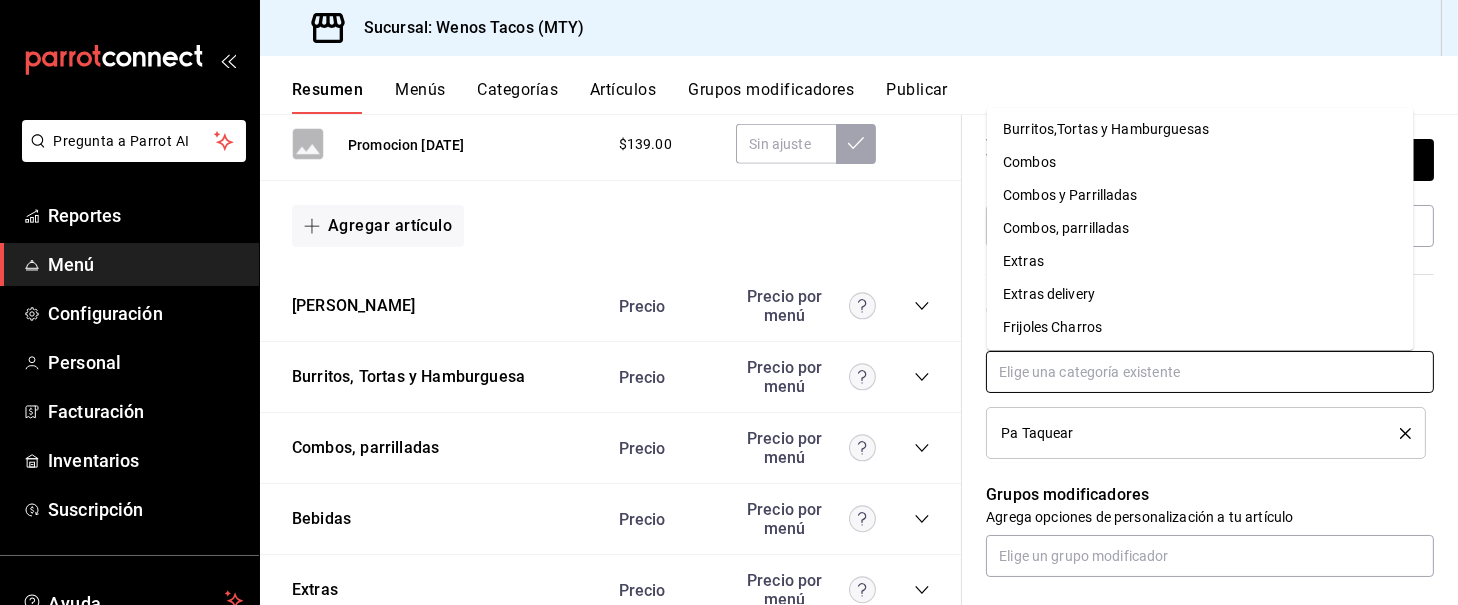scroll, scrollTop: 164, scrollLeft: 0, axis: vertical 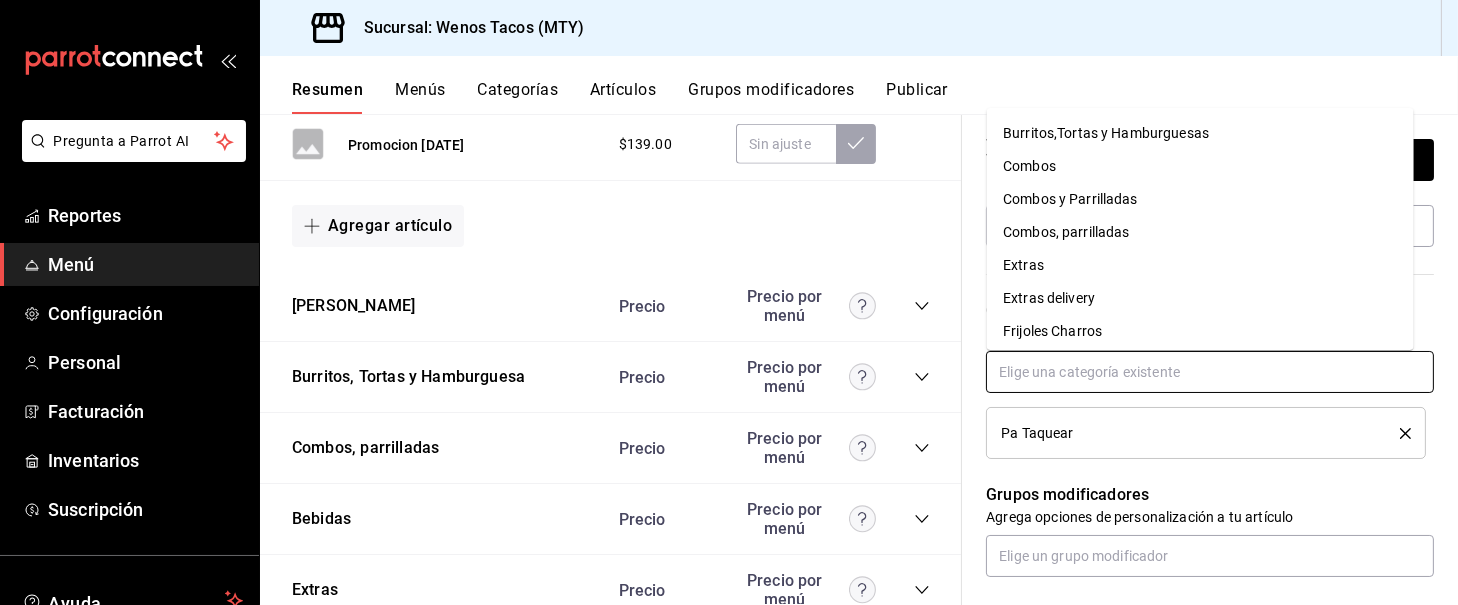 click on "Combos, parrilladas" at bounding box center (1200, 232) 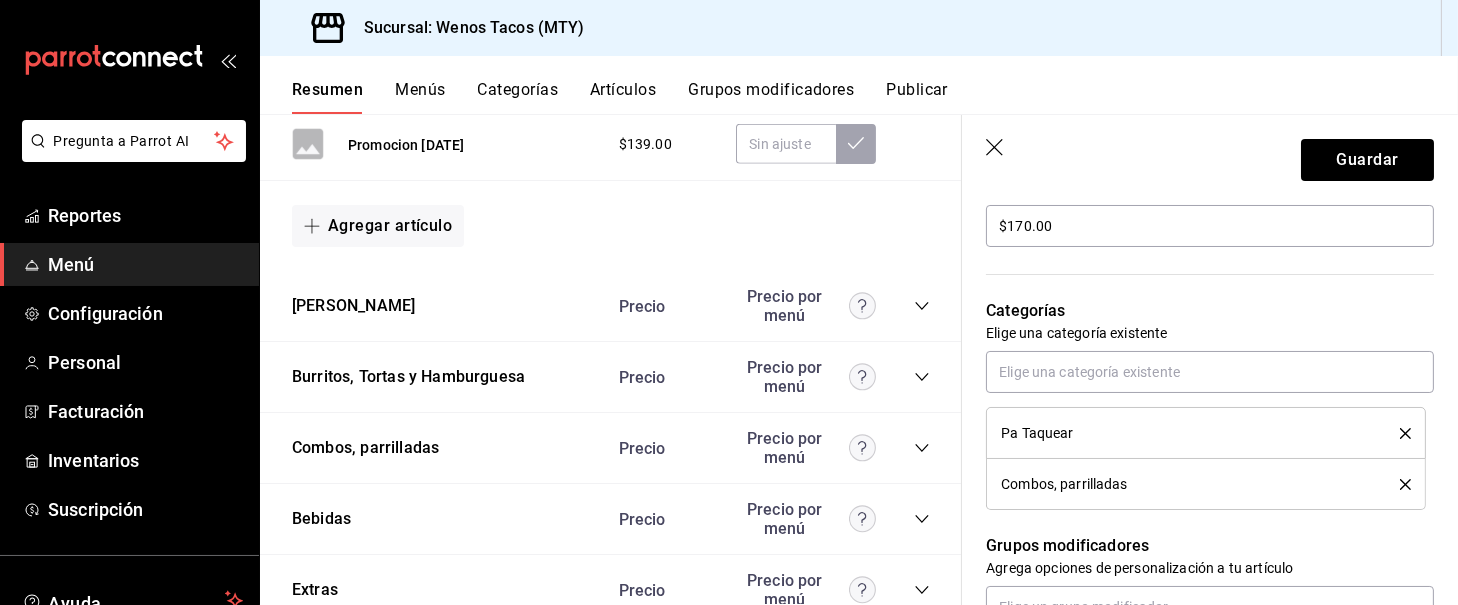 click 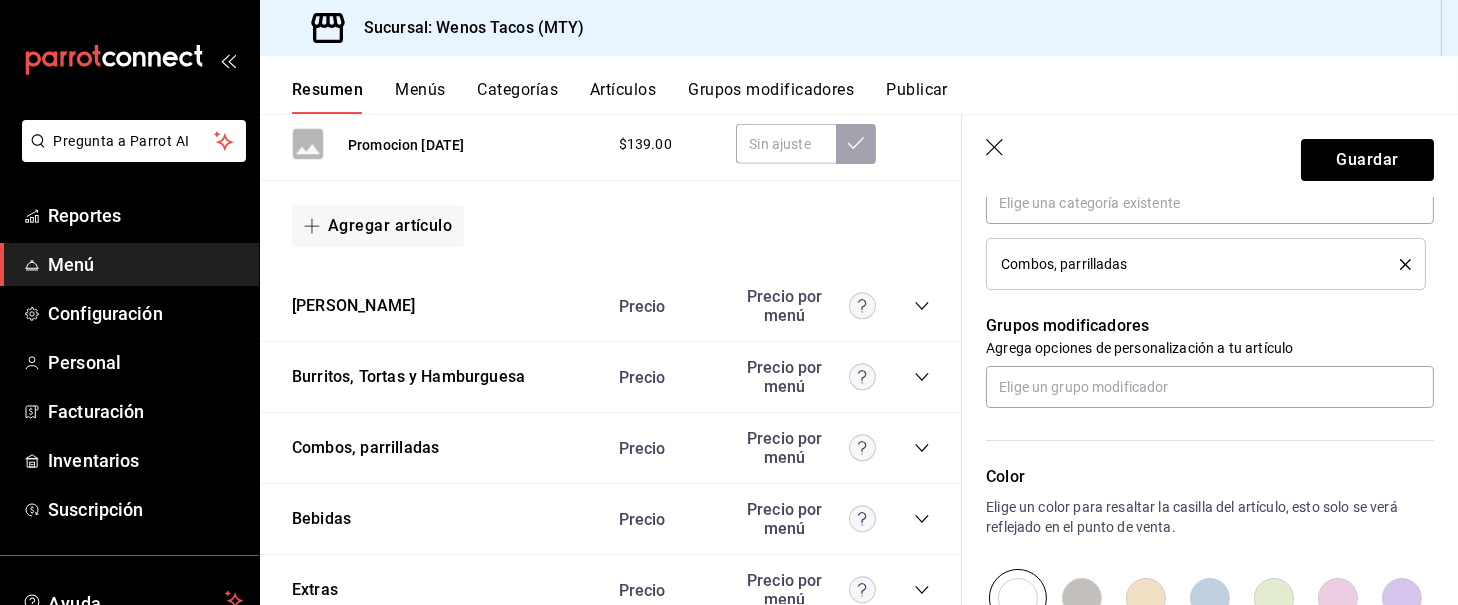 scroll, scrollTop: 790, scrollLeft: 0, axis: vertical 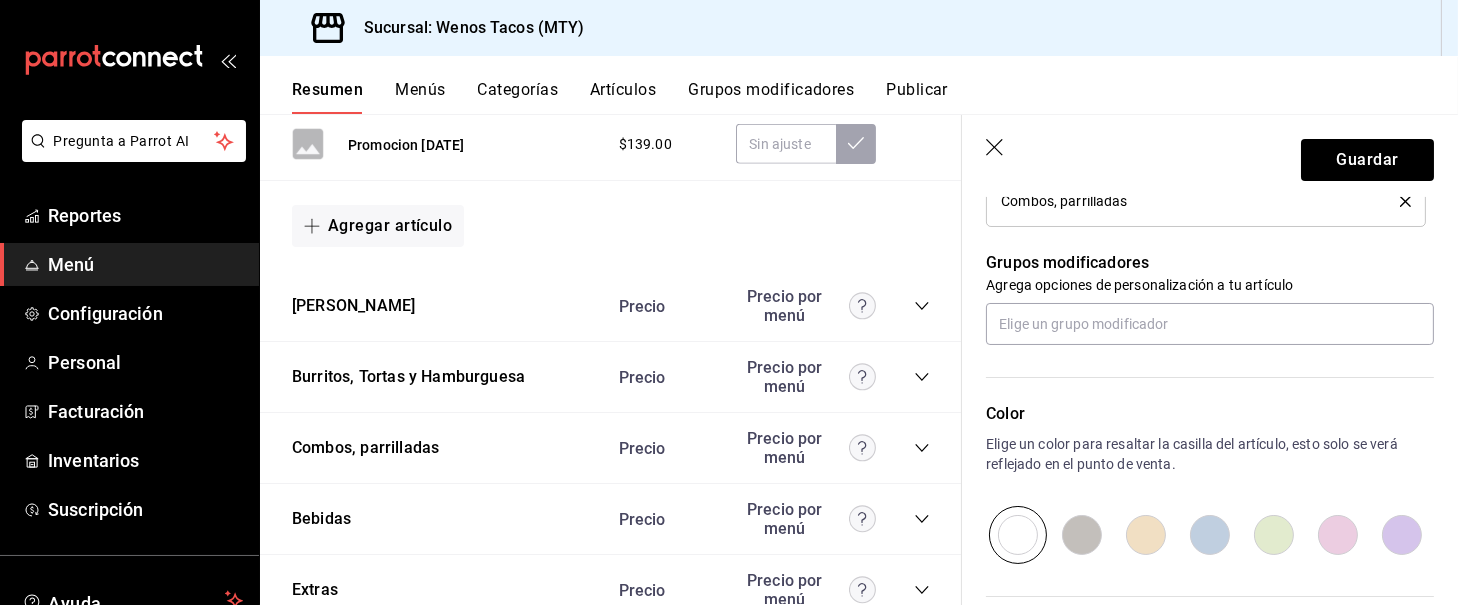 click at bounding box center [1210, 535] 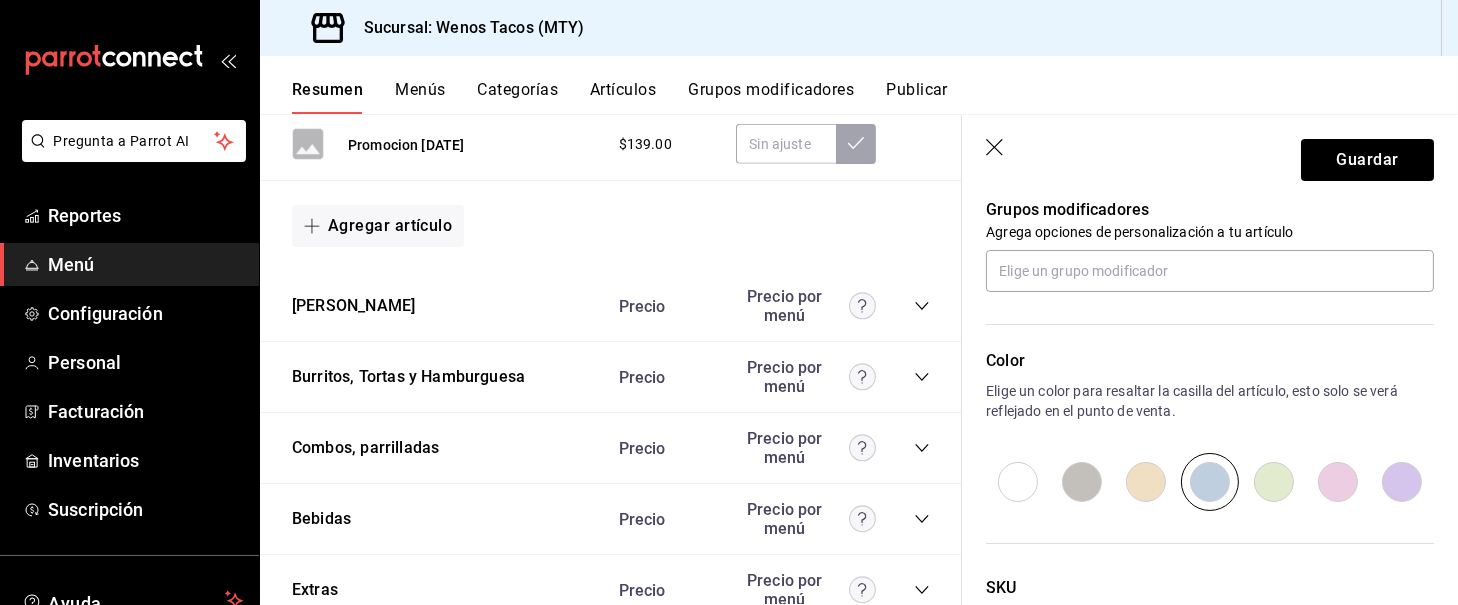 scroll, scrollTop: 875, scrollLeft: 0, axis: vertical 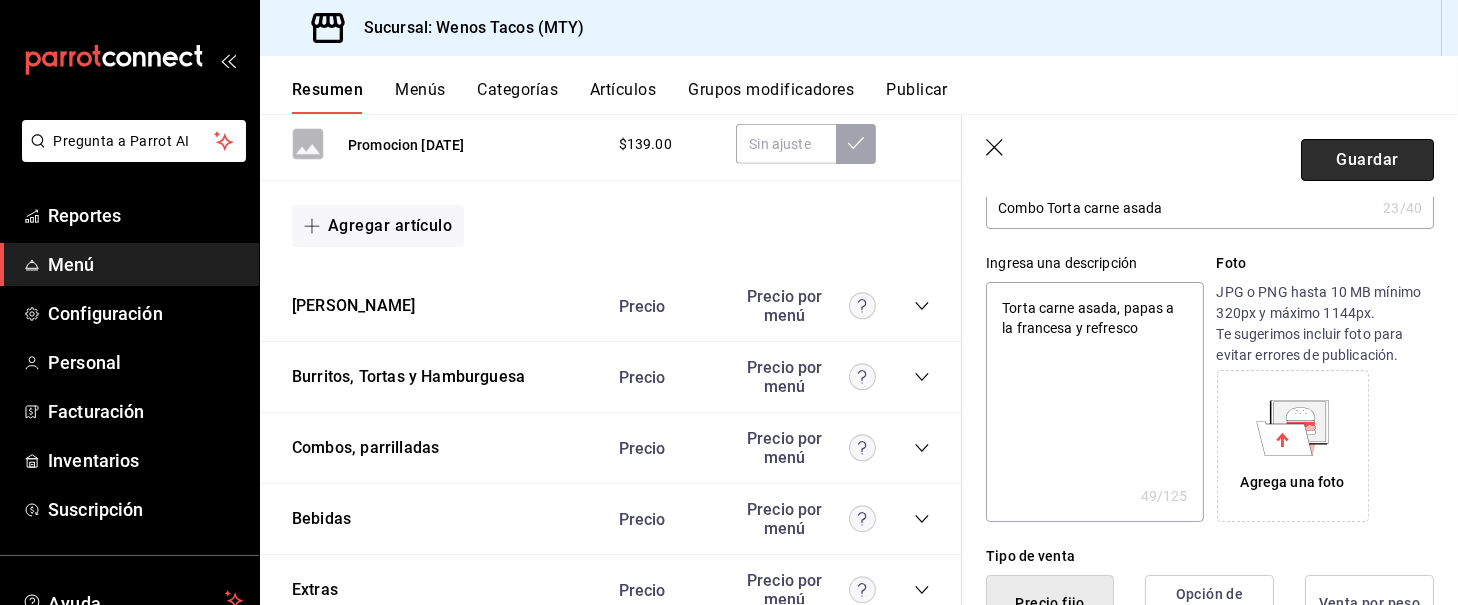 click on "Guardar" at bounding box center [1367, 160] 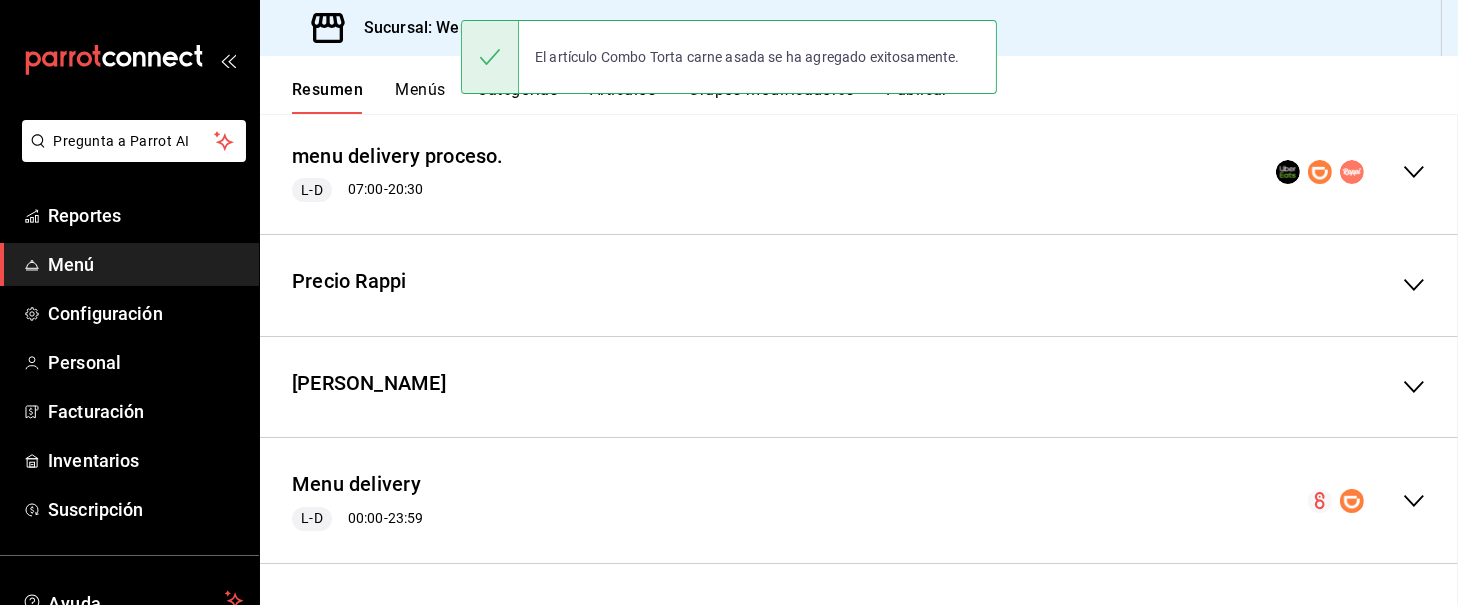 scroll, scrollTop: 3110, scrollLeft: 0, axis: vertical 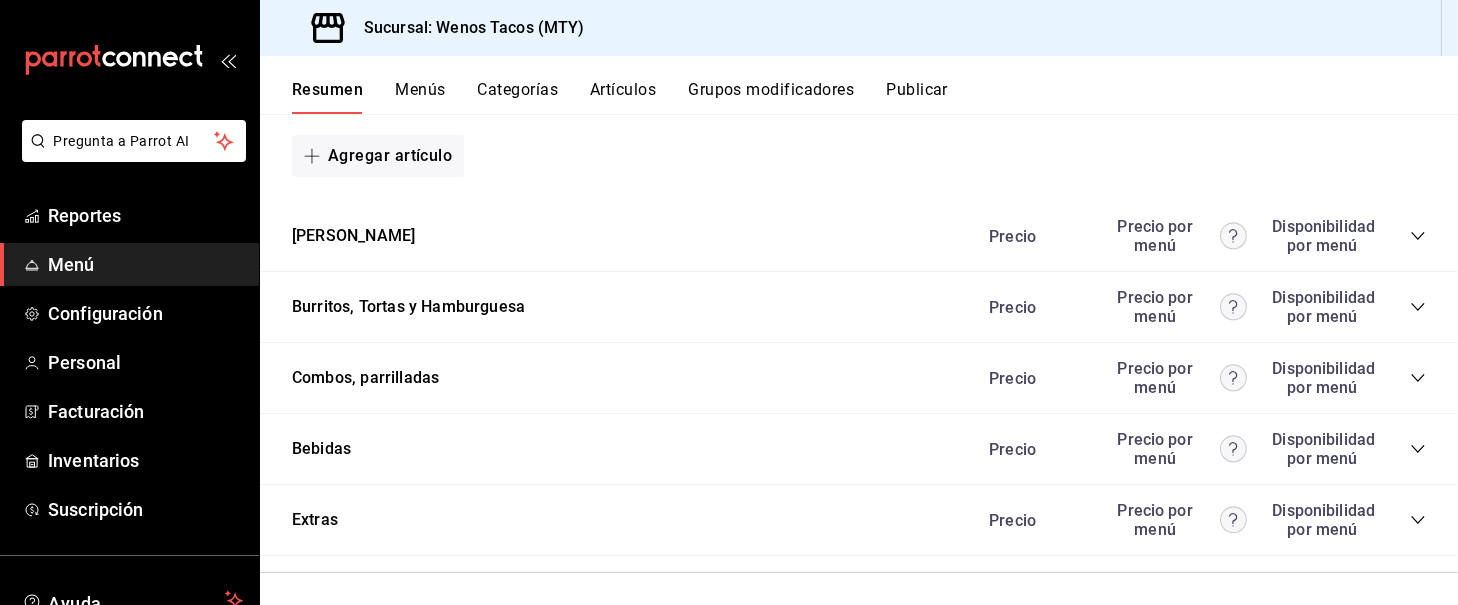 click on "Precio Precio por menú   Disponibilidad por menú" at bounding box center (1197, 378) 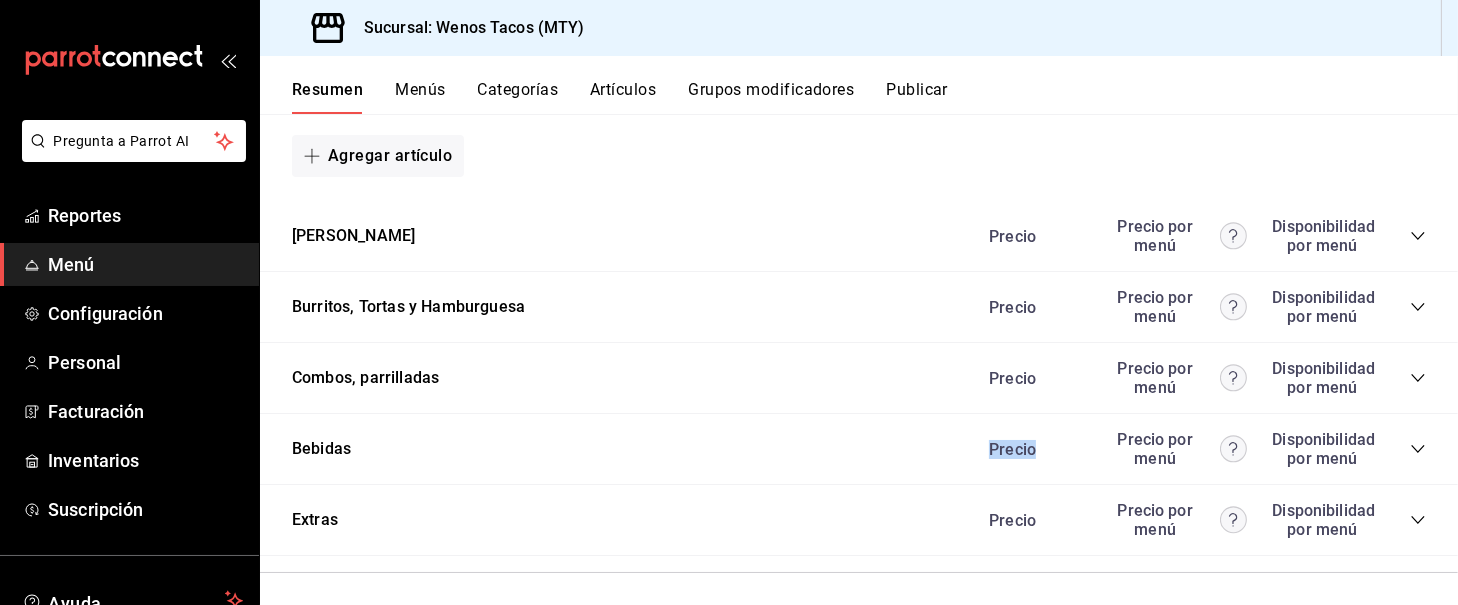 drag, startPoint x: 1400, startPoint y: 370, endPoint x: 1395, endPoint y: 381, distance: 12.083046 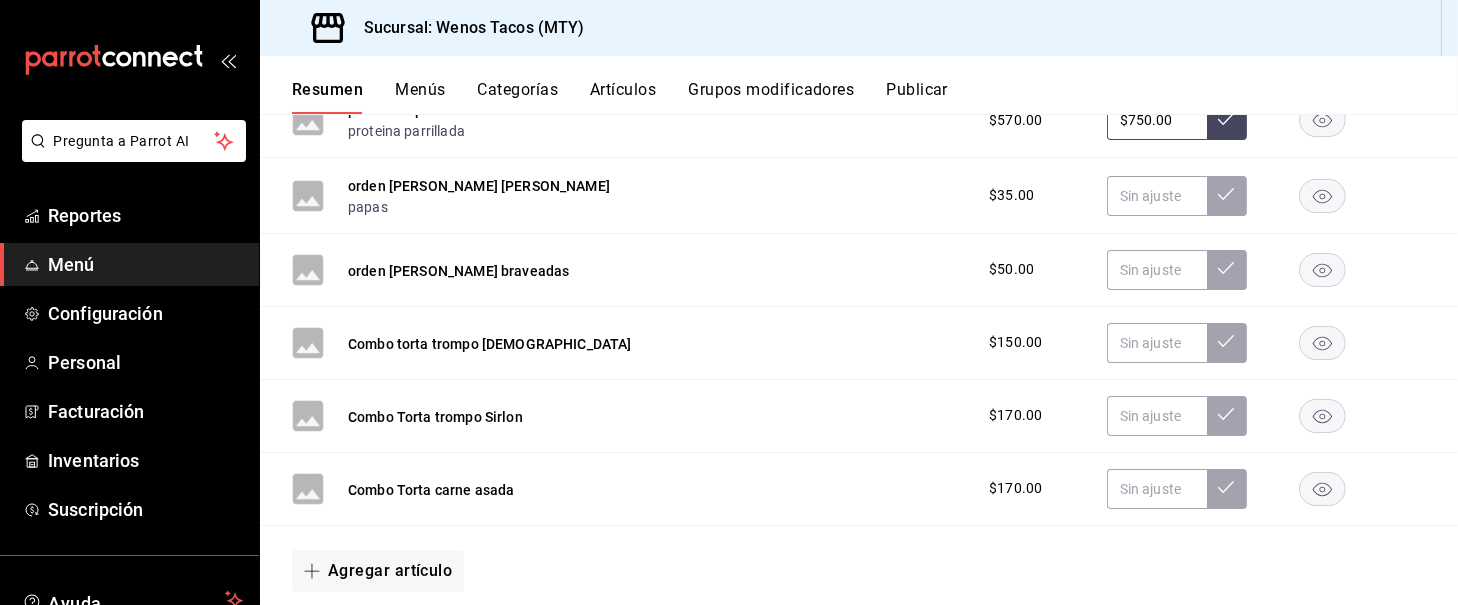 scroll, scrollTop: 3710, scrollLeft: 0, axis: vertical 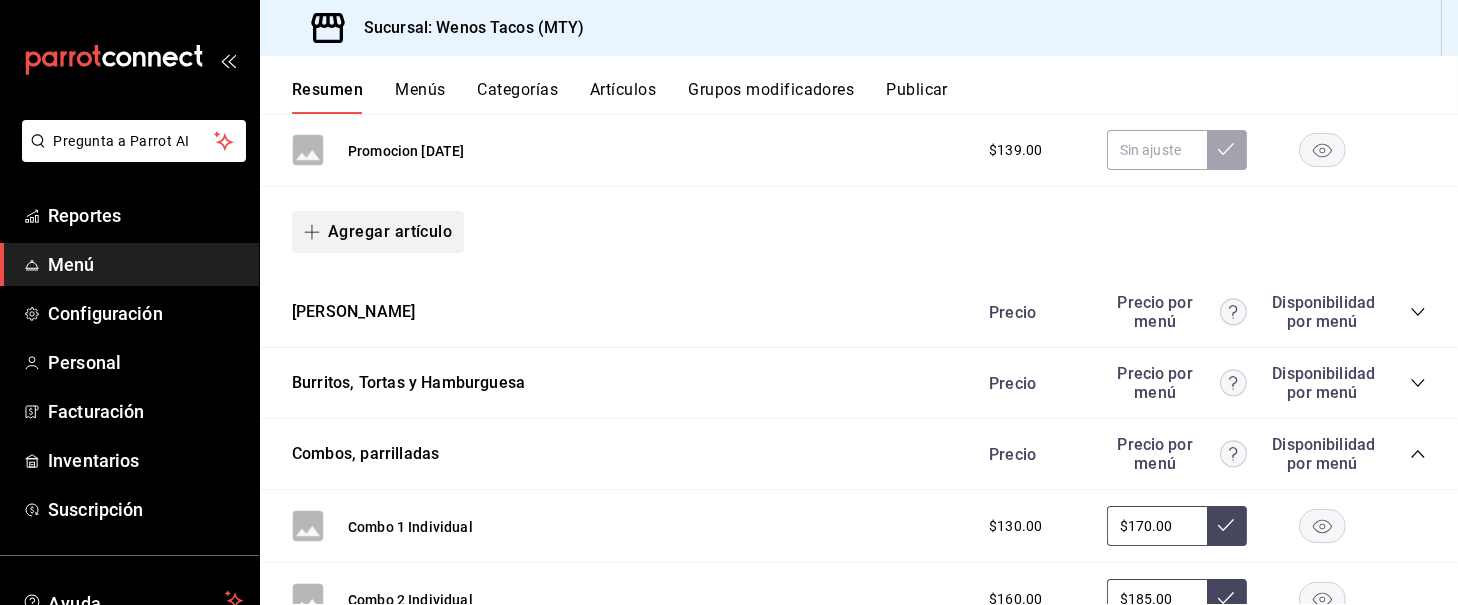 click on "Agregar artículo" at bounding box center [378, 232] 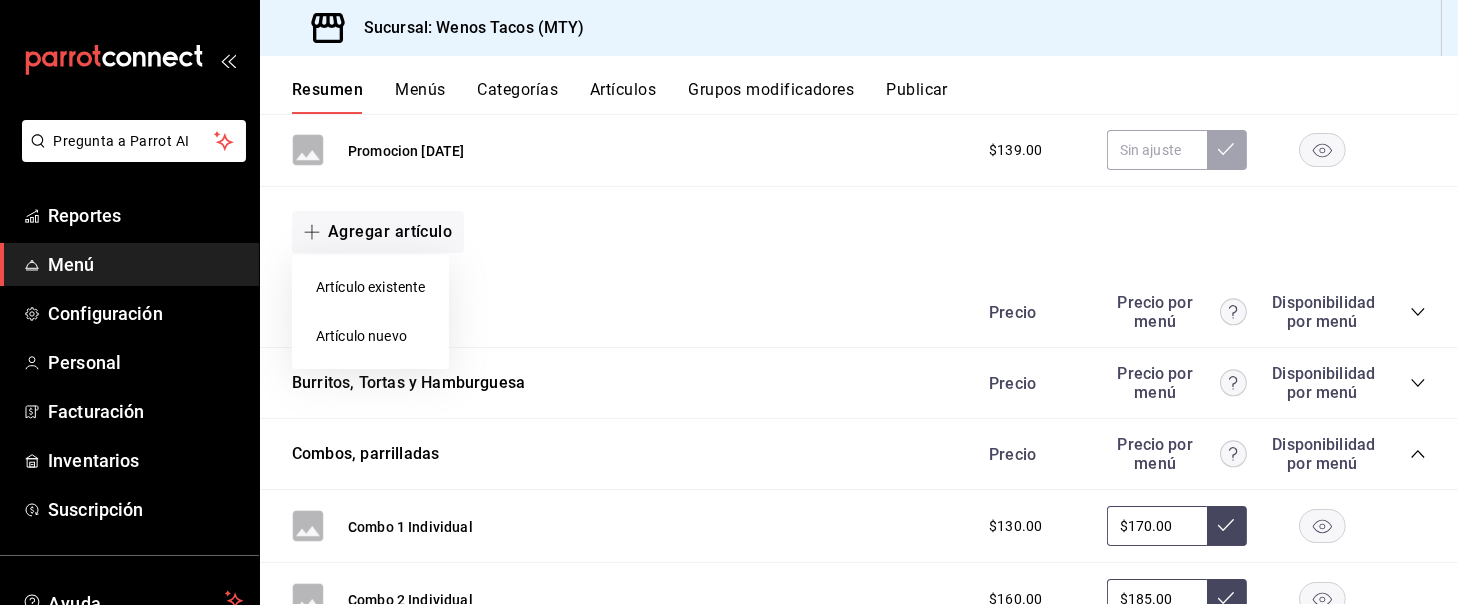click on "Artículo nuevo" at bounding box center [370, 336] 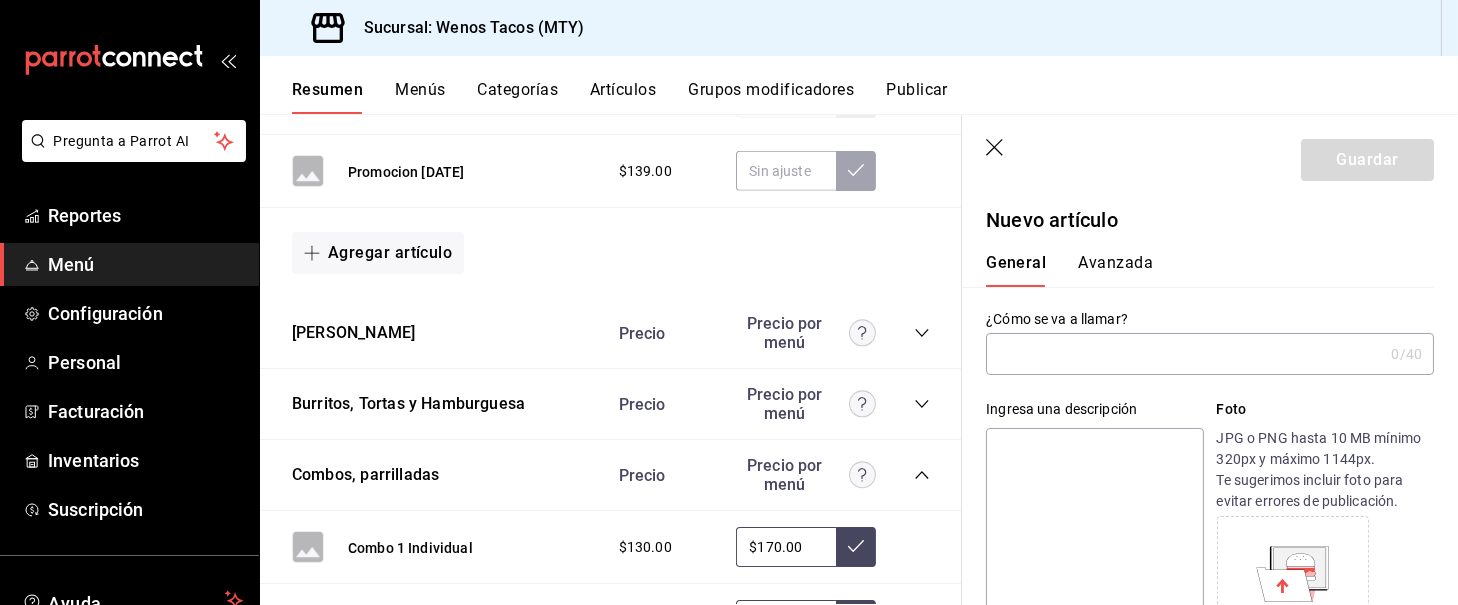 click at bounding box center [1184, 354] 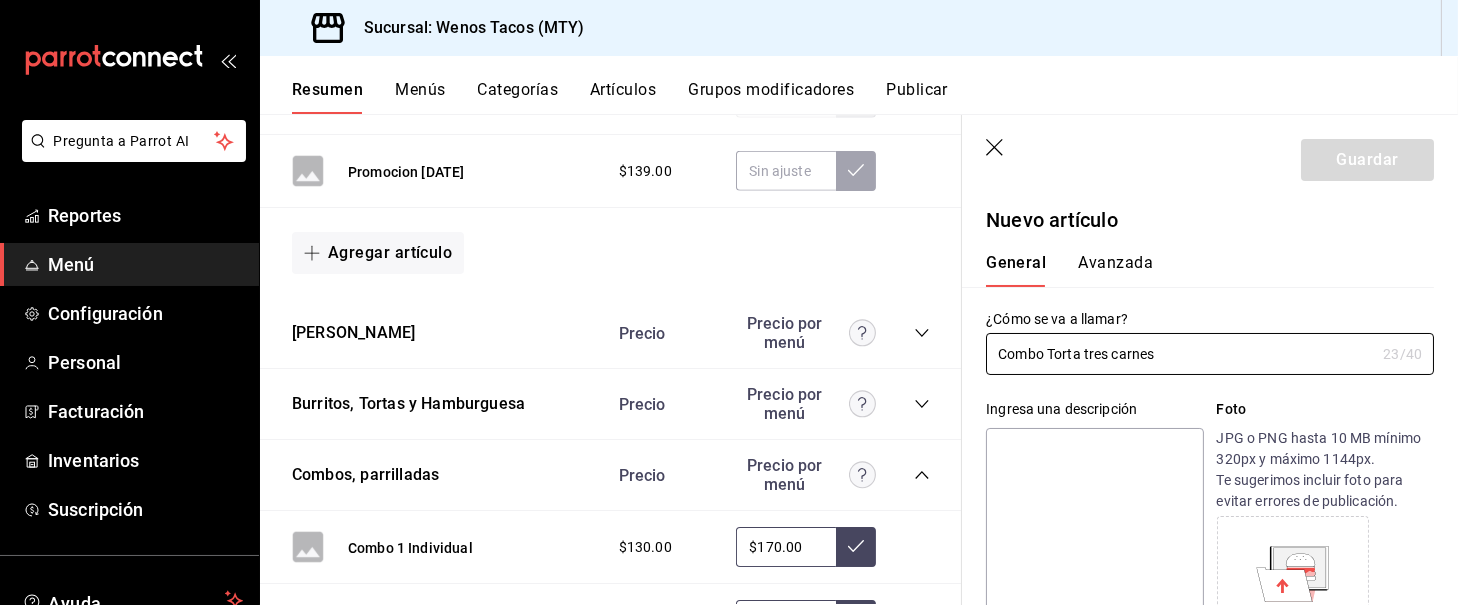 click at bounding box center [1094, 548] 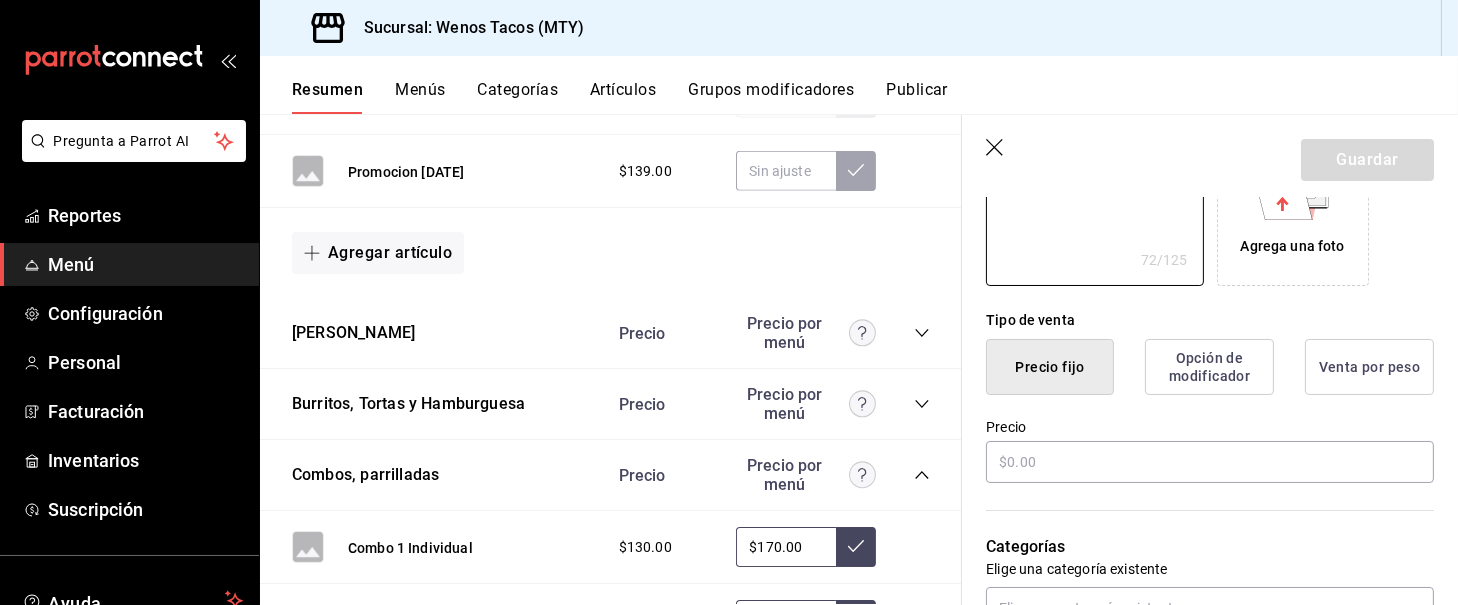 scroll, scrollTop: 385, scrollLeft: 0, axis: vertical 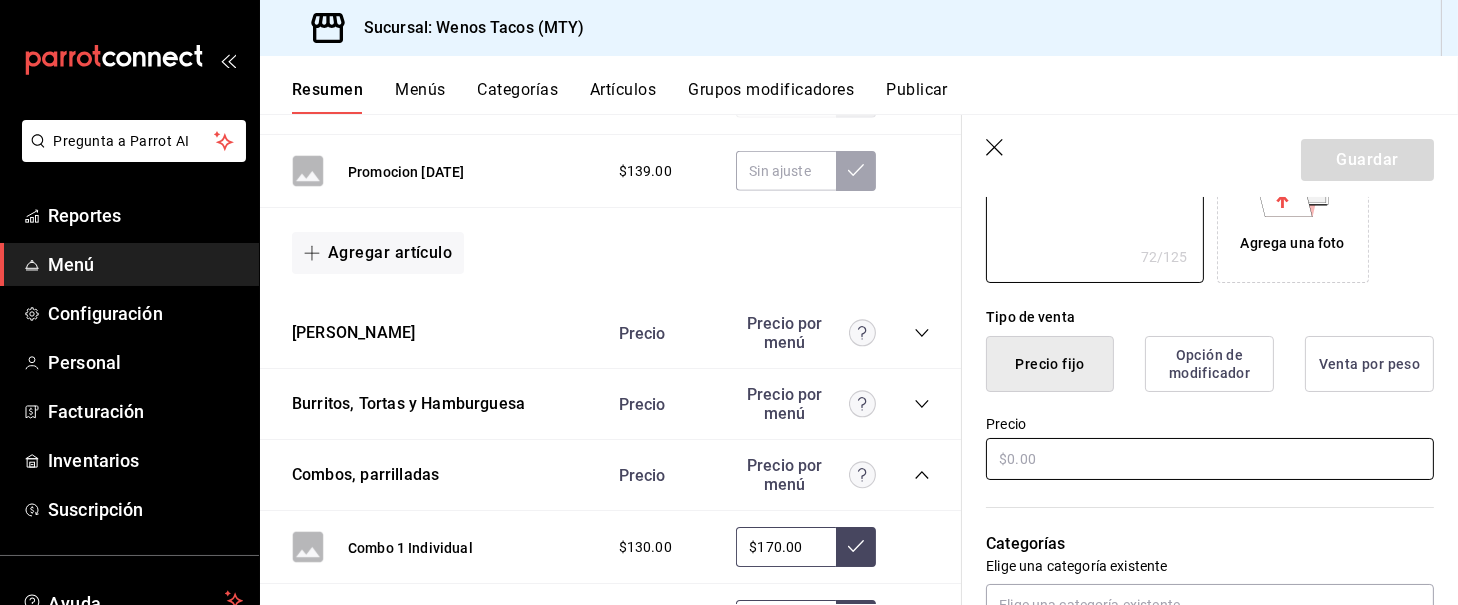 click at bounding box center [1210, 459] 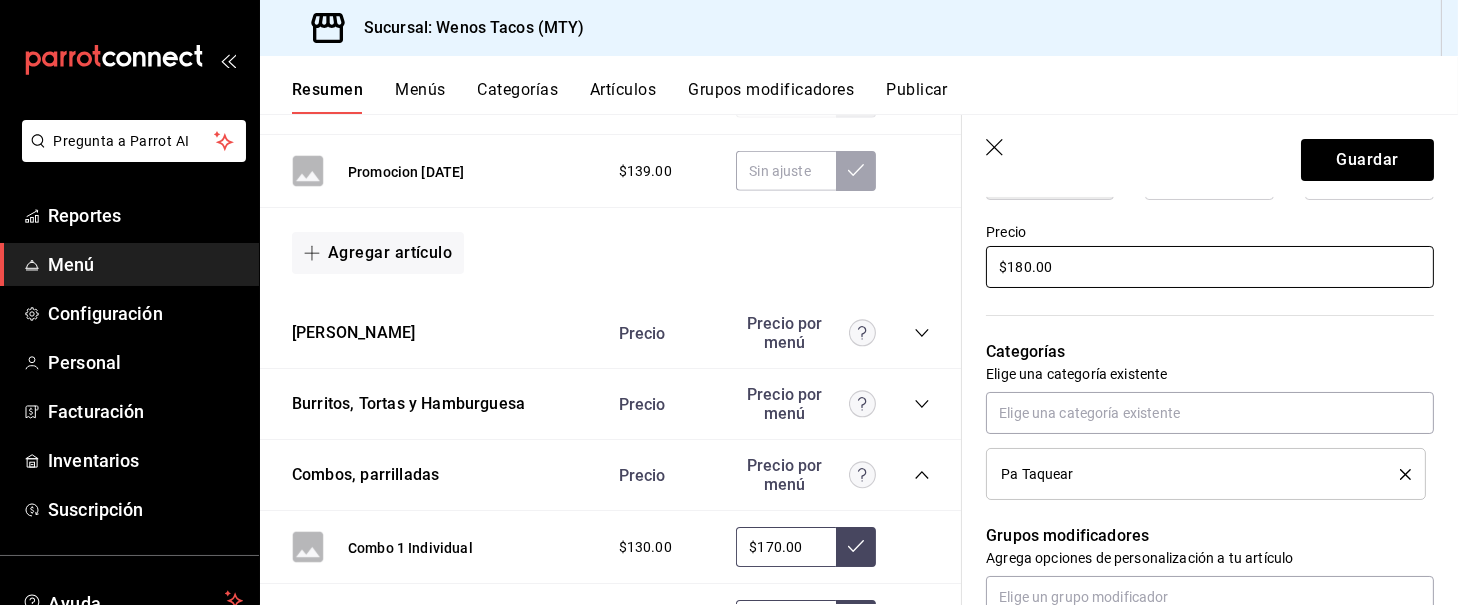 scroll, scrollTop: 580, scrollLeft: 0, axis: vertical 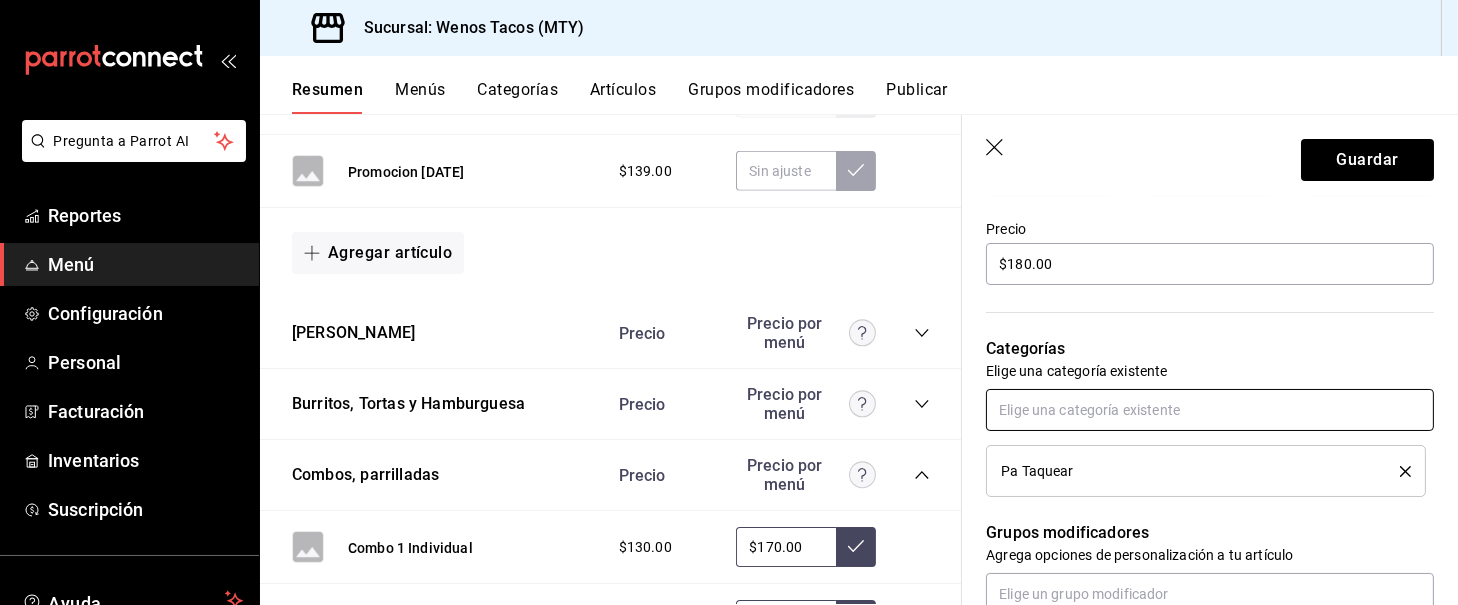 click at bounding box center (1210, 410) 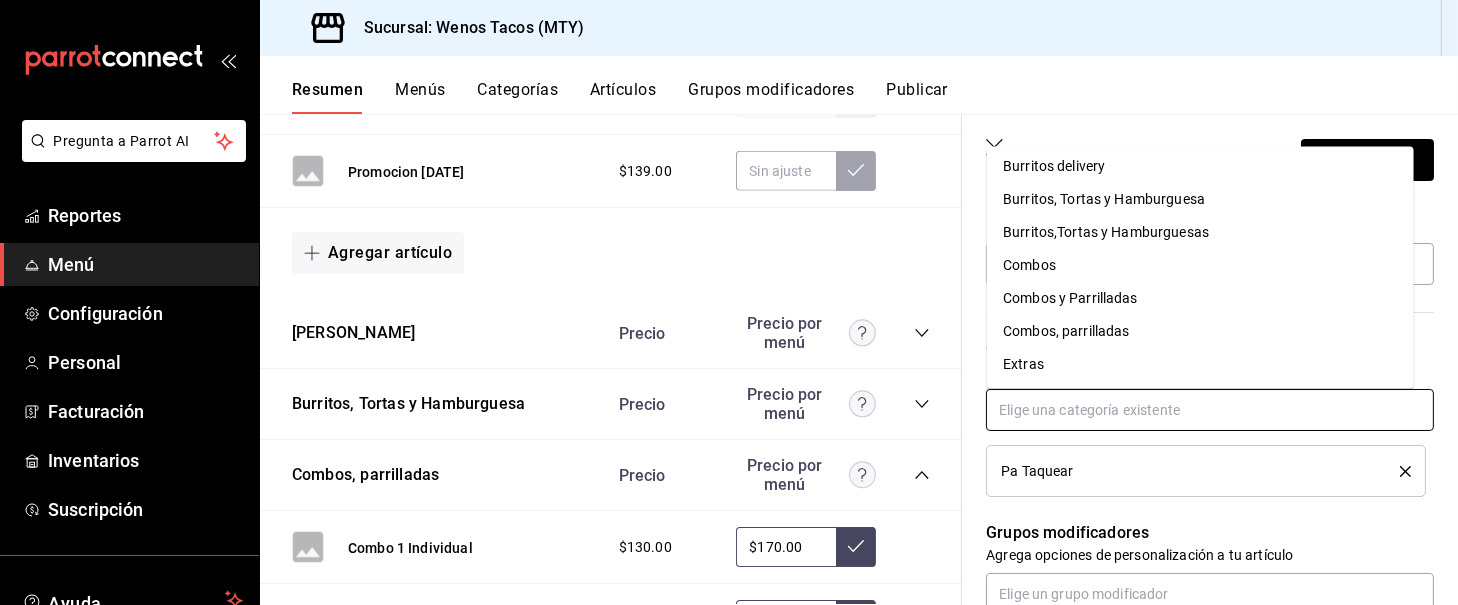 scroll, scrollTop: 106, scrollLeft: 0, axis: vertical 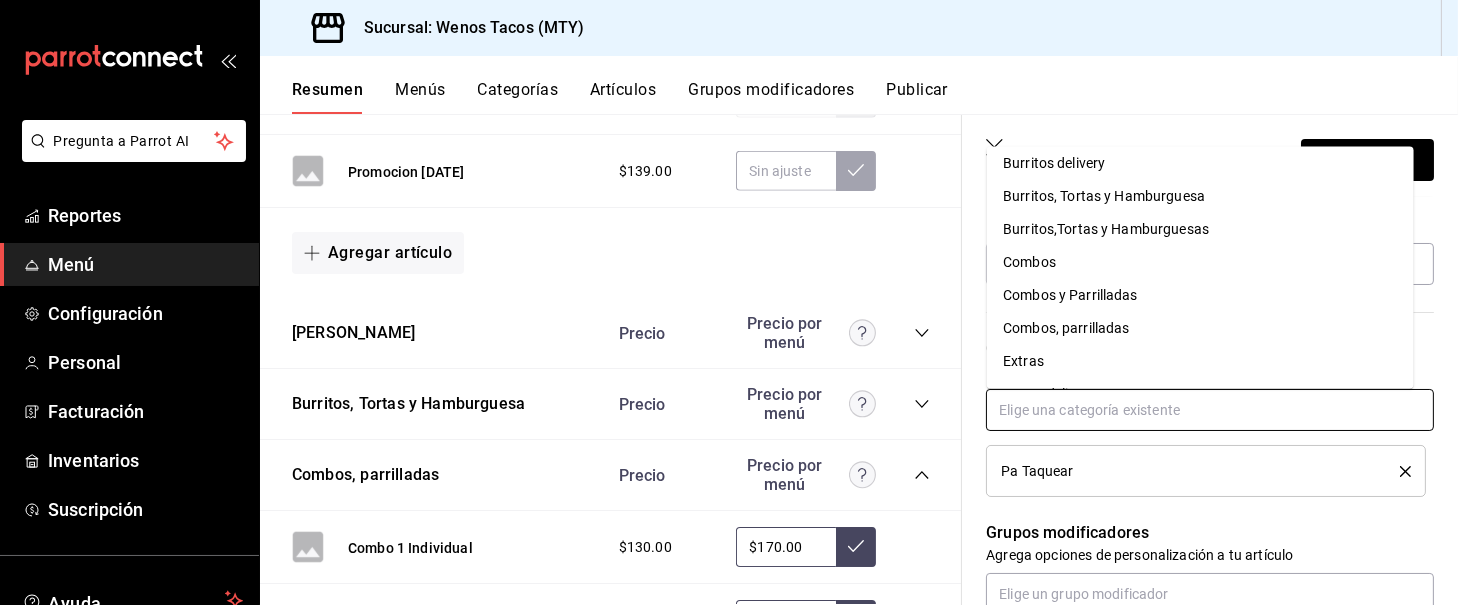 click on "Combos, parrilladas" at bounding box center (1200, 328) 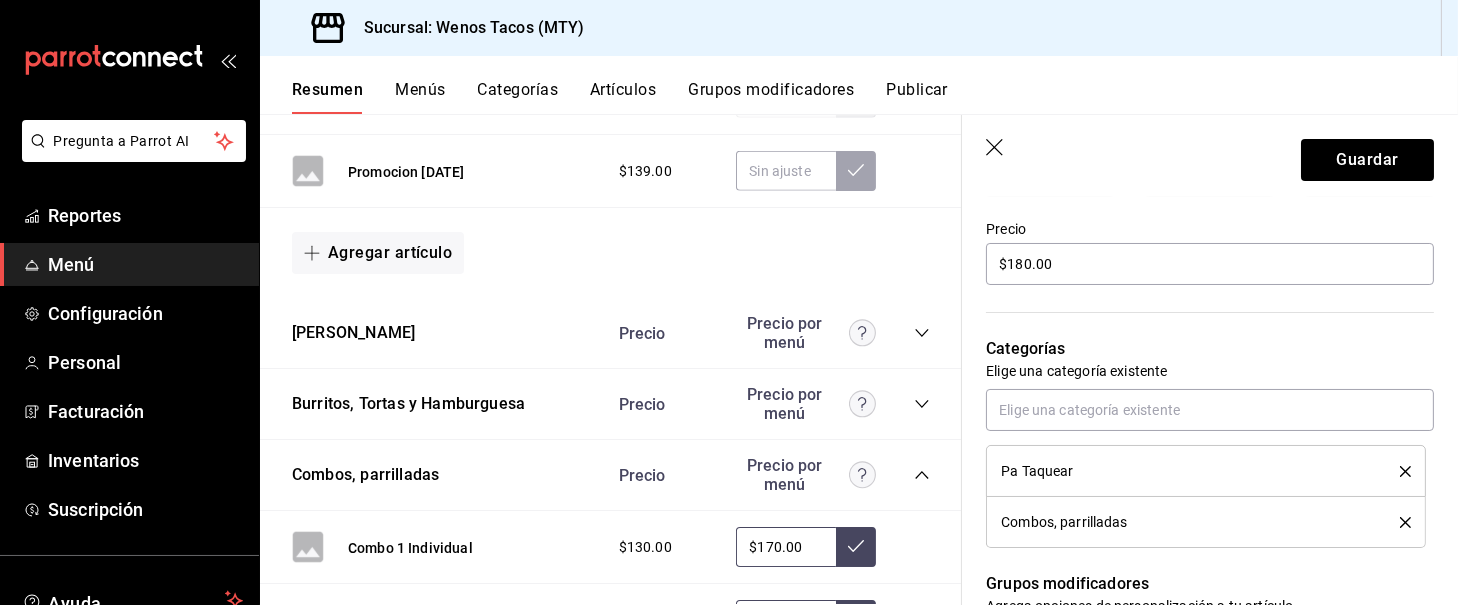 click 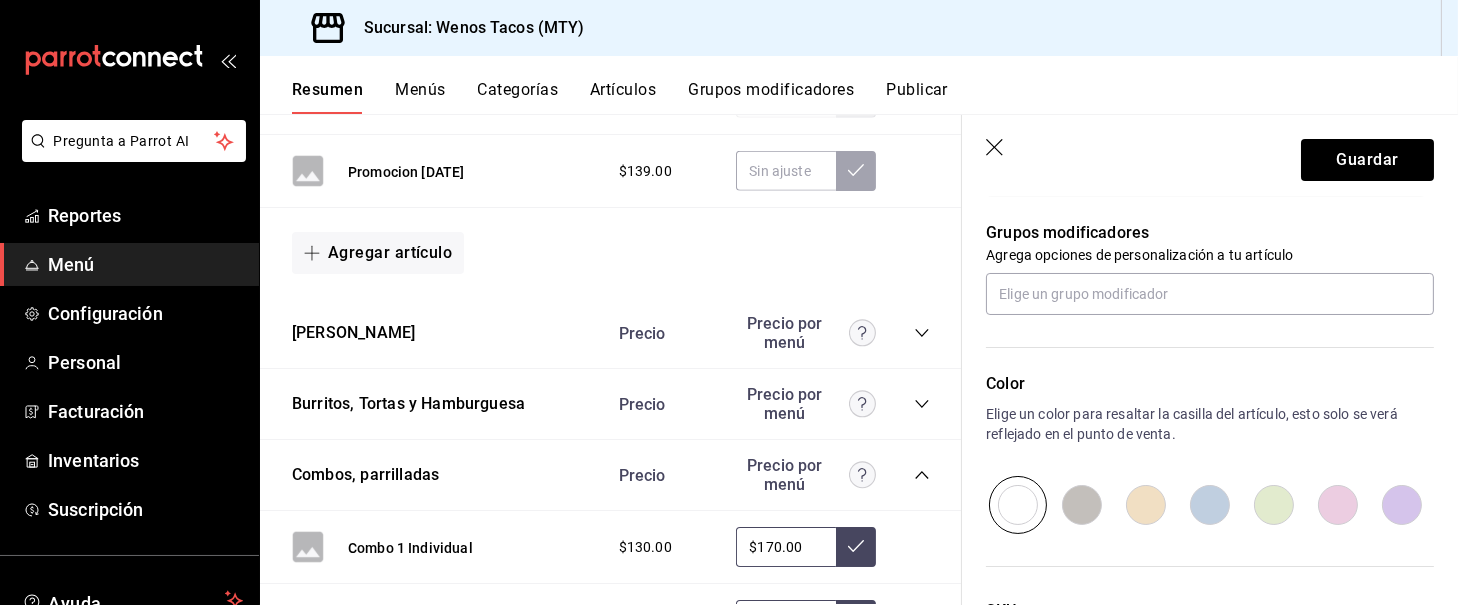 scroll, scrollTop: 884, scrollLeft: 0, axis: vertical 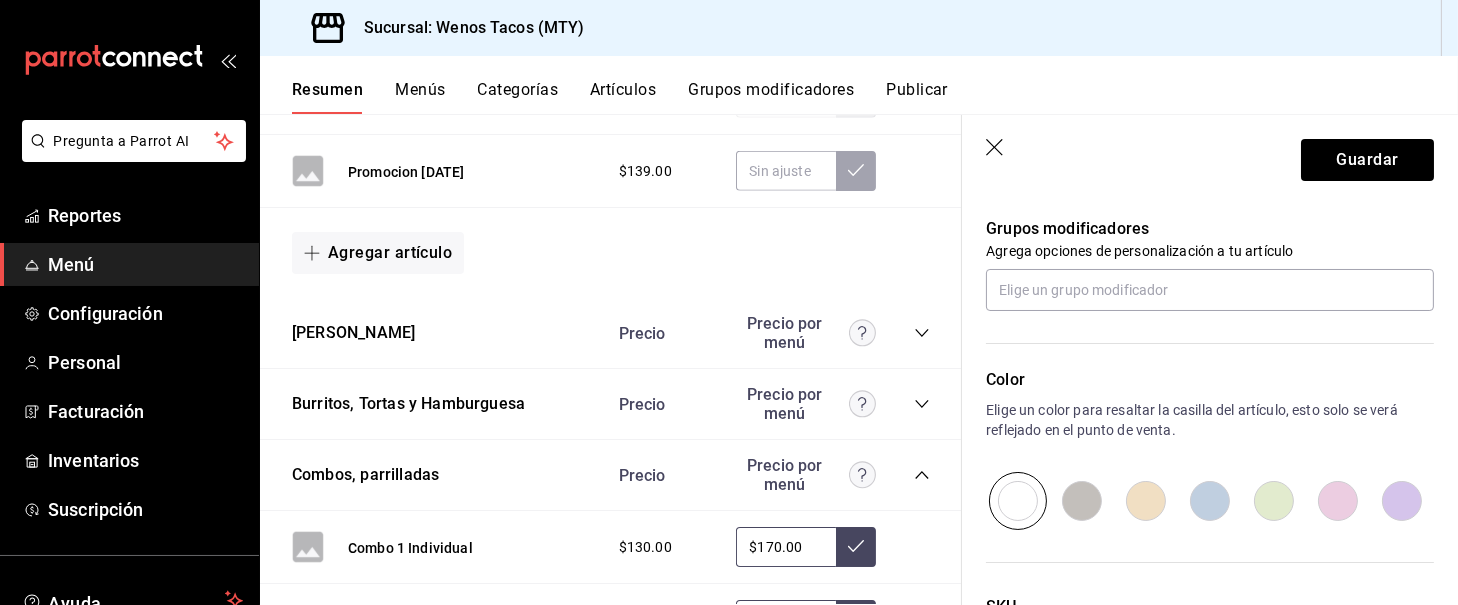 click at bounding box center (1146, 501) 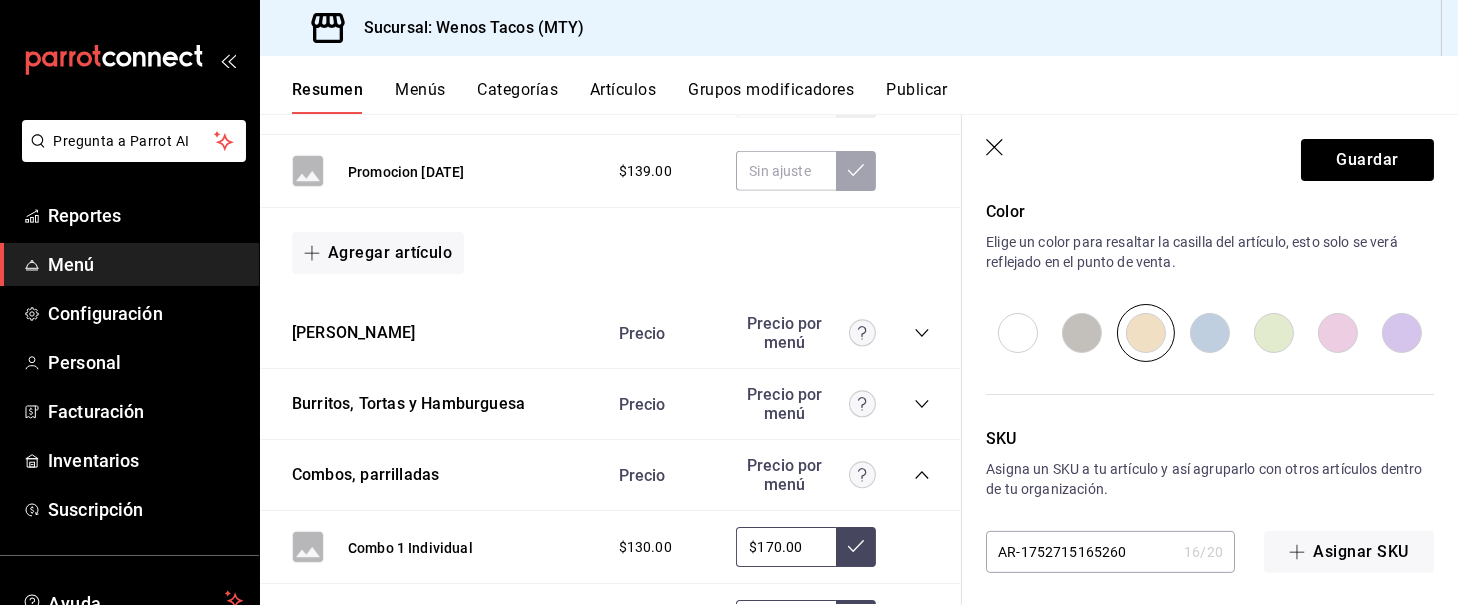 scroll, scrollTop: 1059, scrollLeft: 0, axis: vertical 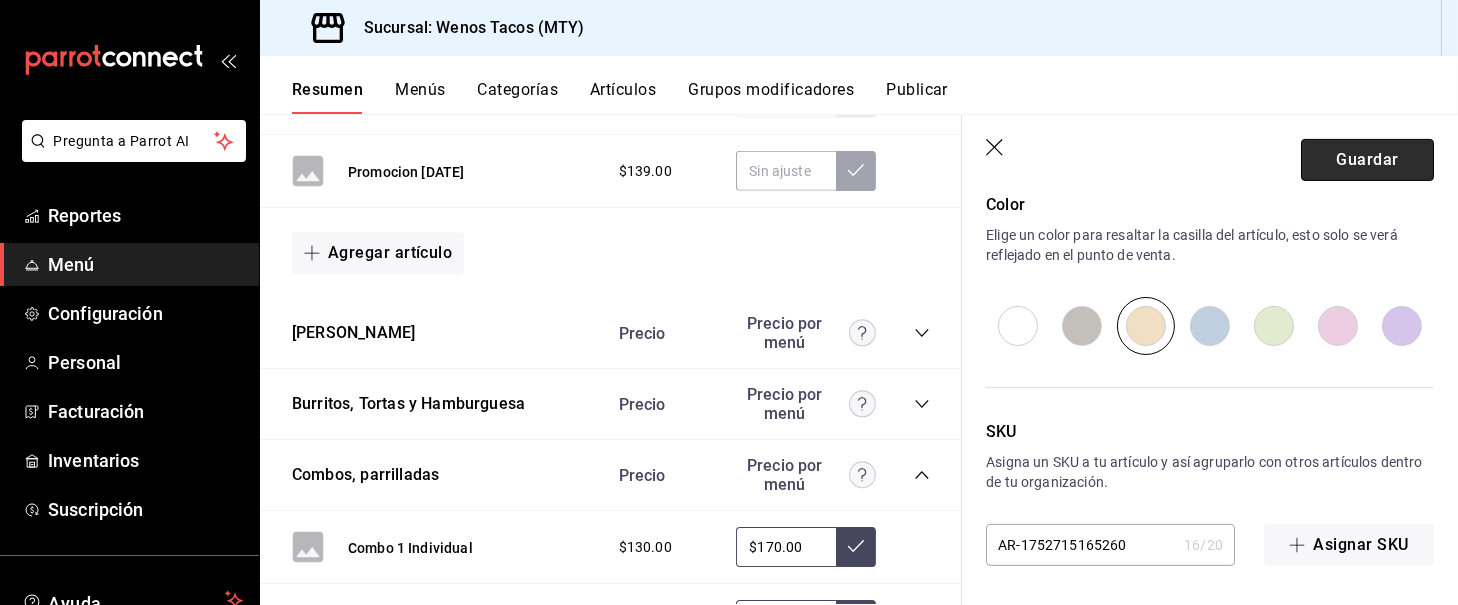 click on "Guardar" at bounding box center [1367, 160] 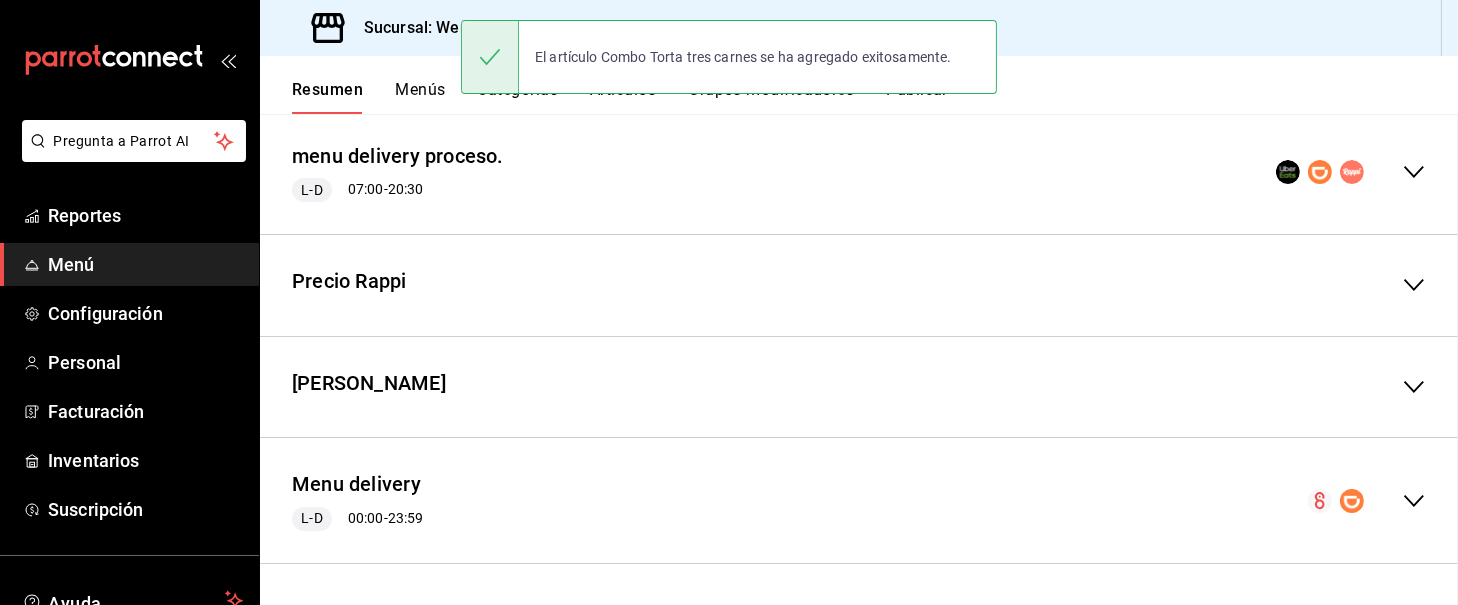 scroll, scrollTop: 3088, scrollLeft: 0, axis: vertical 